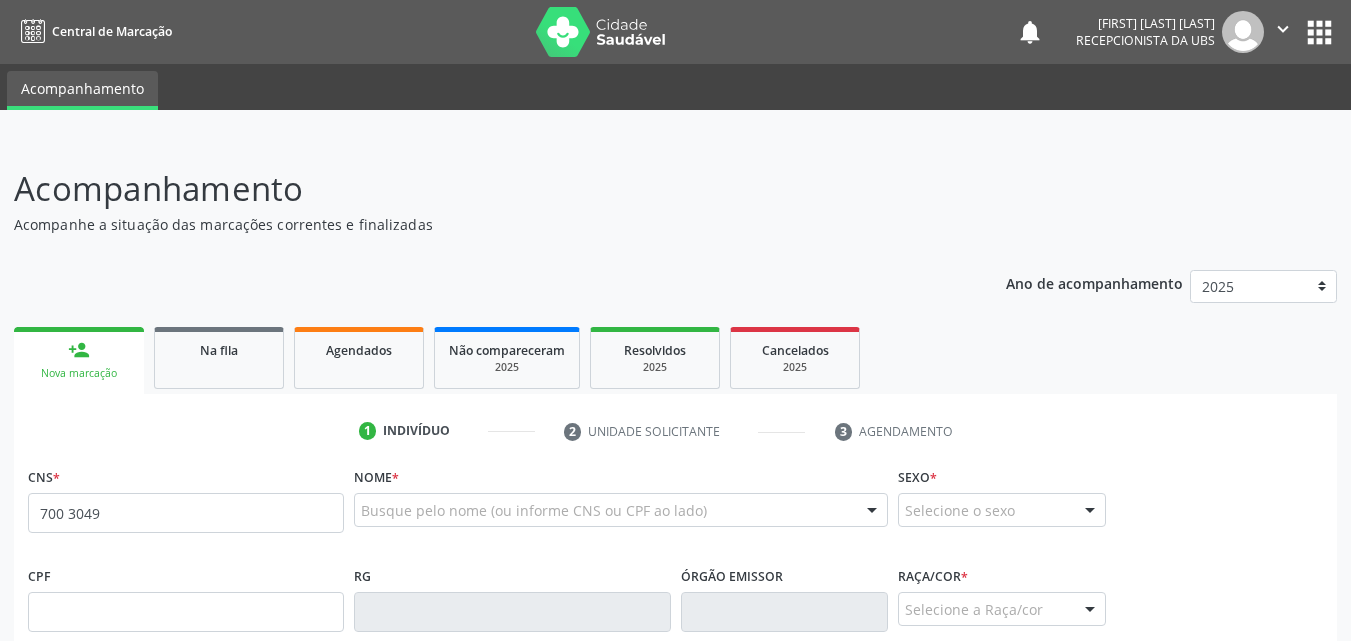 scroll, scrollTop: 54, scrollLeft: 0, axis: vertical 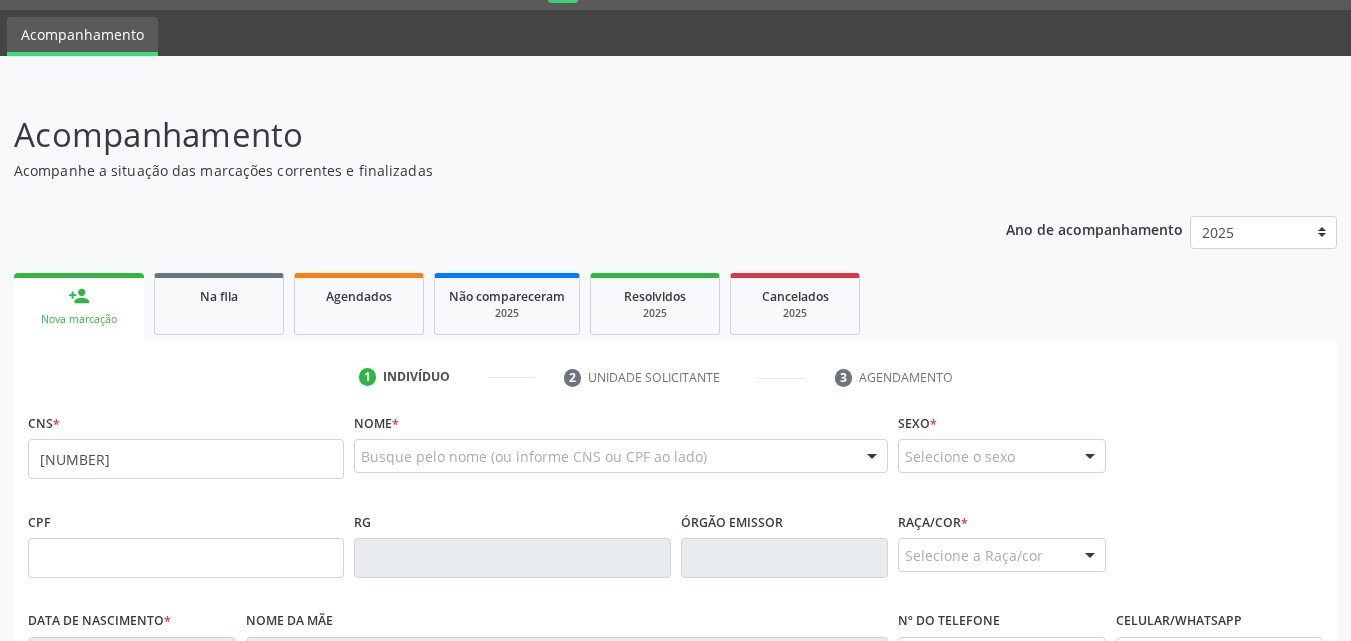 type on "[NUMBER]" 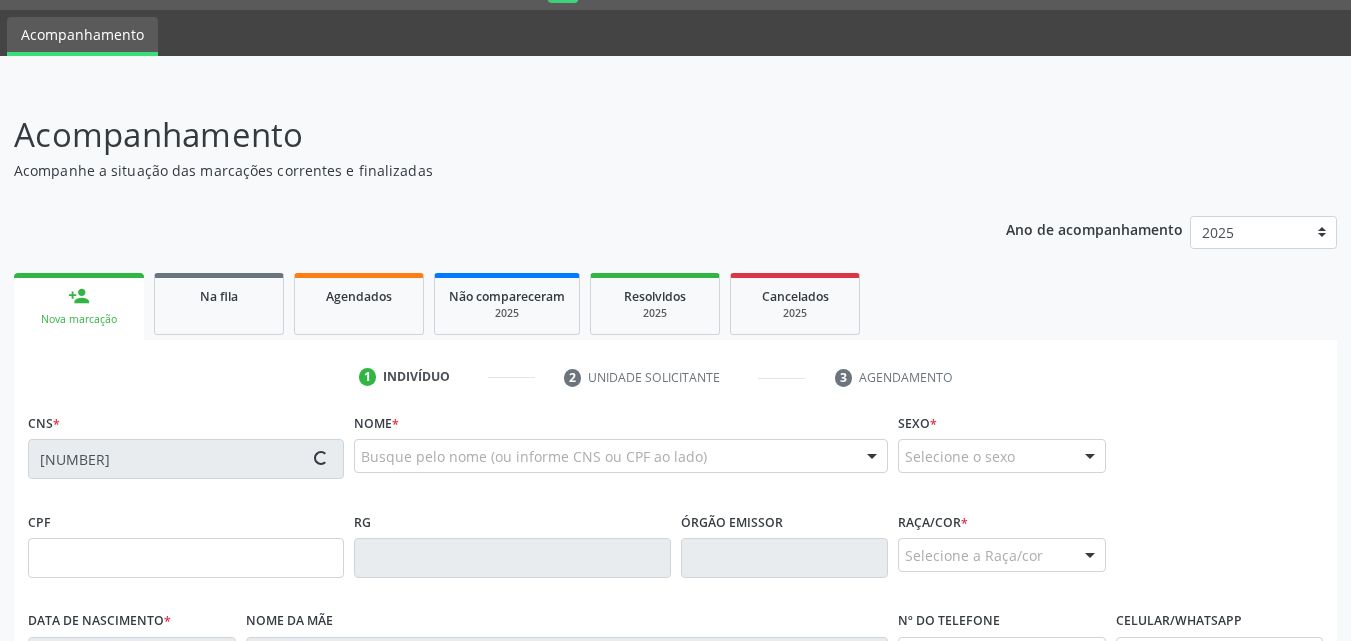 type on "[NUMBER]" 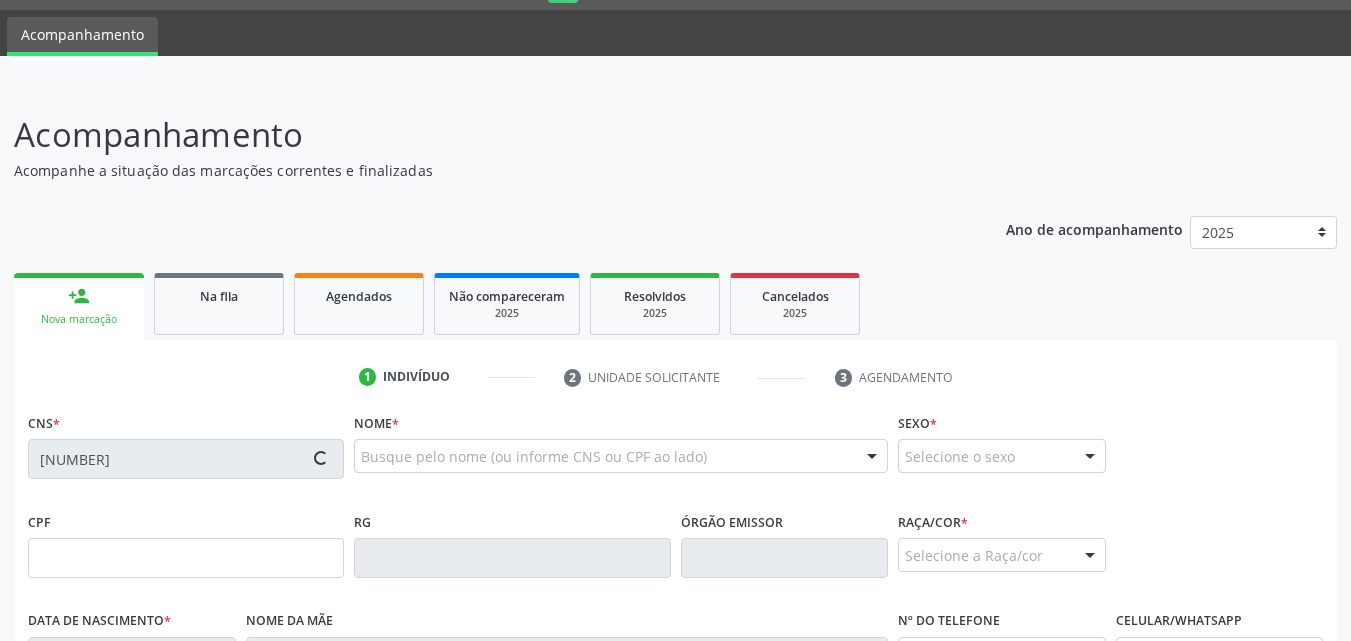 type on "[DATE]" 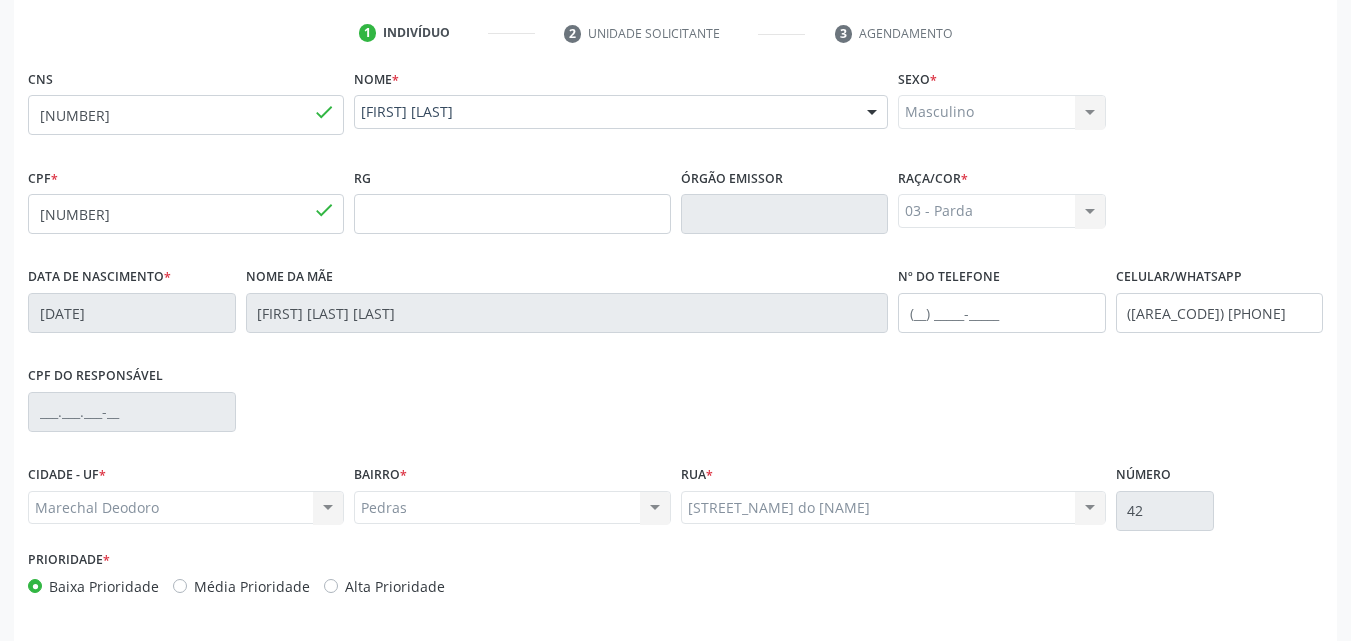 scroll, scrollTop: 471, scrollLeft: 0, axis: vertical 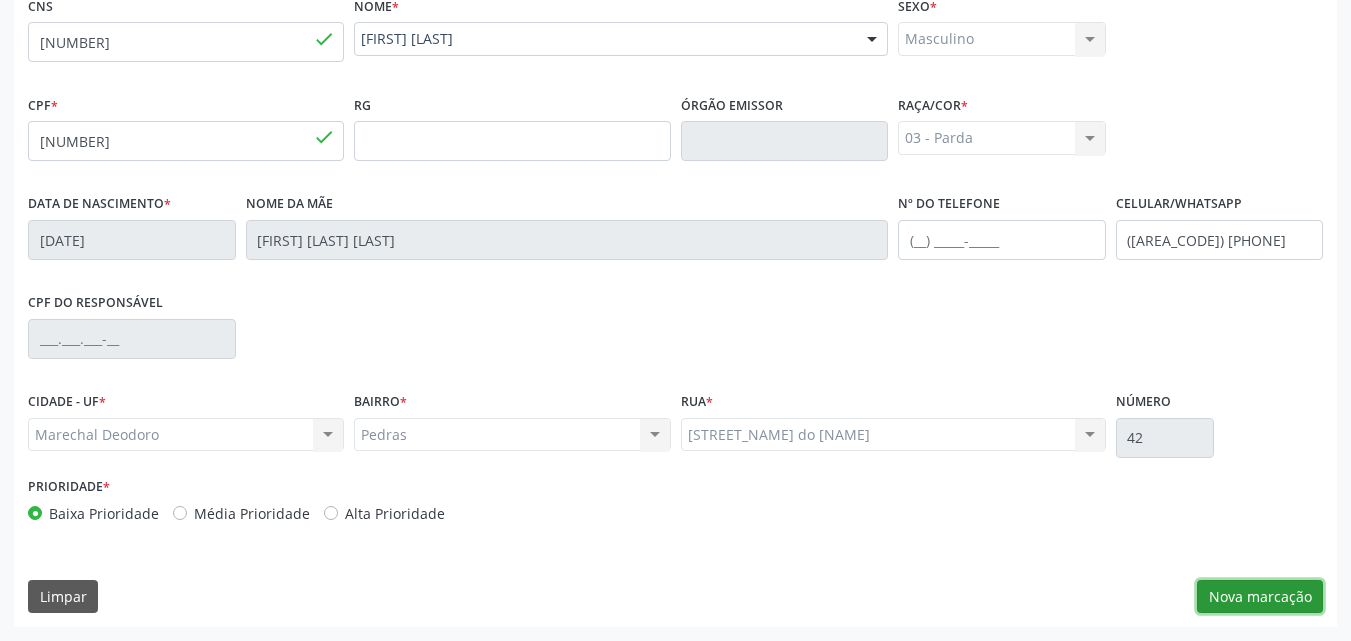 click on "Nova marcação" at bounding box center (1260, 597) 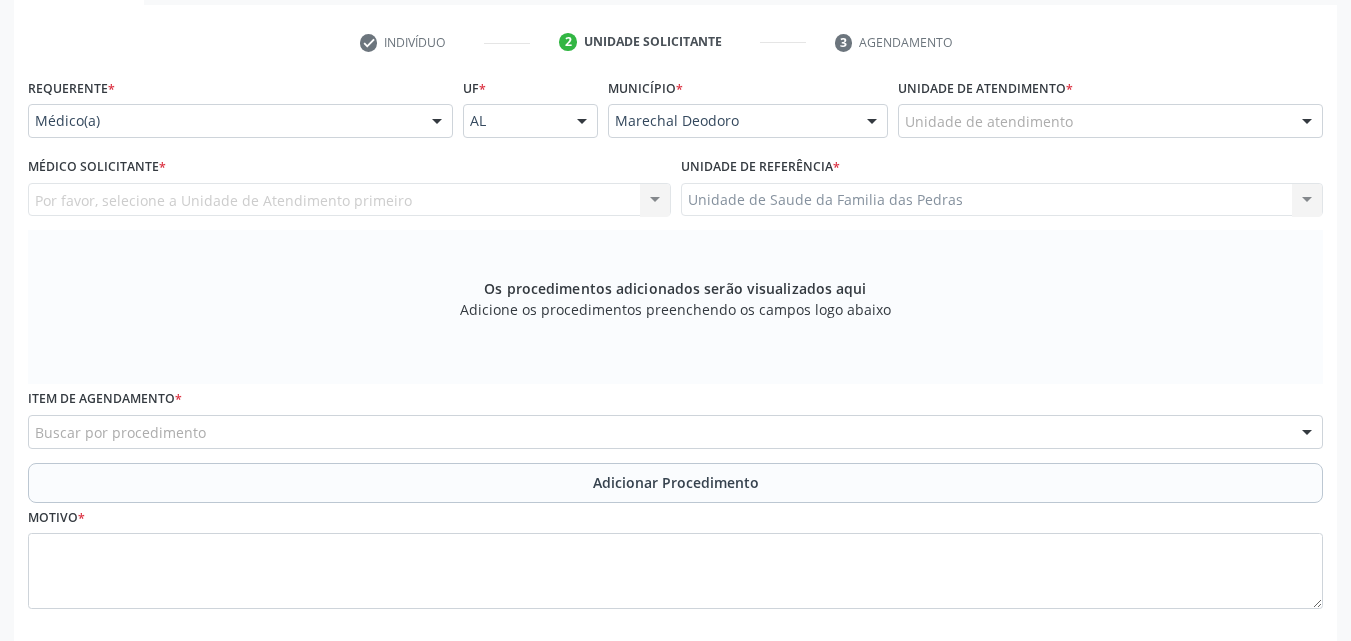scroll, scrollTop: 271, scrollLeft: 0, axis: vertical 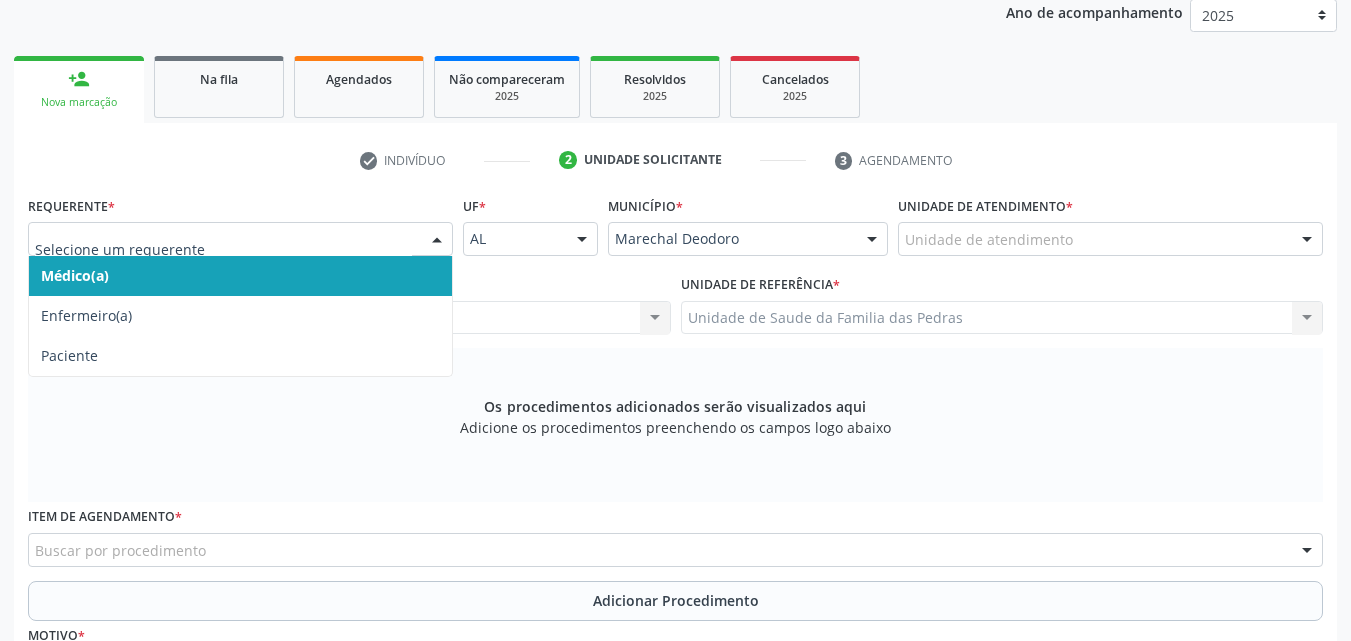 click at bounding box center [437, 240] 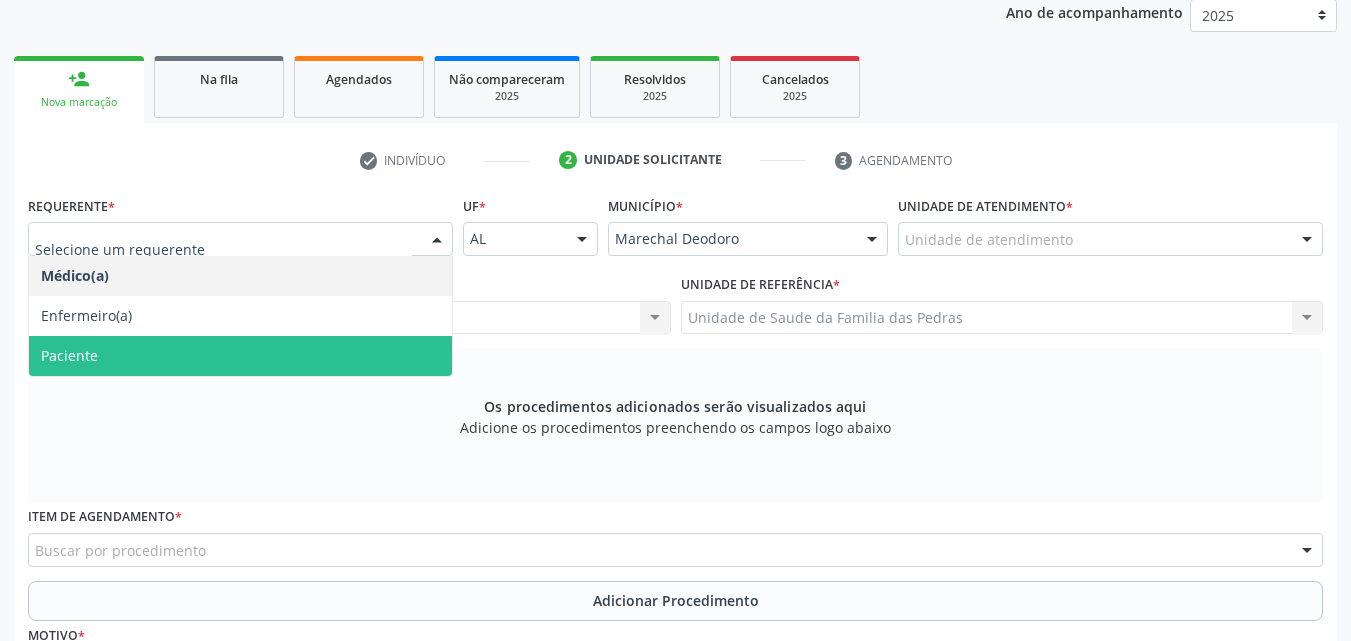 click on "Paciente" at bounding box center (240, 356) 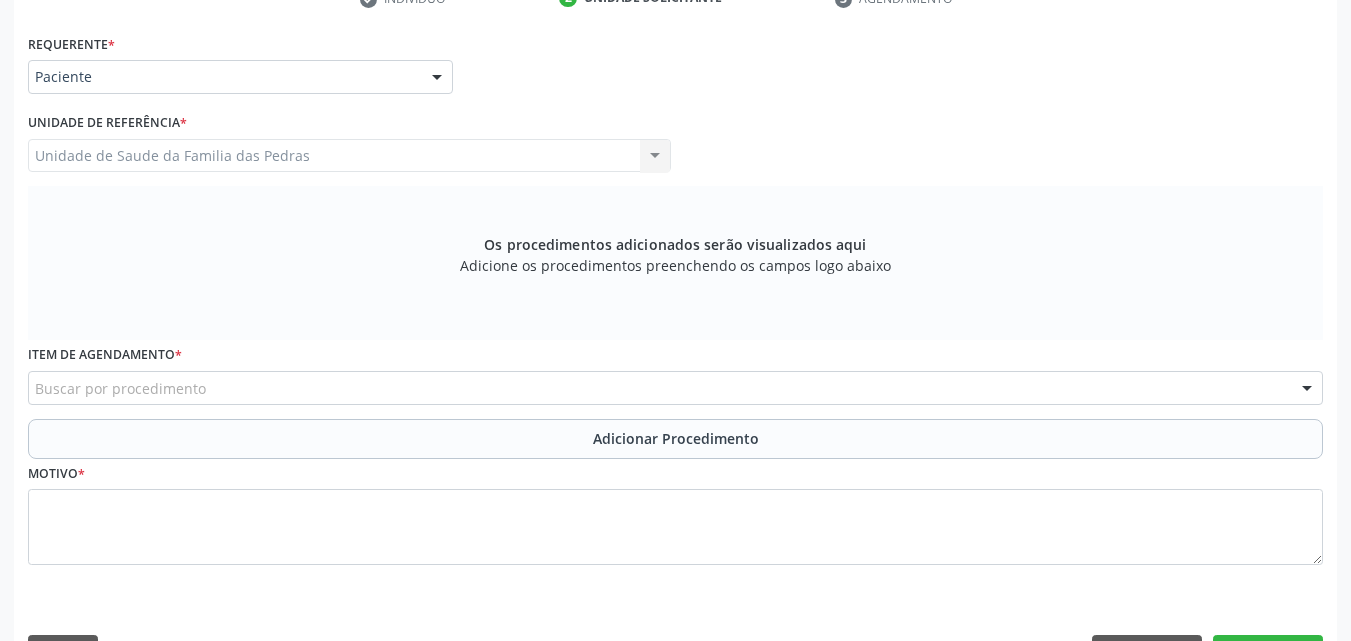 scroll, scrollTop: 488, scrollLeft: 0, axis: vertical 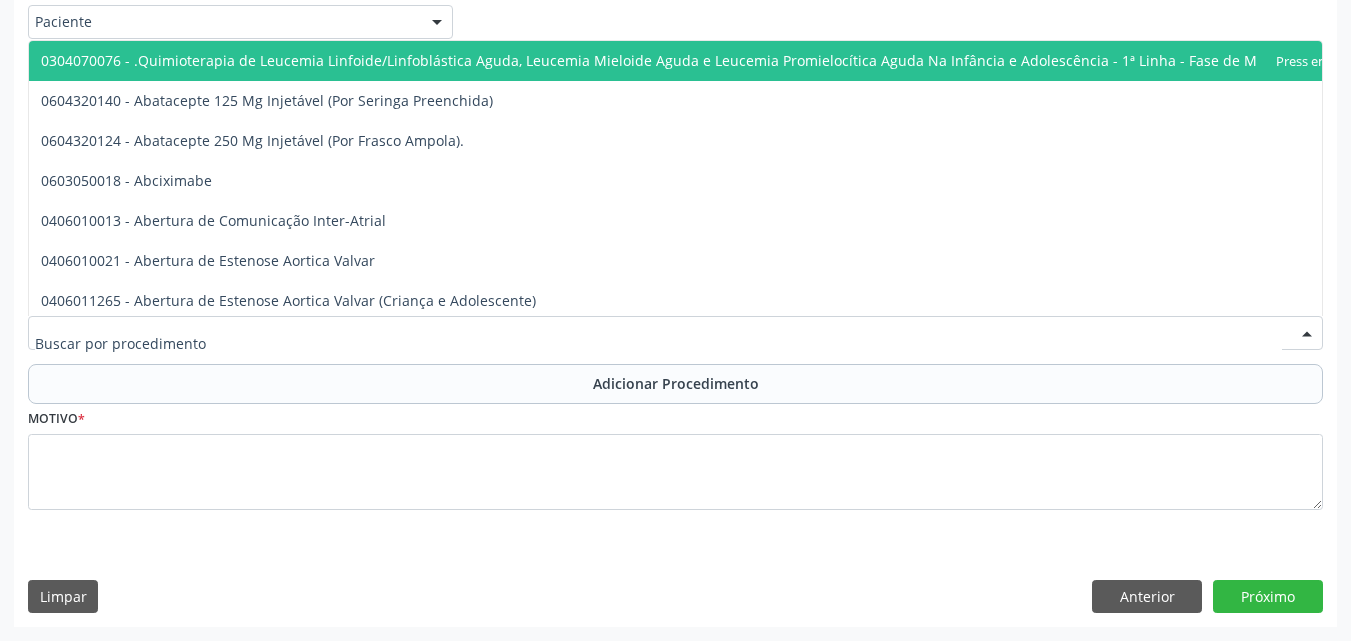 click at bounding box center [675, 333] 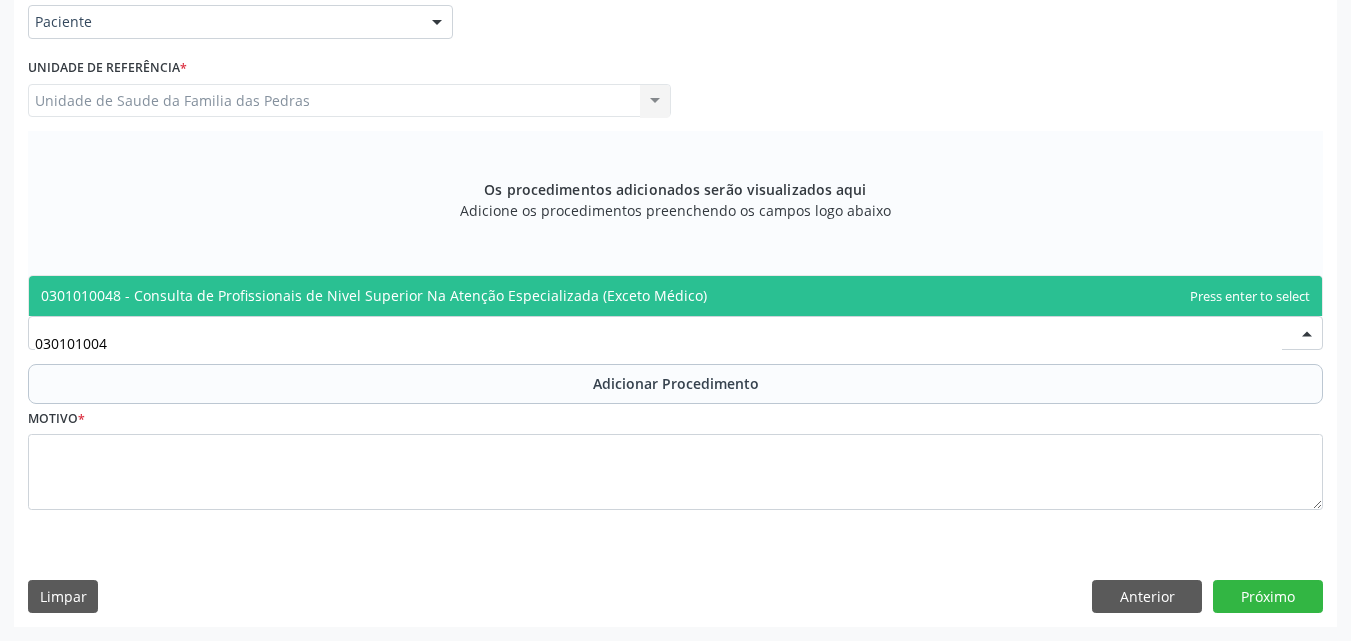 type on "0301010048" 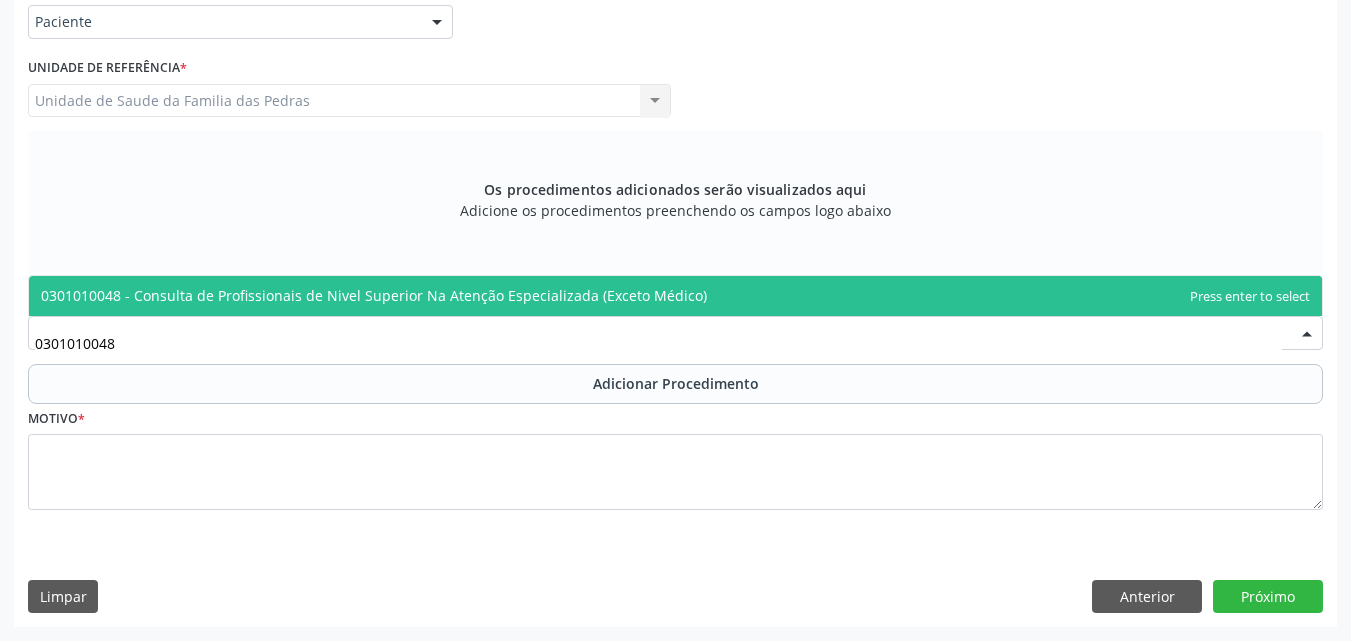 click on "0301010048 - Consulta de Profissionais de Nivel Superior Na Atenção Especializada (Exceto Médico)" at bounding box center [374, 295] 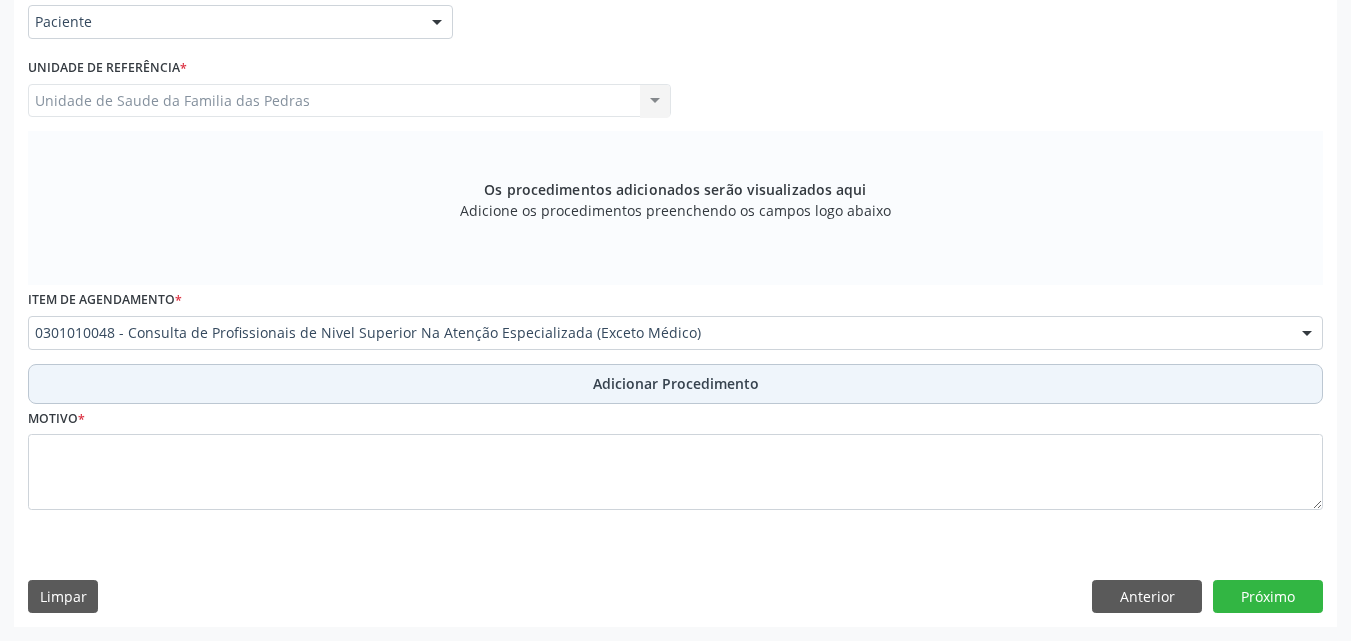 click on "Adicionar Procedimento" at bounding box center [675, 384] 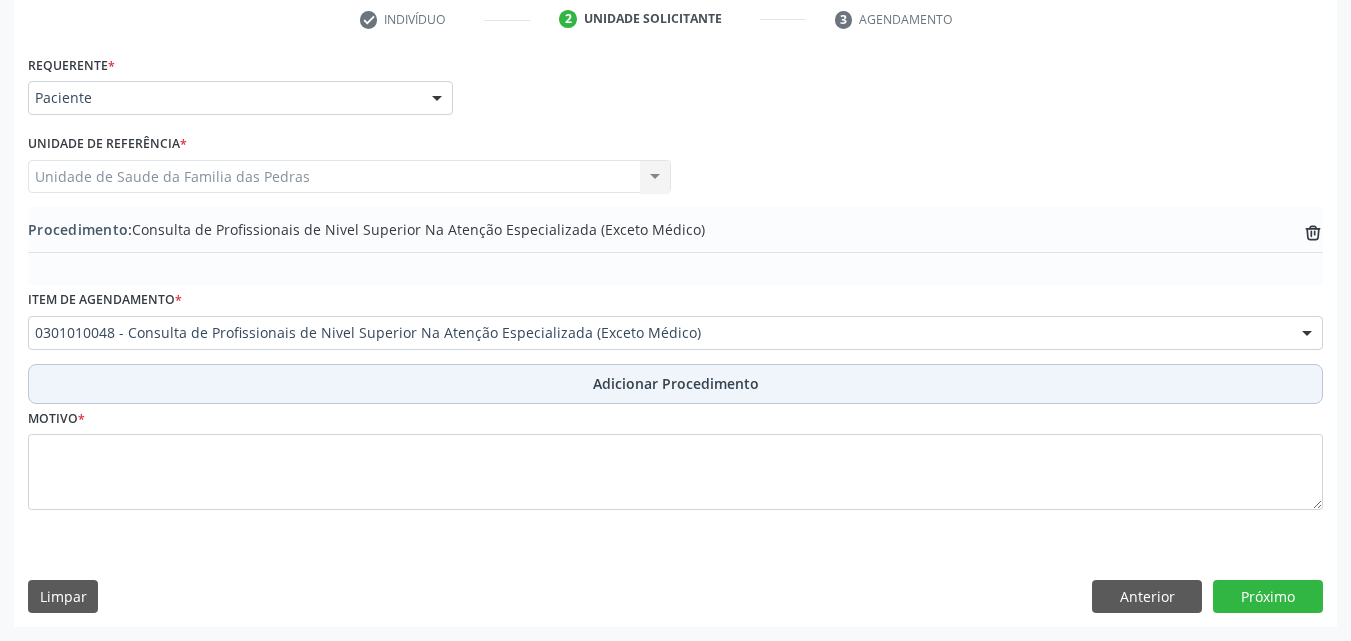 scroll, scrollTop: 412, scrollLeft: 0, axis: vertical 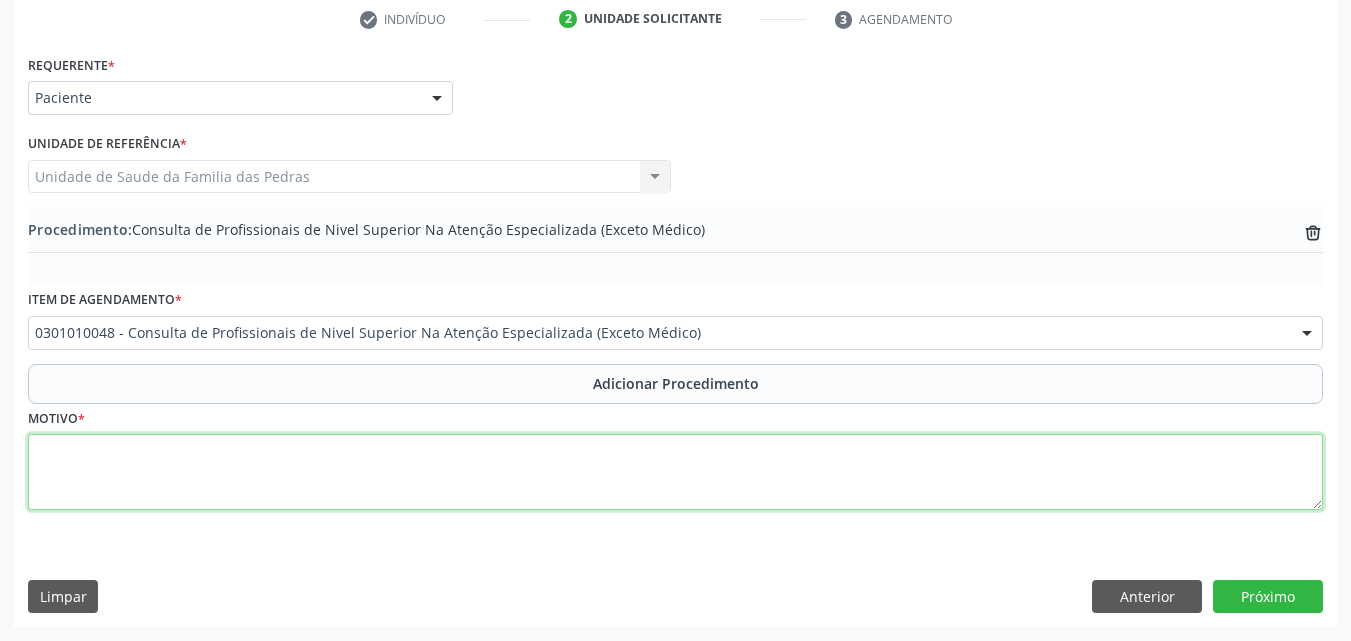 click at bounding box center [675, 472] 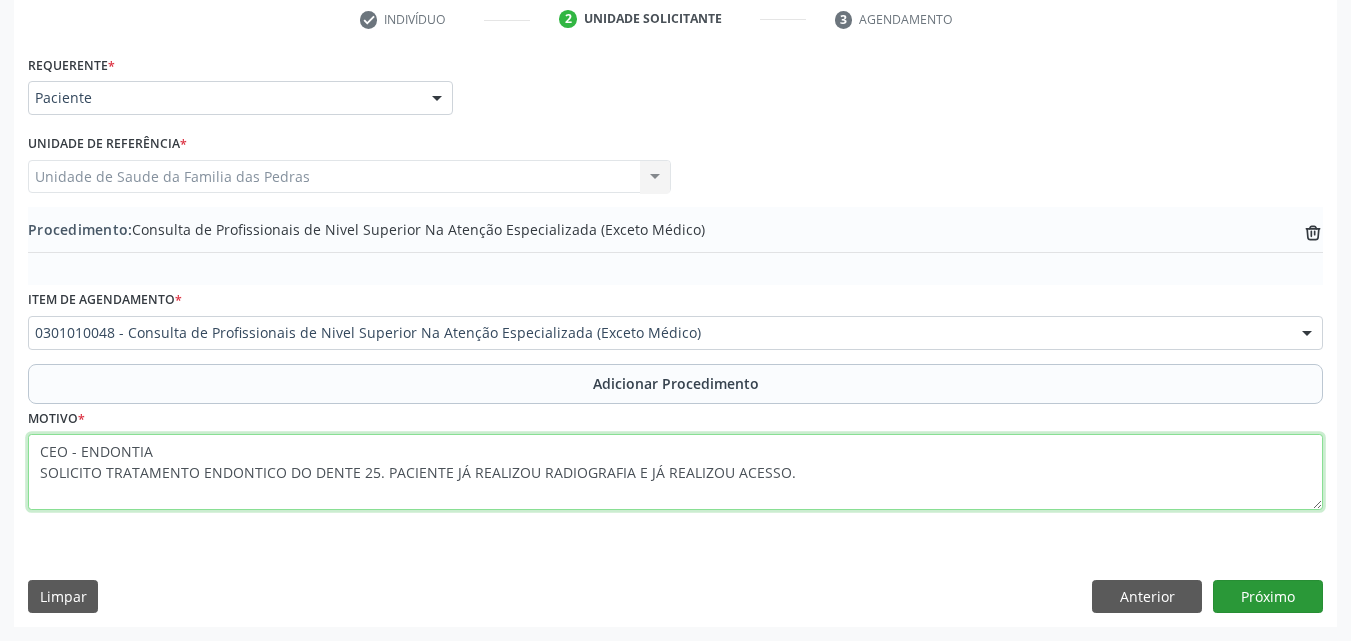 type on "CEO - ENDONTIA
SOLICITO TRATAMENTO ENDONTICO DO DENTE 25. PACIENTE JÁ REALIZOU RADIOGRAFIA E JÁ REALIZOU ACESSO." 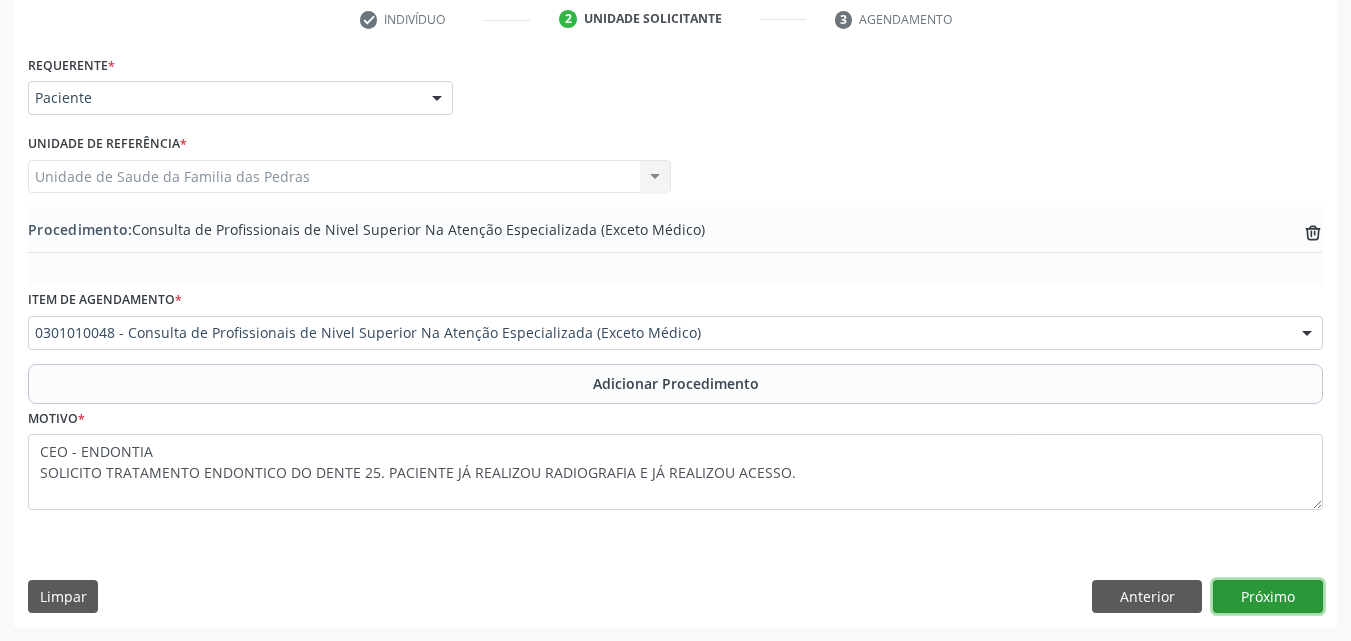 click on "Próximo" at bounding box center [1268, 597] 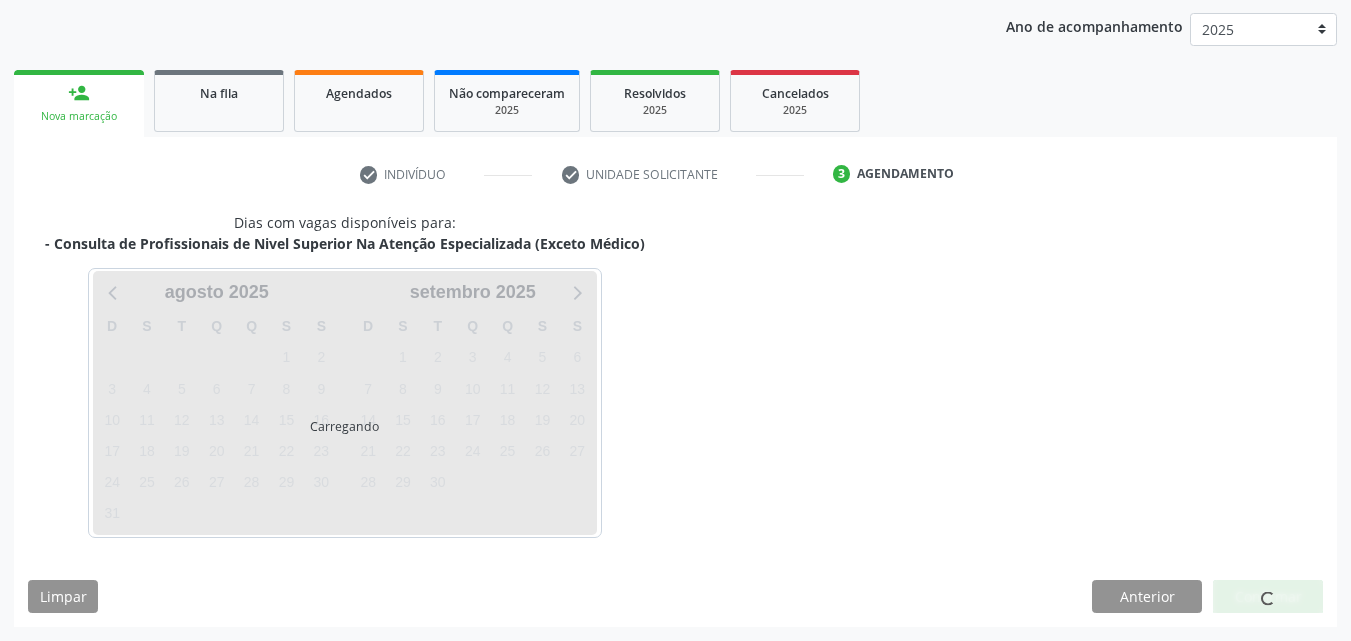 scroll, scrollTop: 316, scrollLeft: 0, axis: vertical 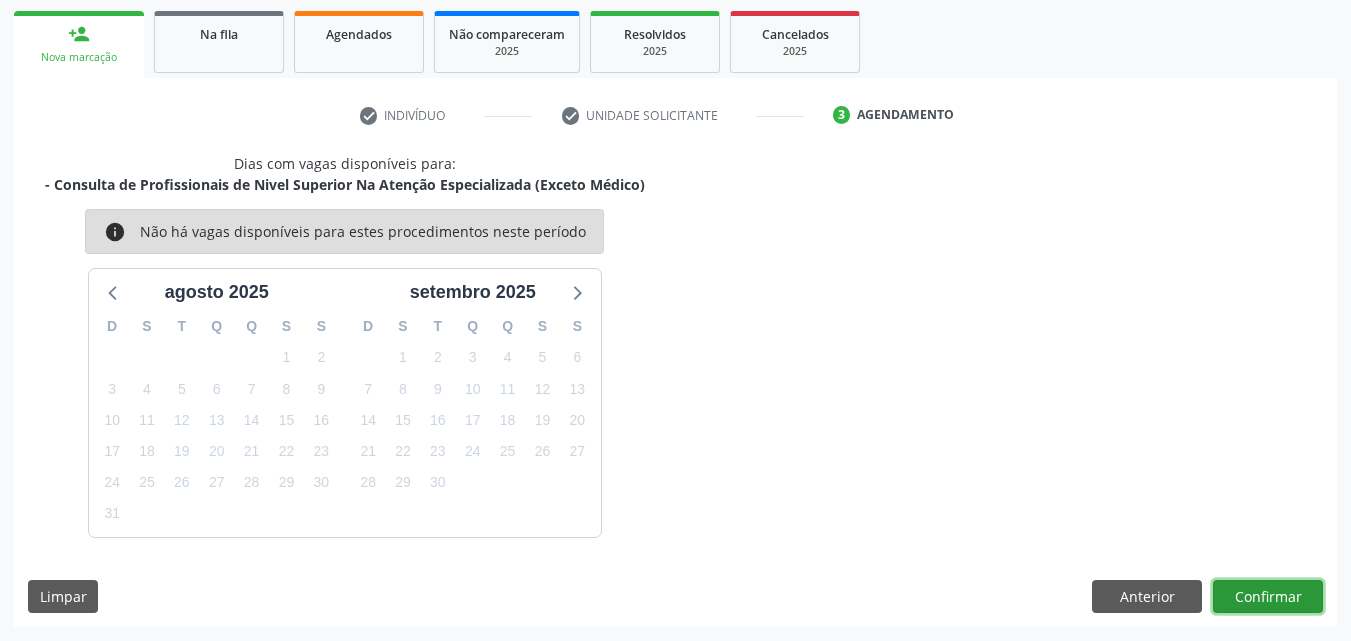 click on "Confirmar" at bounding box center (1268, 597) 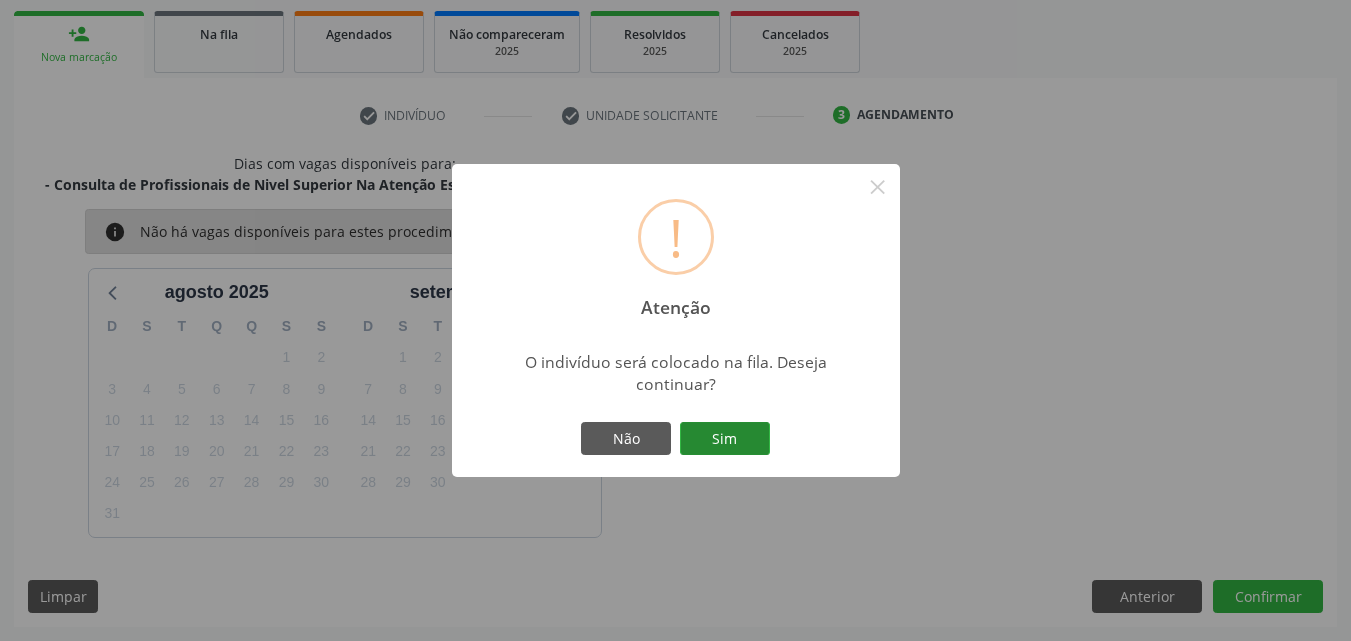 click on "Sim" at bounding box center [725, 439] 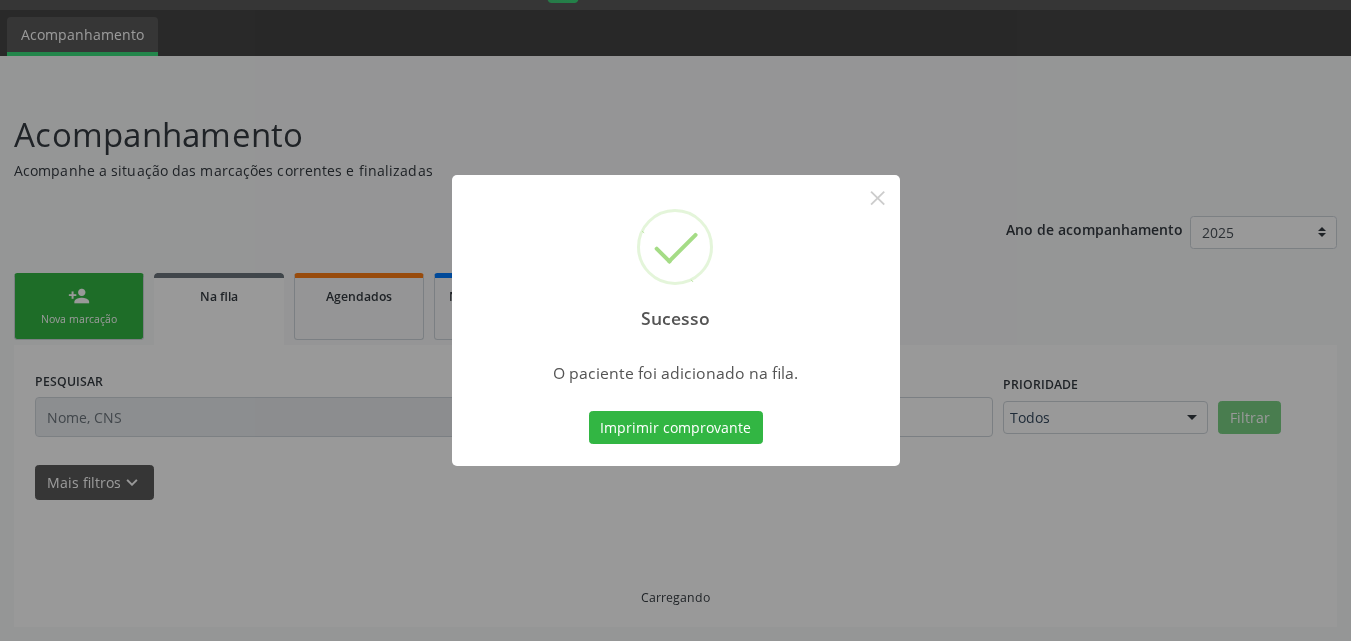 scroll, scrollTop: 54, scrollLeft: 0, axis: vertical 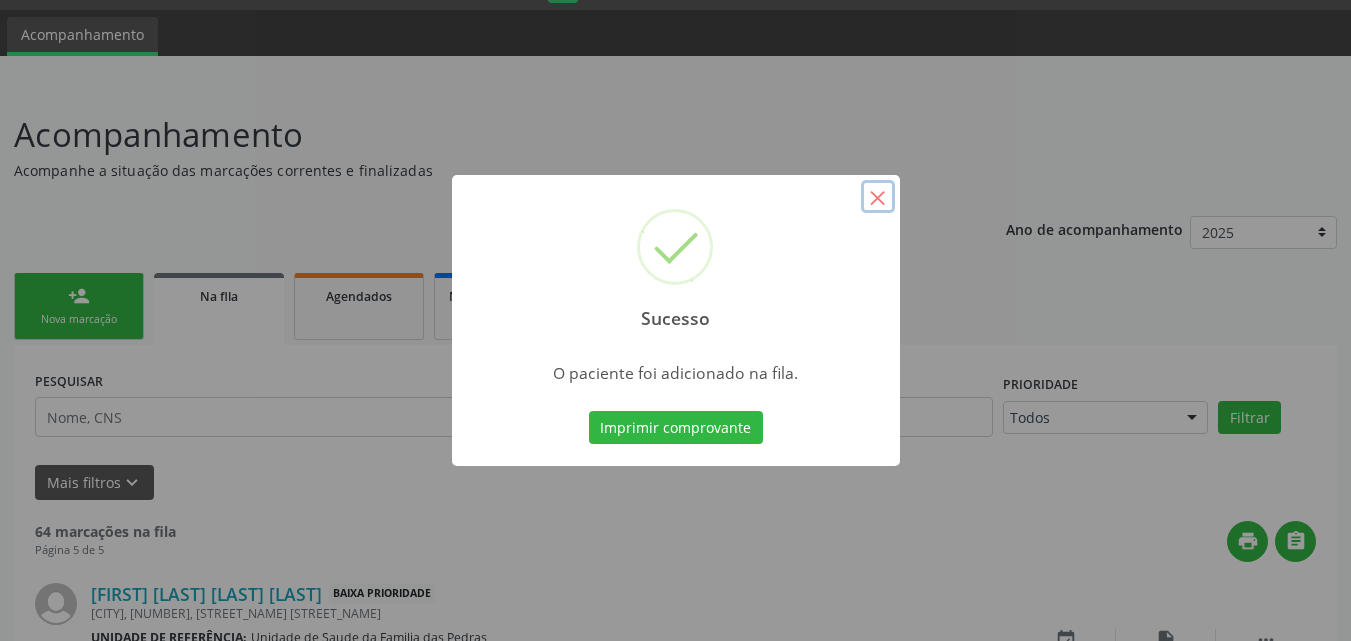click on "×" at bounding box center [878, 197] 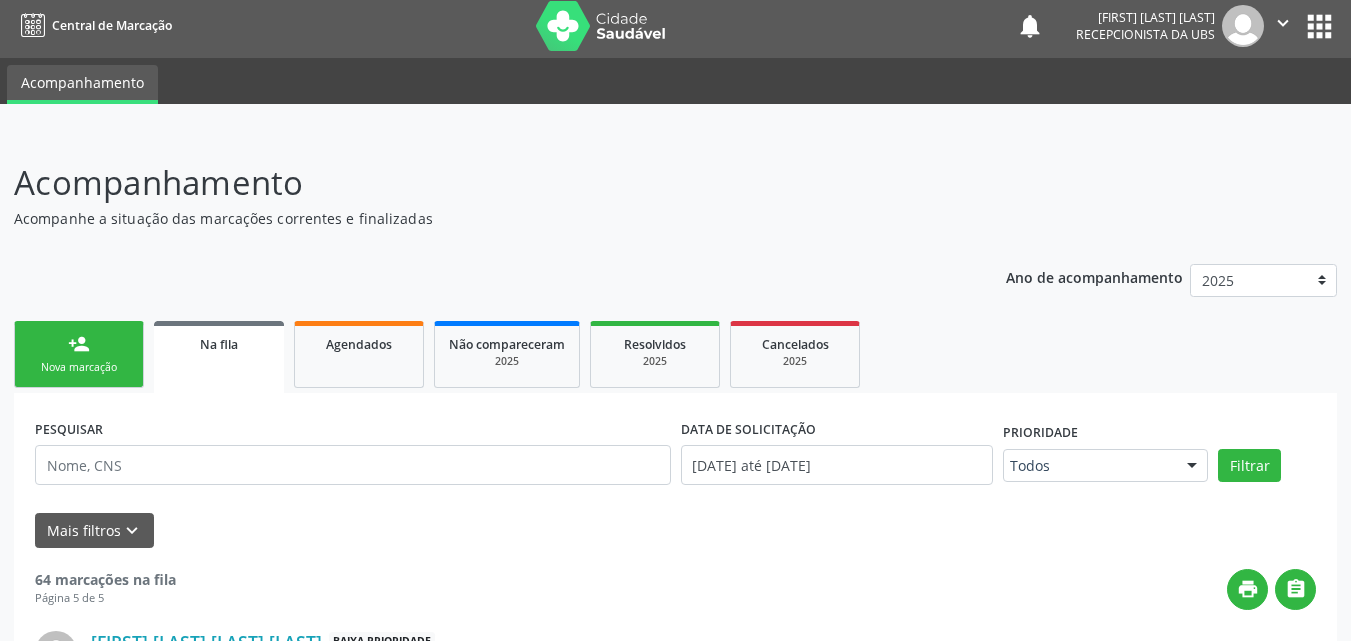 scroll, scrollTop: 0, scrollLeft: 0, axis: both 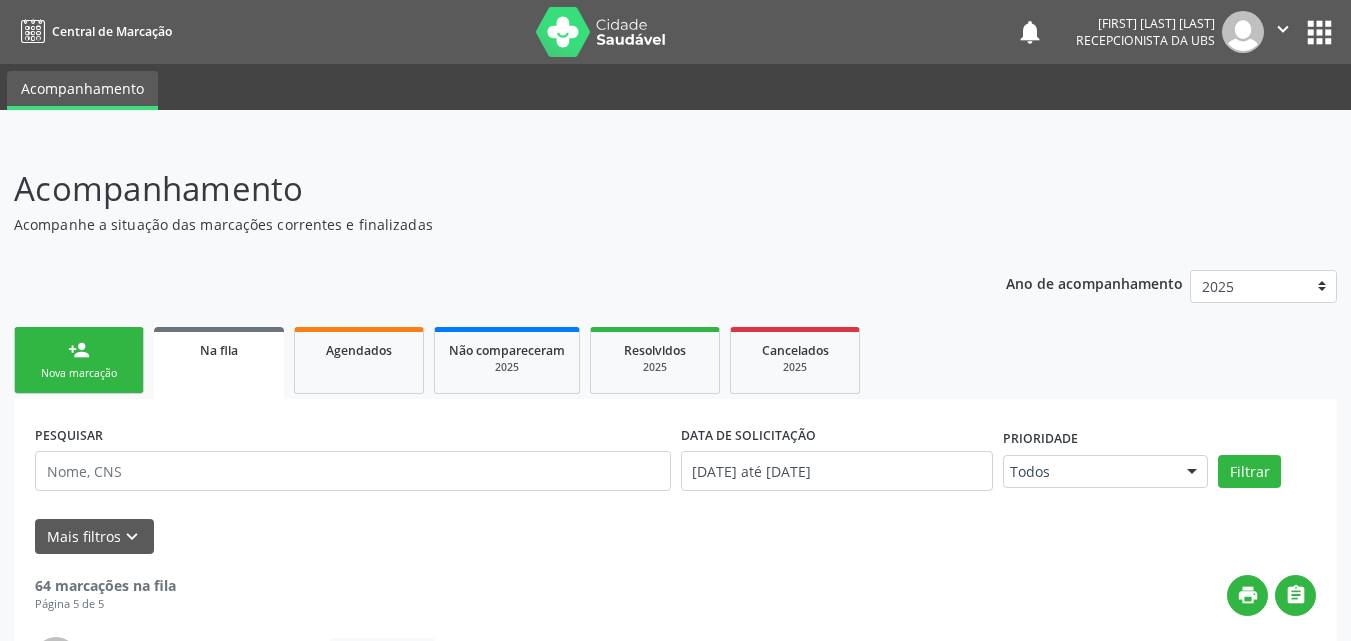 click on "Nova marcação" at bounding box center [79, 373] 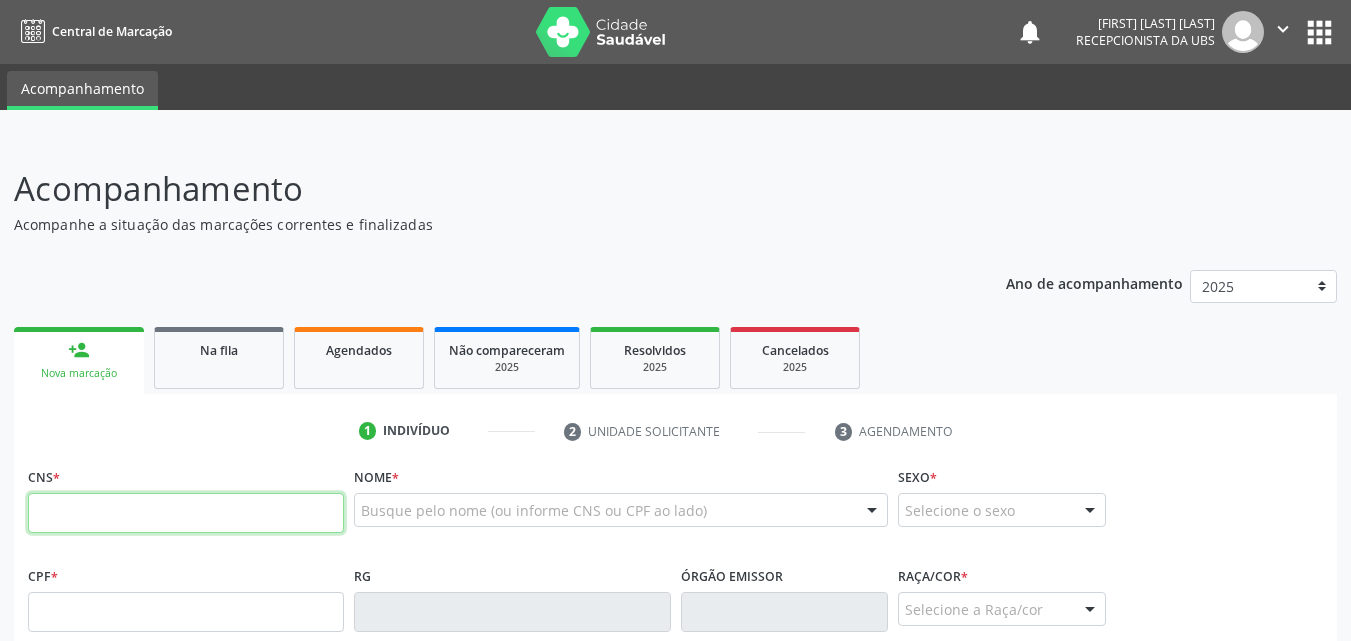 click at bounding box center [186, 513] 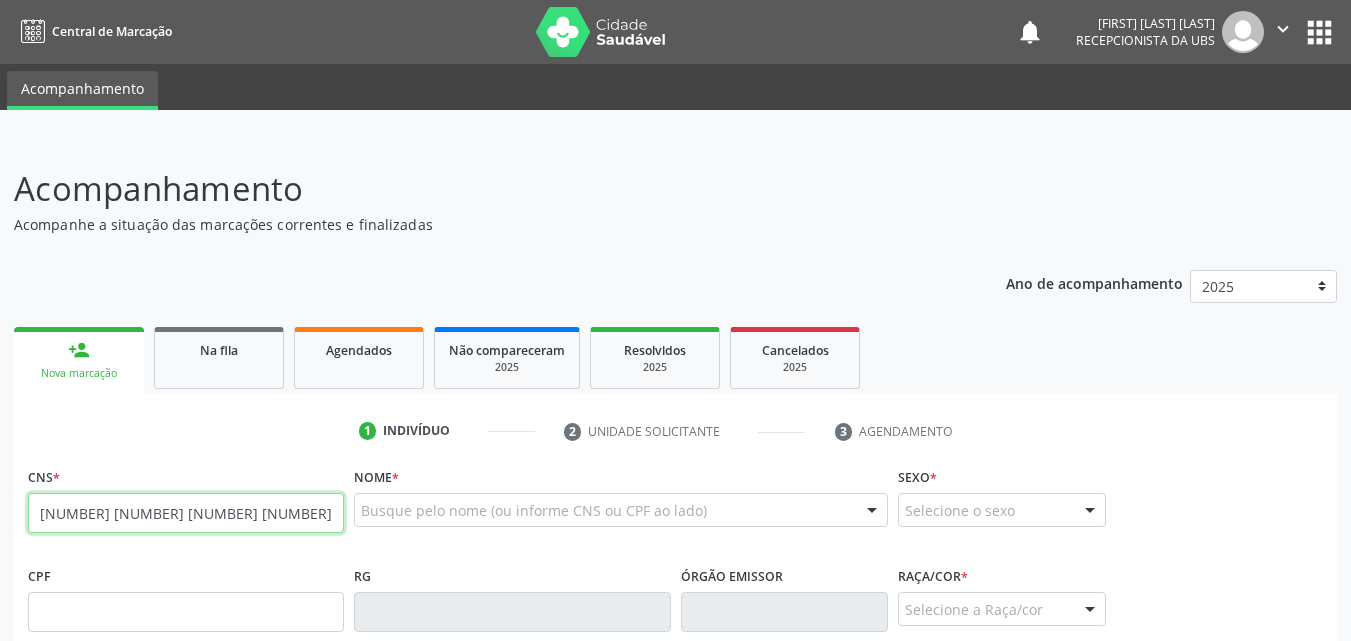 type on "[NUMBER] [NUMBER] [NUMBER] [NUMBER]" 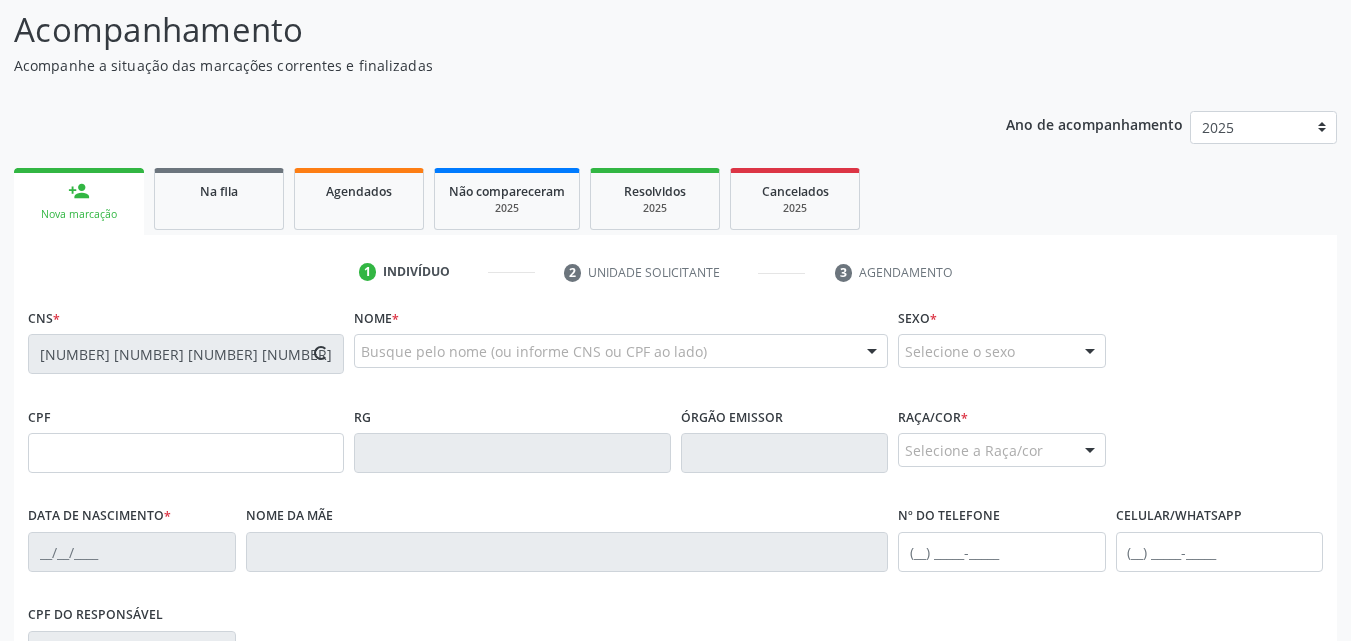 scroll, scrollTop: 200, scrollLeft: 0, axis: vertical 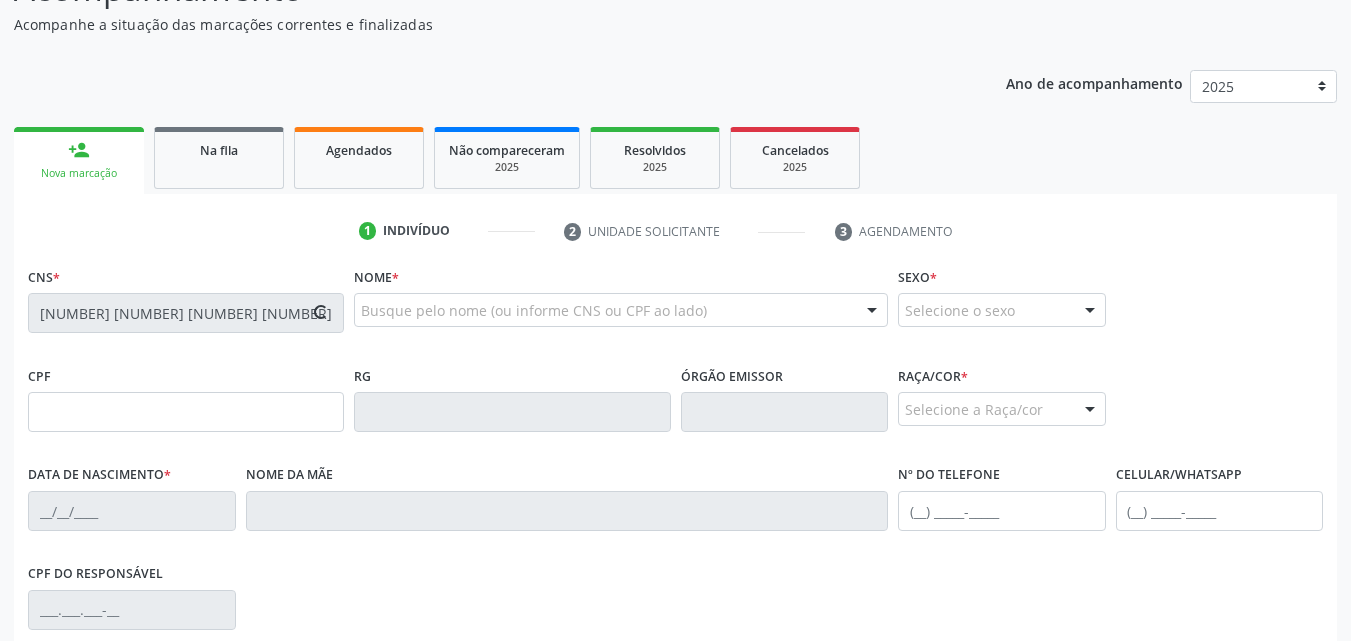 type on "[NUMBER].[NUMBER].[NUMBER]-[NUMBER]" 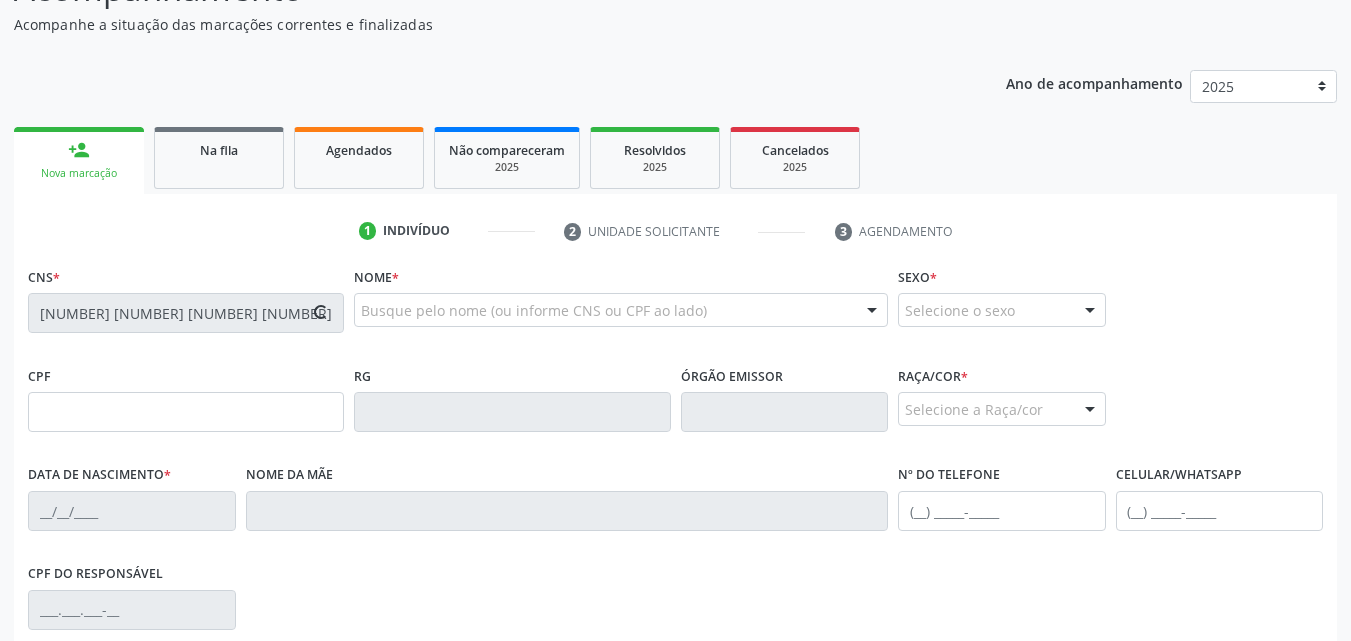 type on "[DD]/[MM]/[YYYY]" 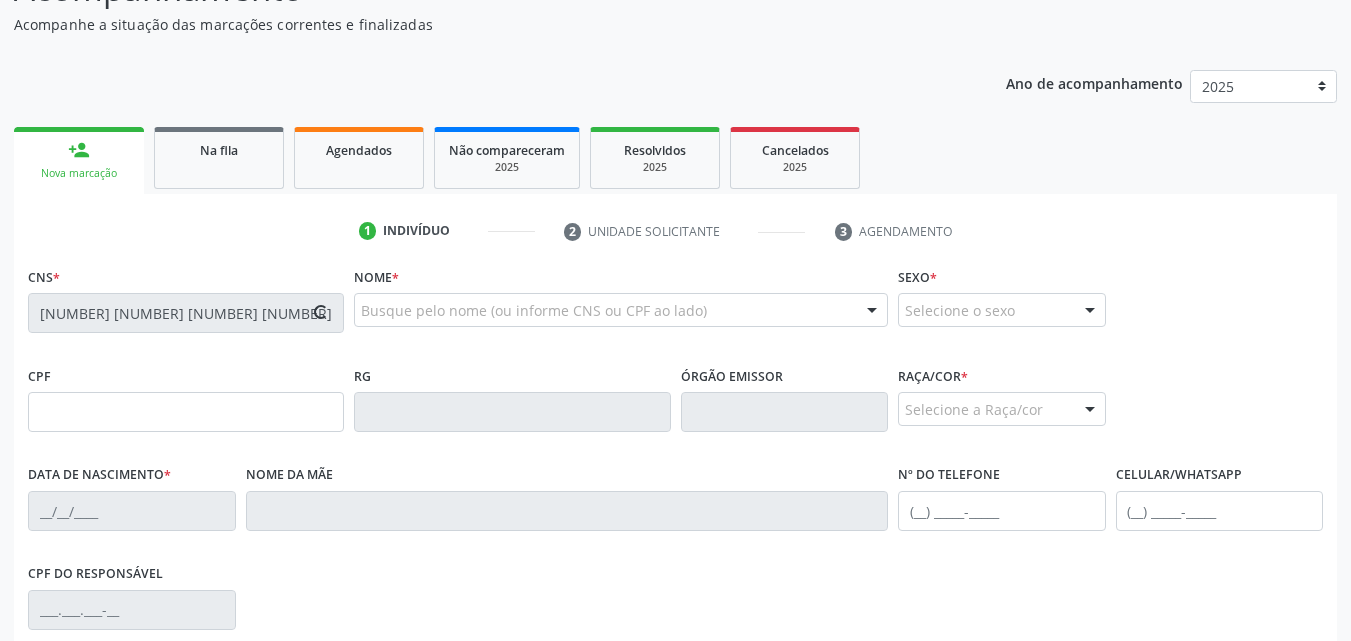 type on "[FIRST] [LAST] [LAST]" 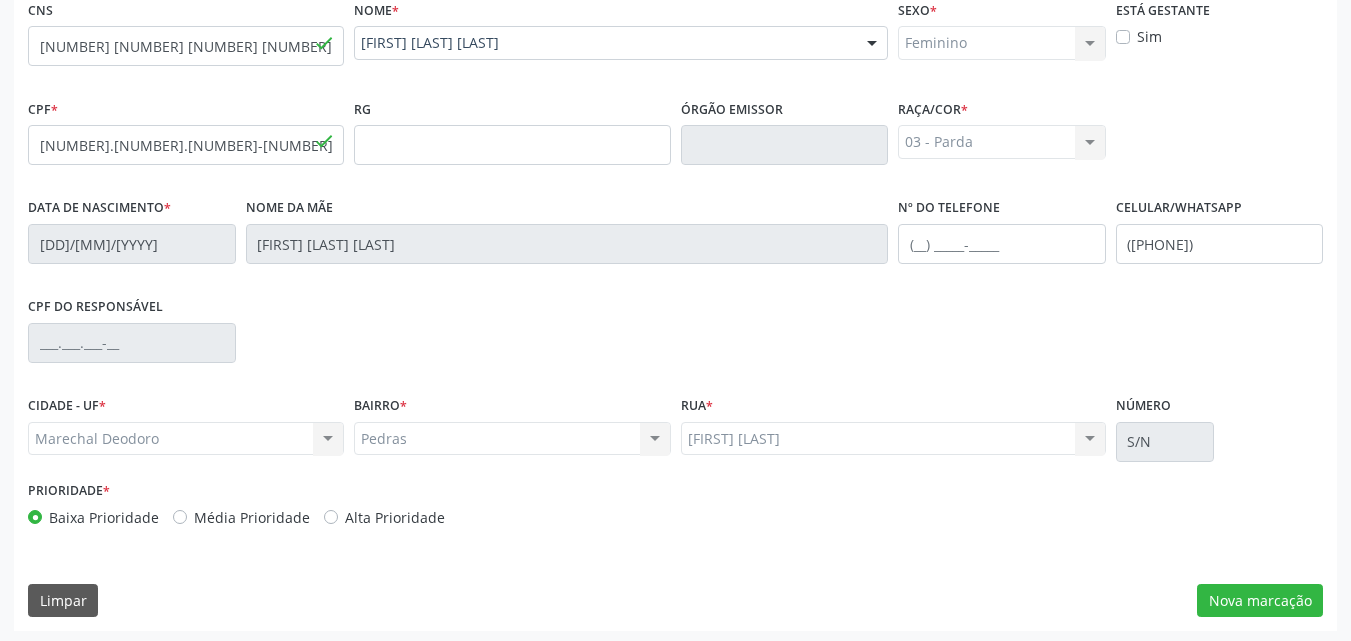 scroll, scrollTop: 471, scrollLeft: 0, axis: vertical 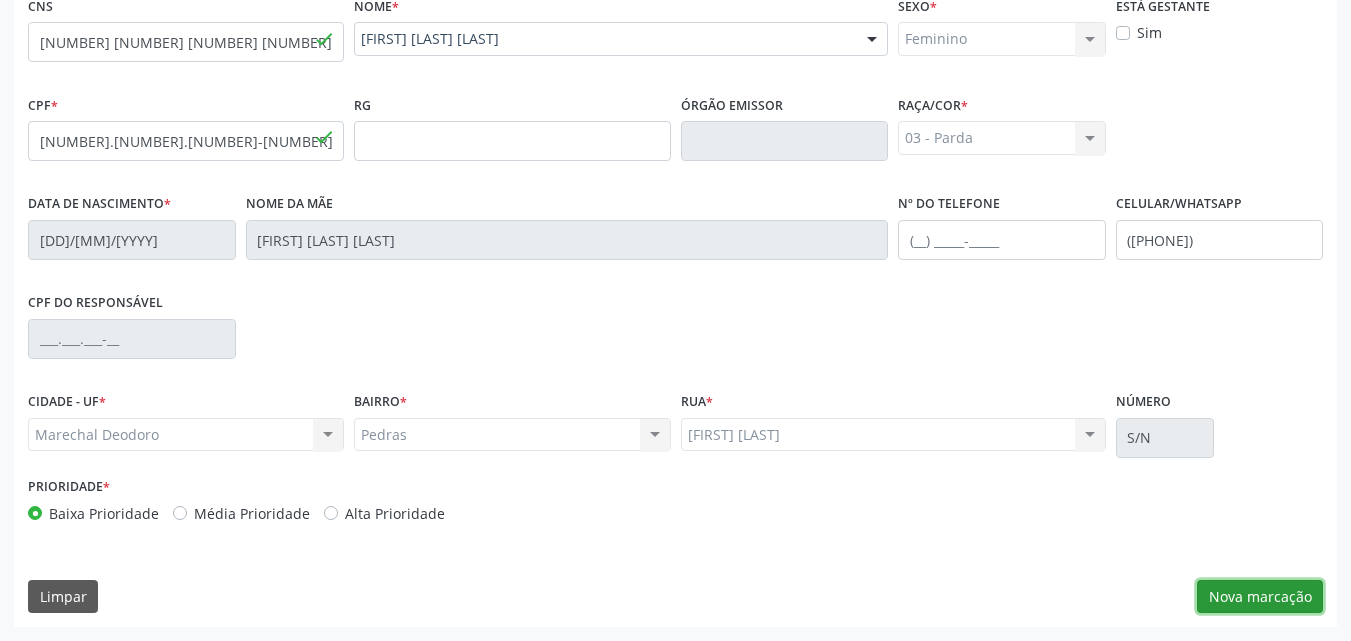 click on "Nova marcação" at bounding box center (1260, 597) 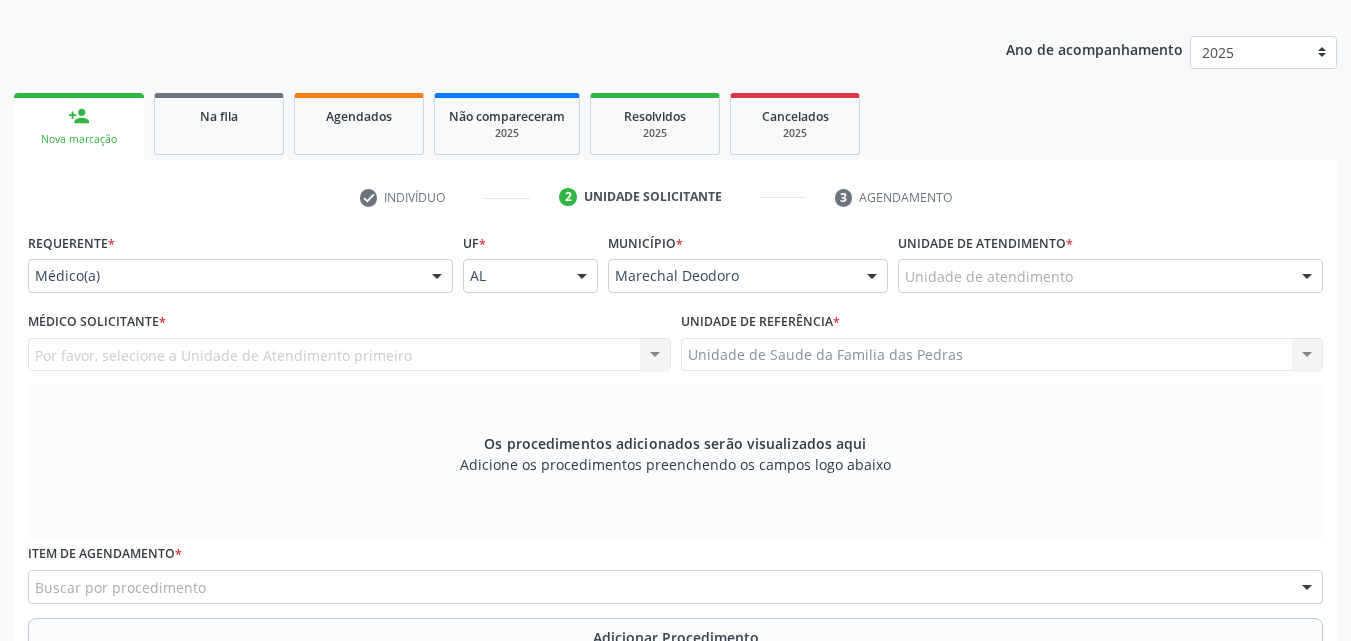 scroll, scrollTop: 71, scrollLeft: 0, axis: vertical 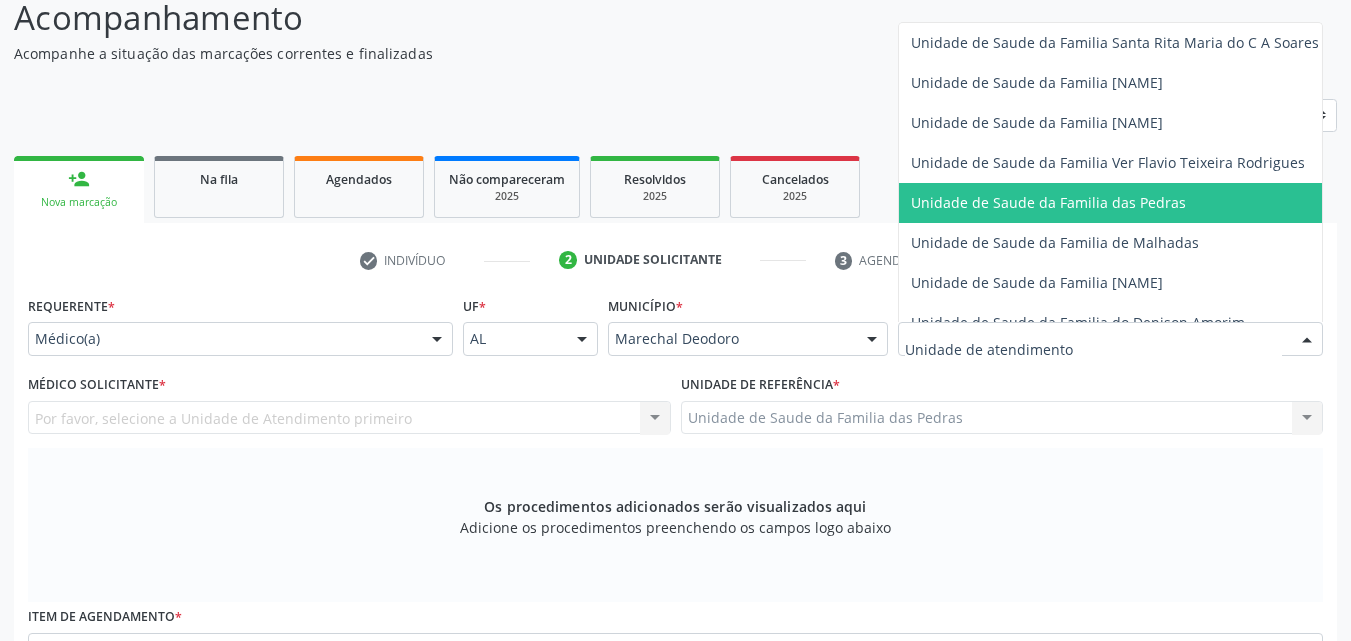click on "Unidade de Saude da Familia das Pedras" at bounding box center (1115, 203) 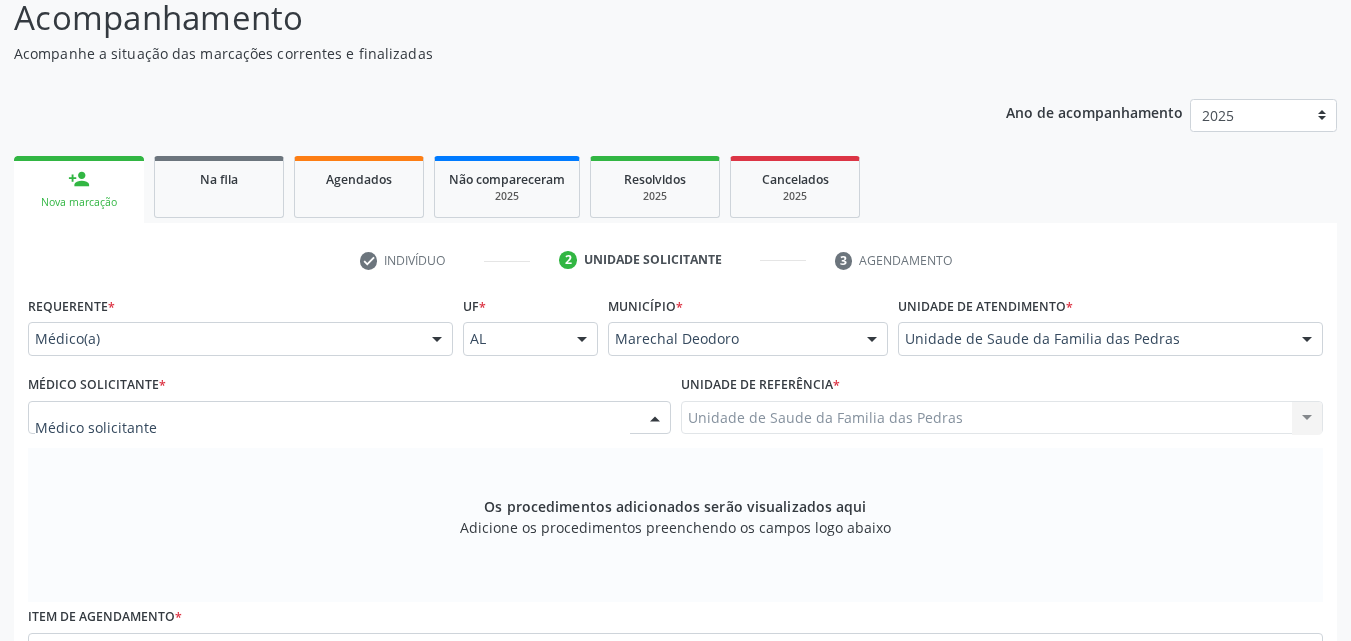 click at bounding box center (349, 418) 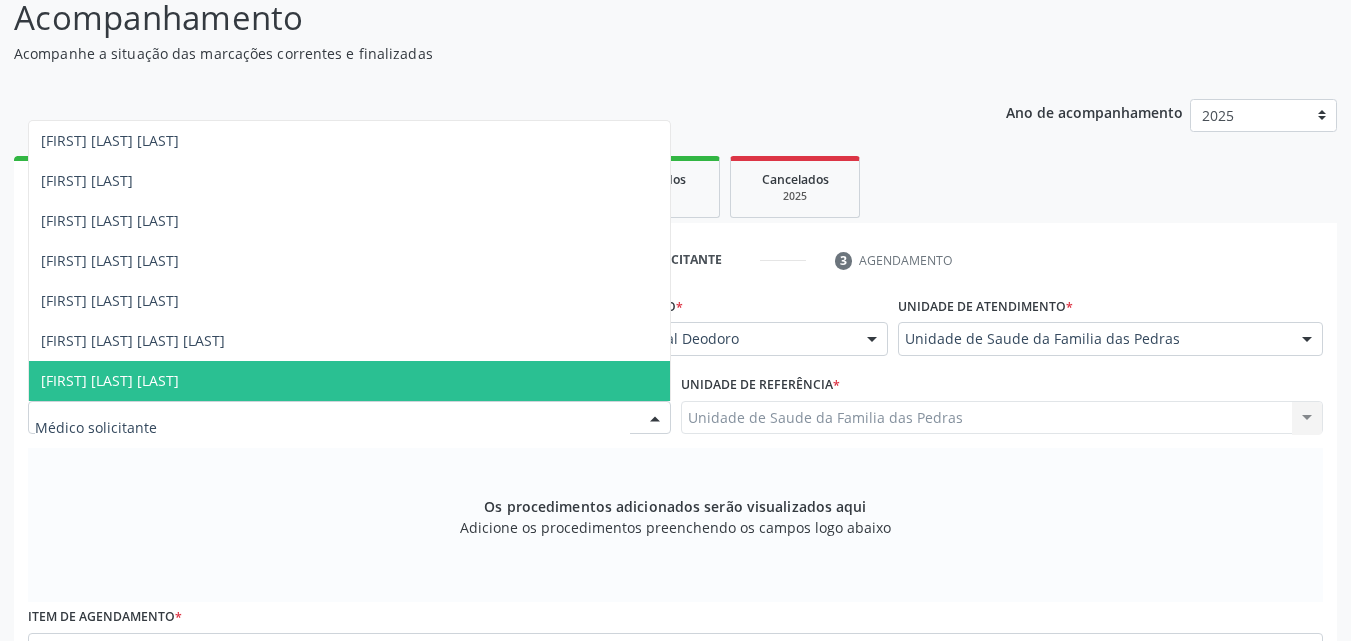 click on "[FIRST] [LAST] [LAST]" at bounding box center (349, 381) 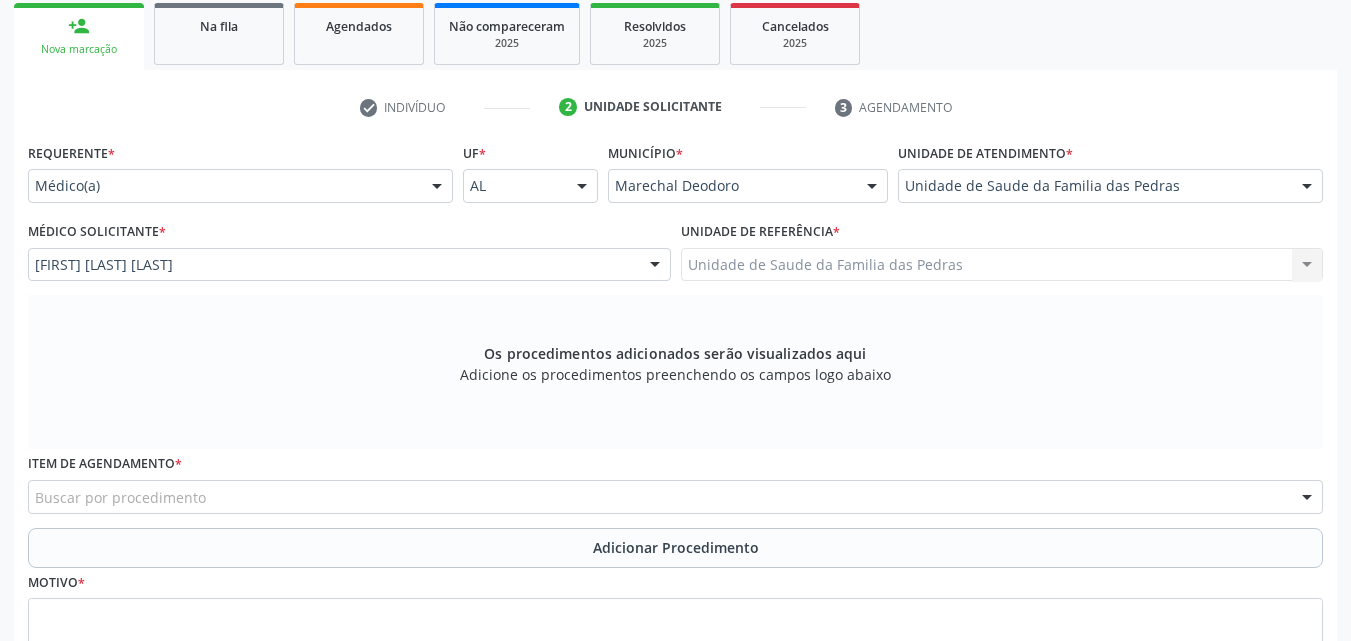 scroll, scrollTop: 471, scrollLeft: 0, axis: vertical 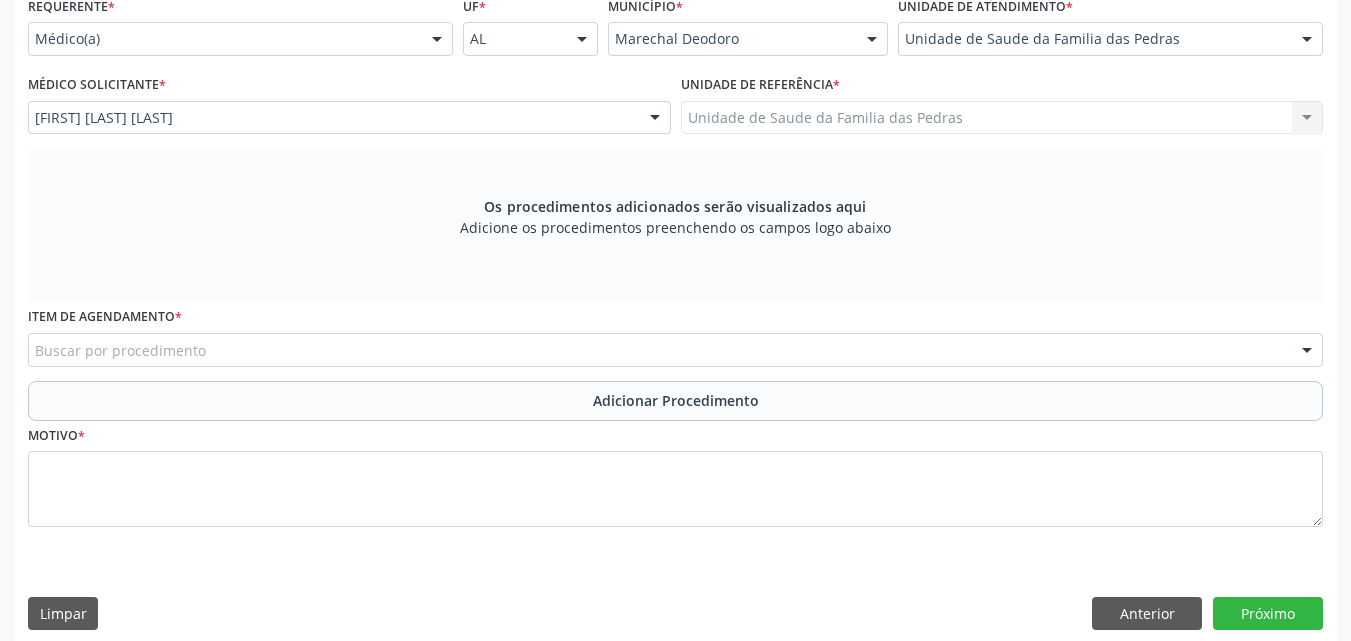 click on "Buscar por procedimento" at bounding box center [675, 350] 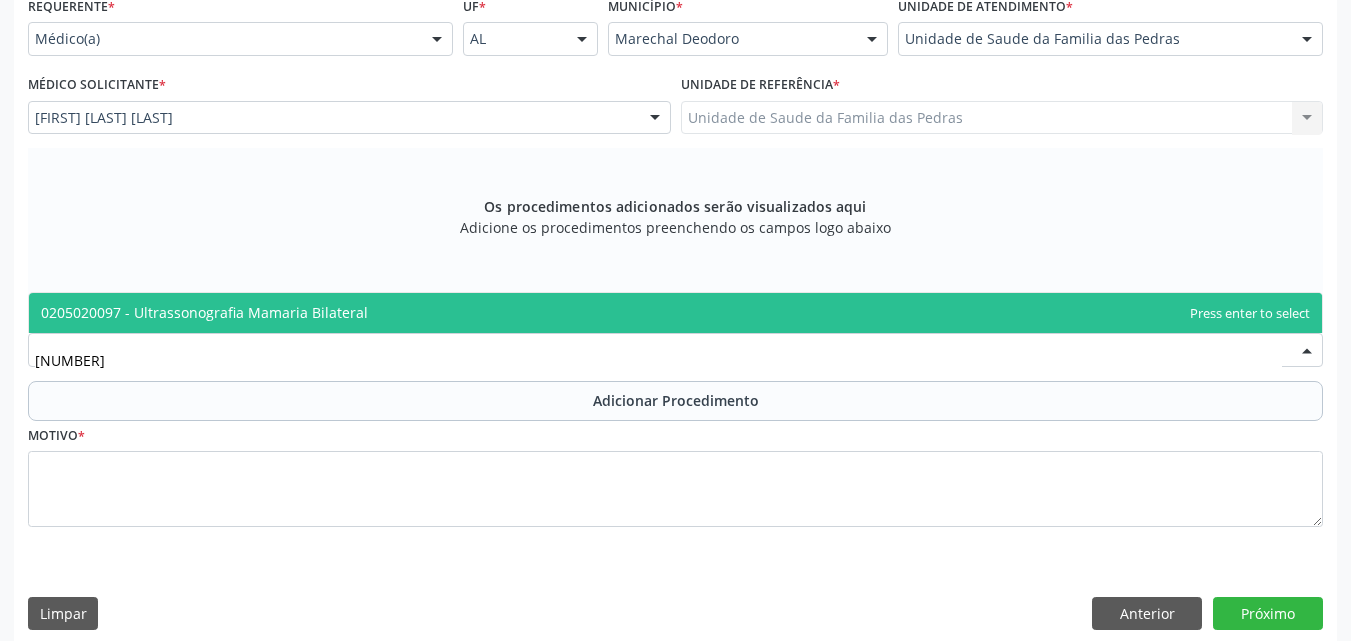 type on "[NUMBER]" 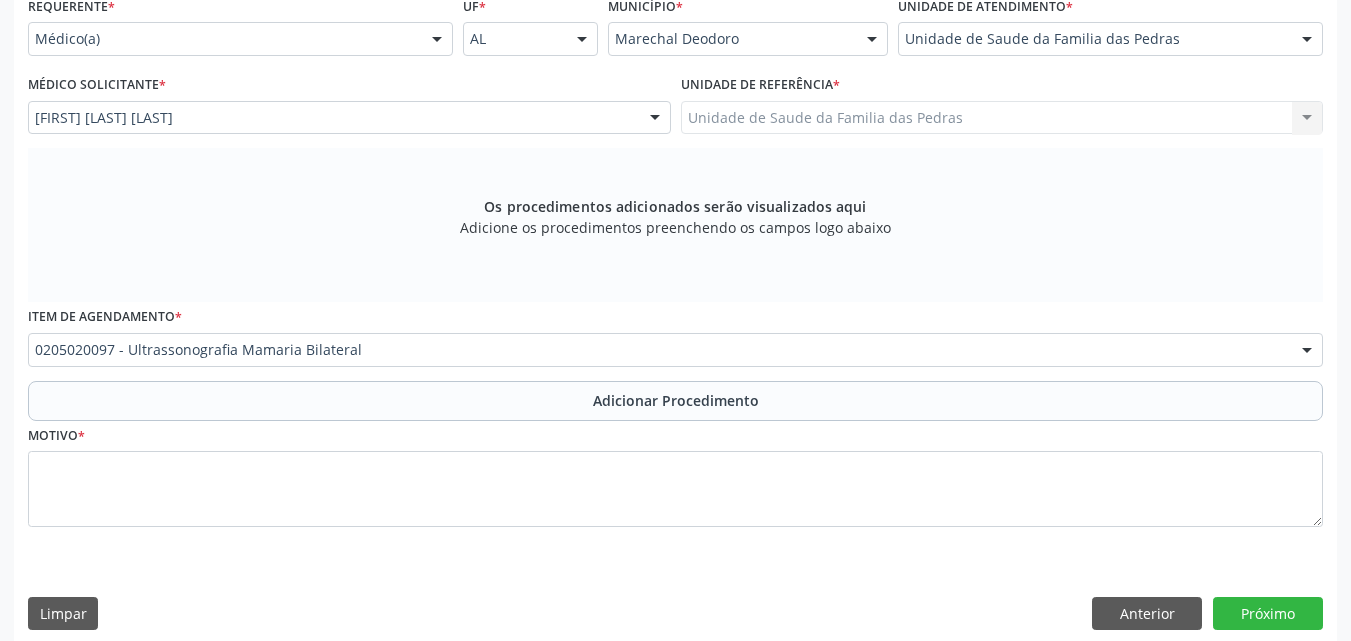click on "Motivo
*" at bounding box center (675, 474) 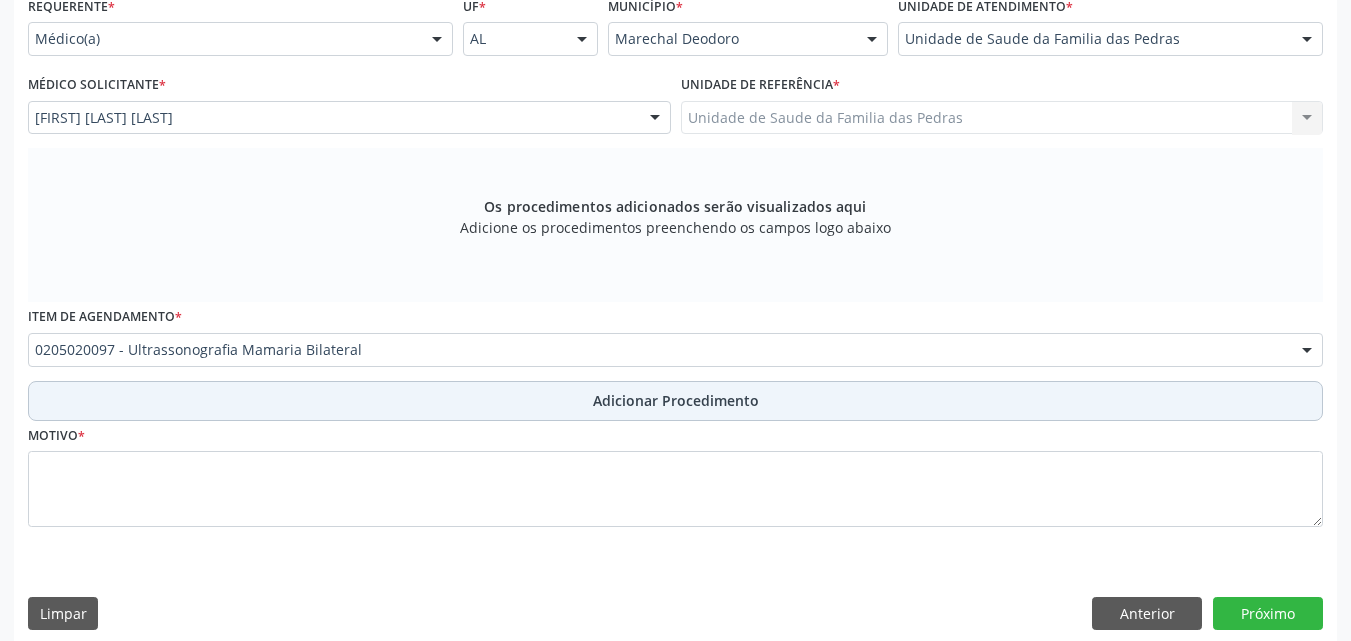 click on "Adicionar Procedimento" at bounding box center (675, 401) 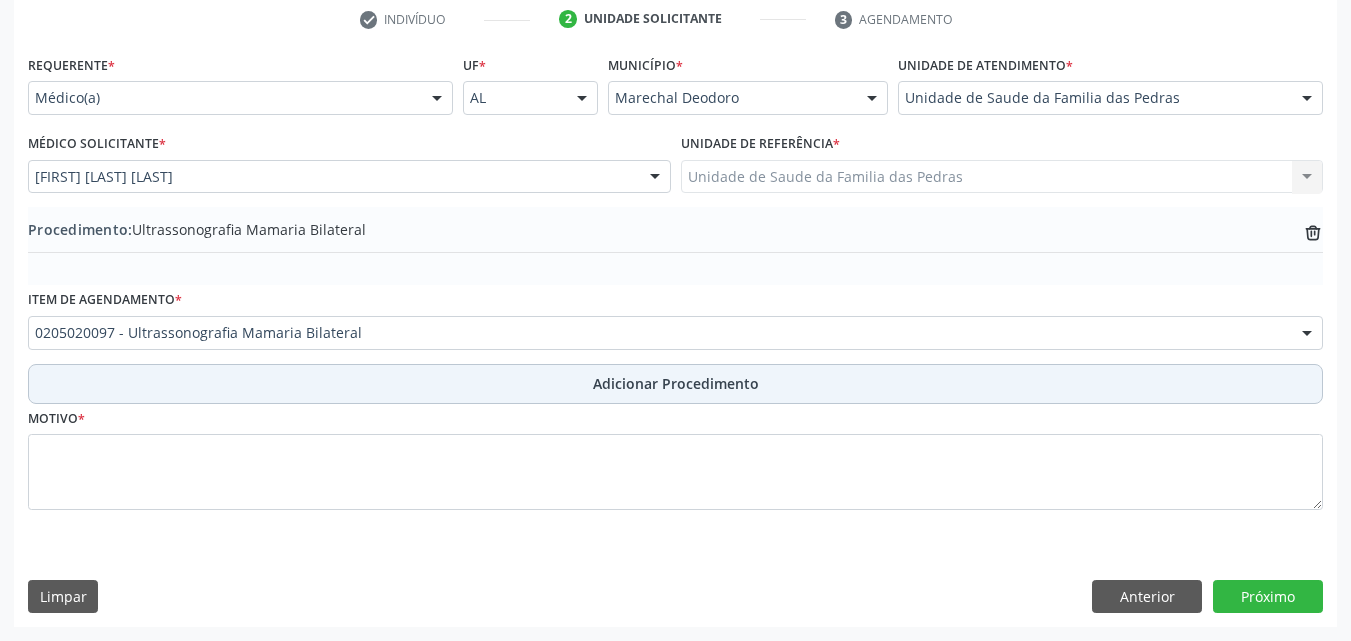 scroll, scrollTop: 412, scrollLeft: 0, axis: vertical 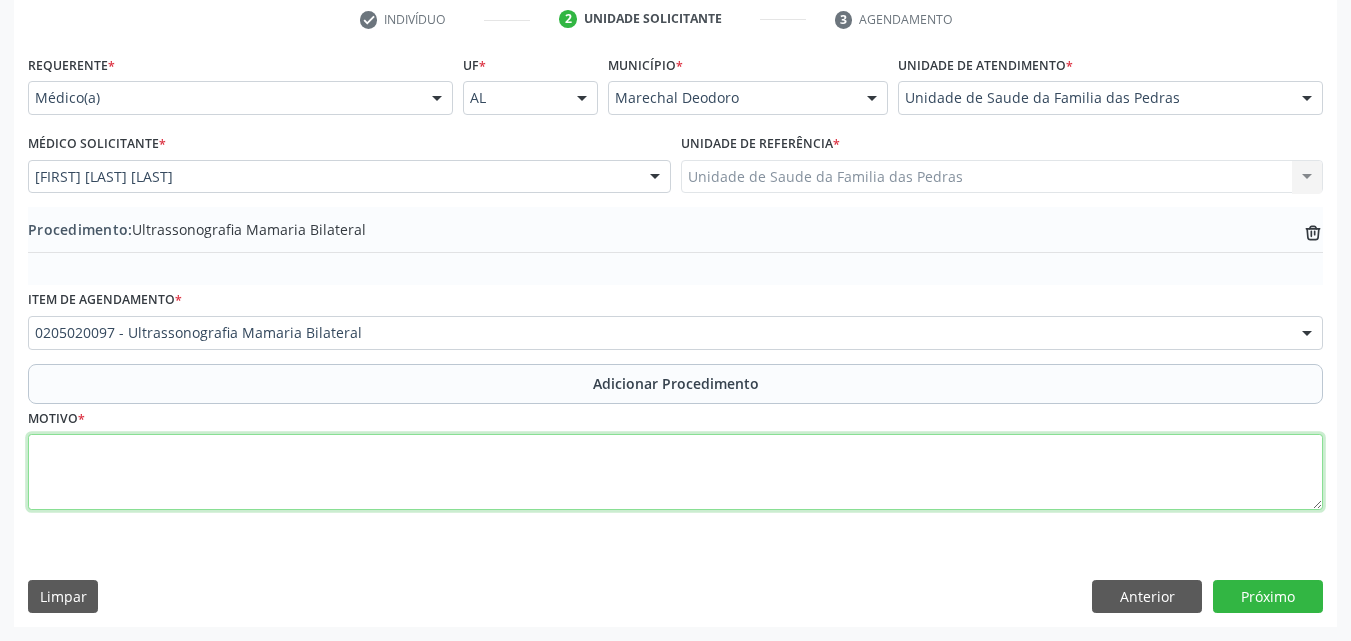 click at bounding box center [675, 472] 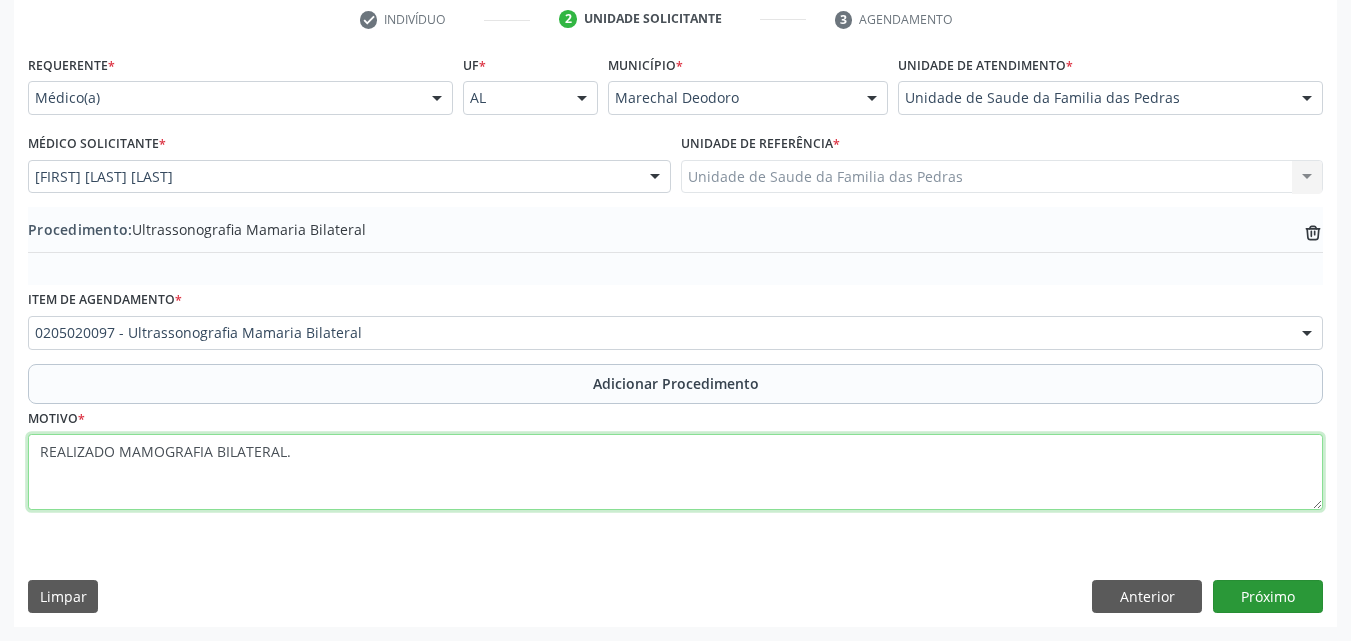 type on "REALIZADO MAMOGRAFIA BILATERAL." 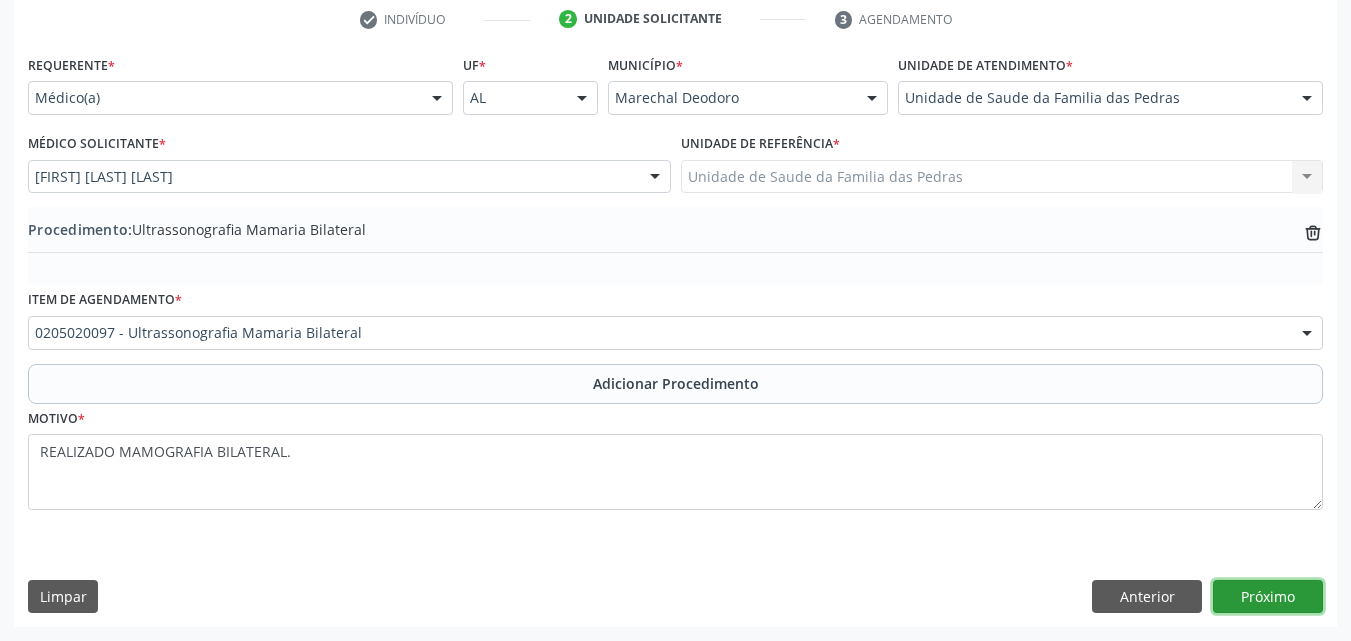 click on "Próximo" at bounding box center (1268, 597) 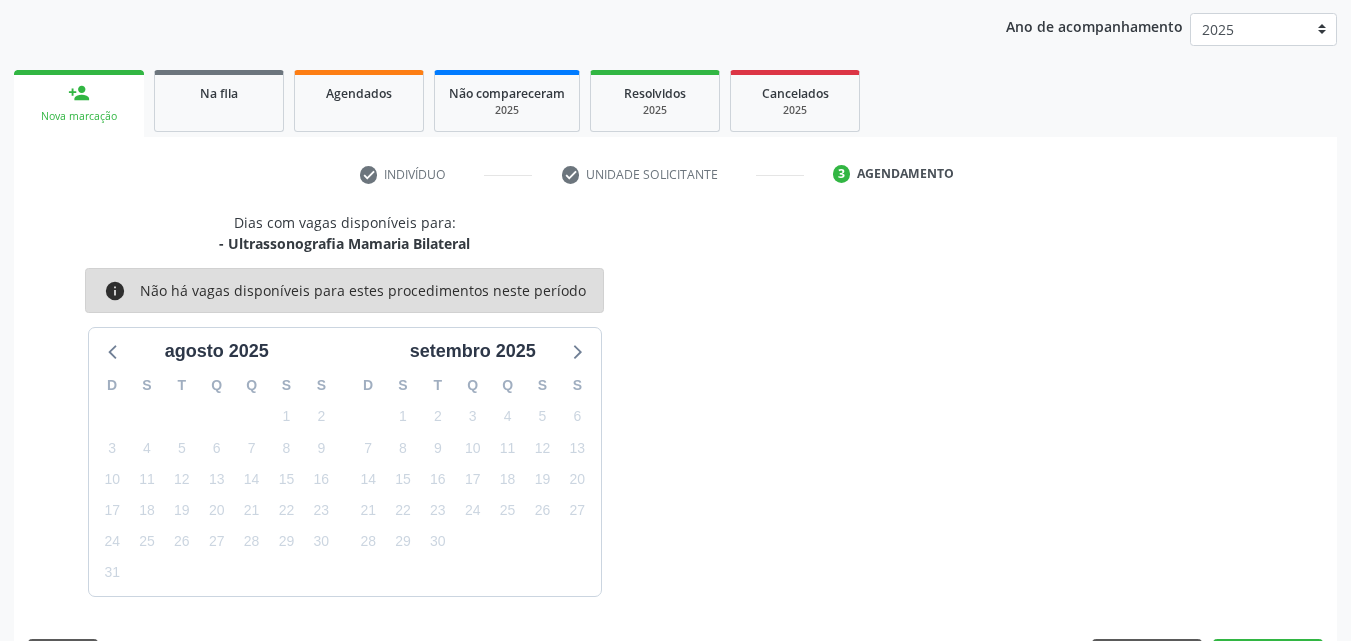 scroll, scrollTop: 316, scrollLeft: 0, axis: vertical 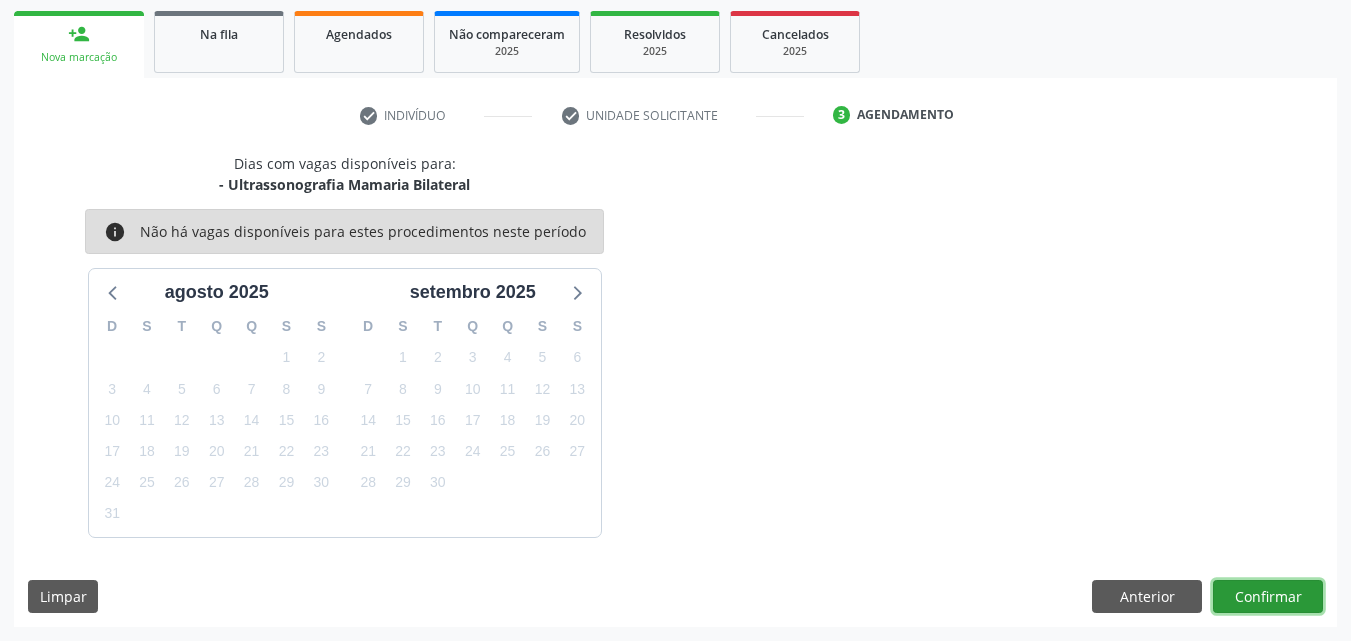 click on "Confirmar" at bounding box center [1268, 597] 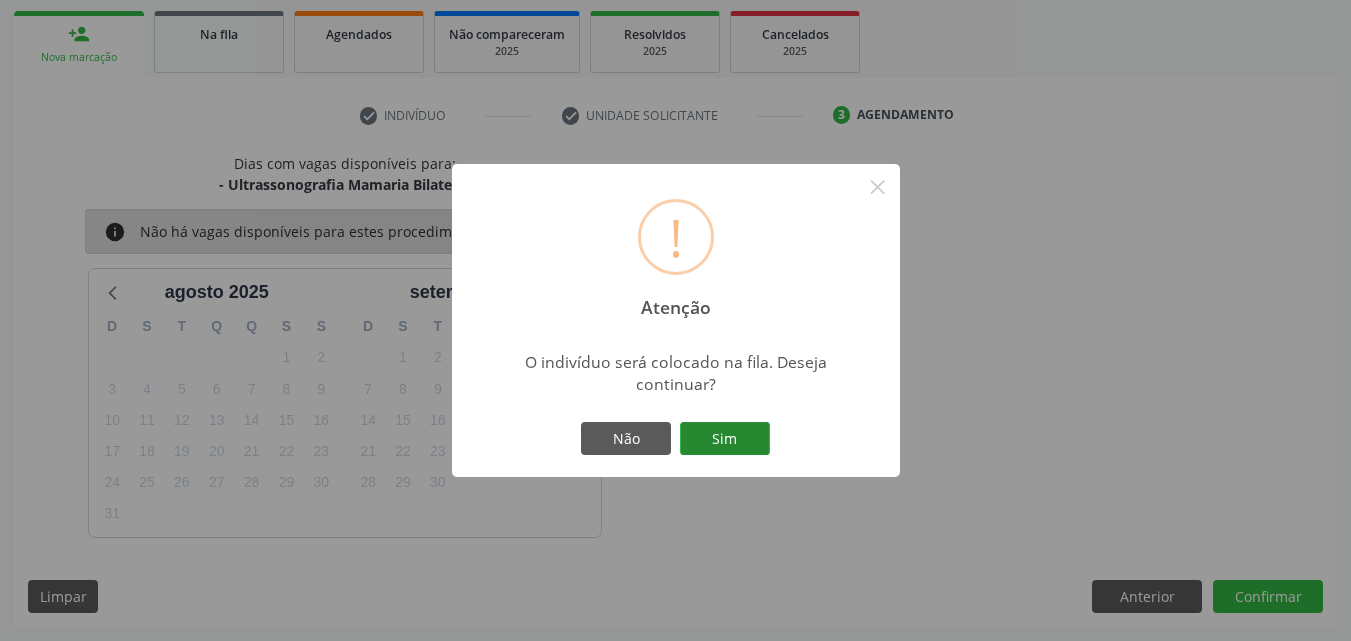 click on "Sim" at bounding box center [725, 439] 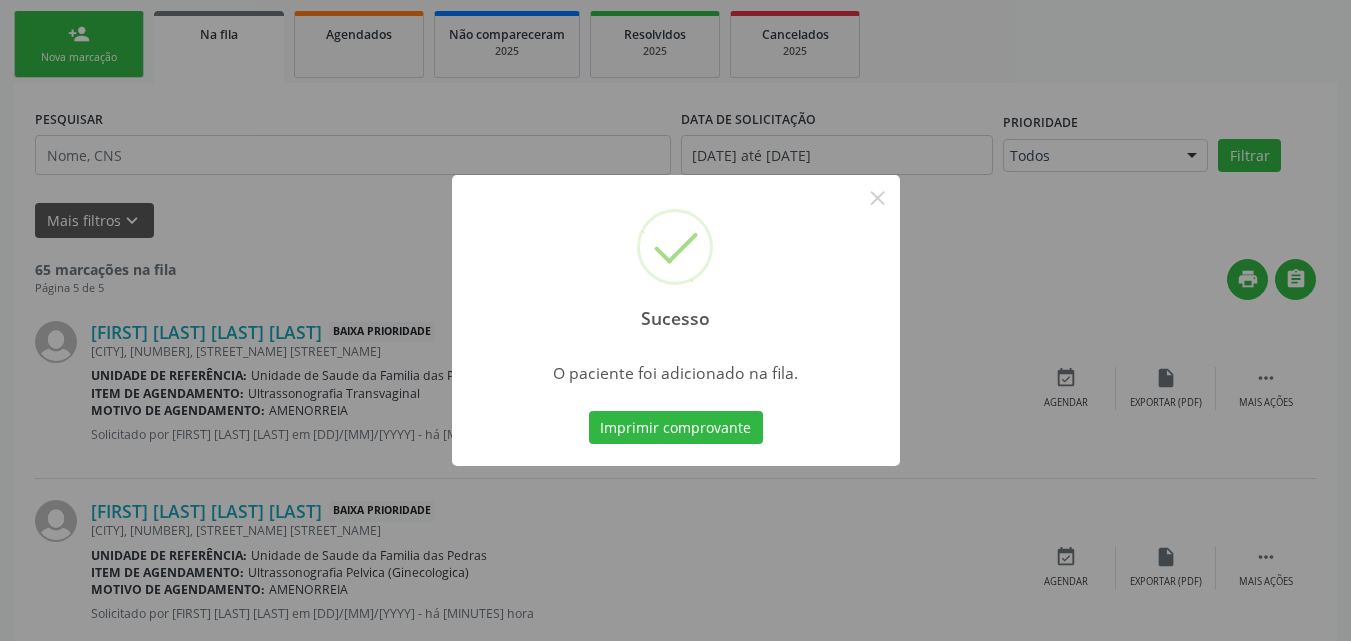 scroll, scrollTop: 54, scrollLeft: 0, axis: vertical 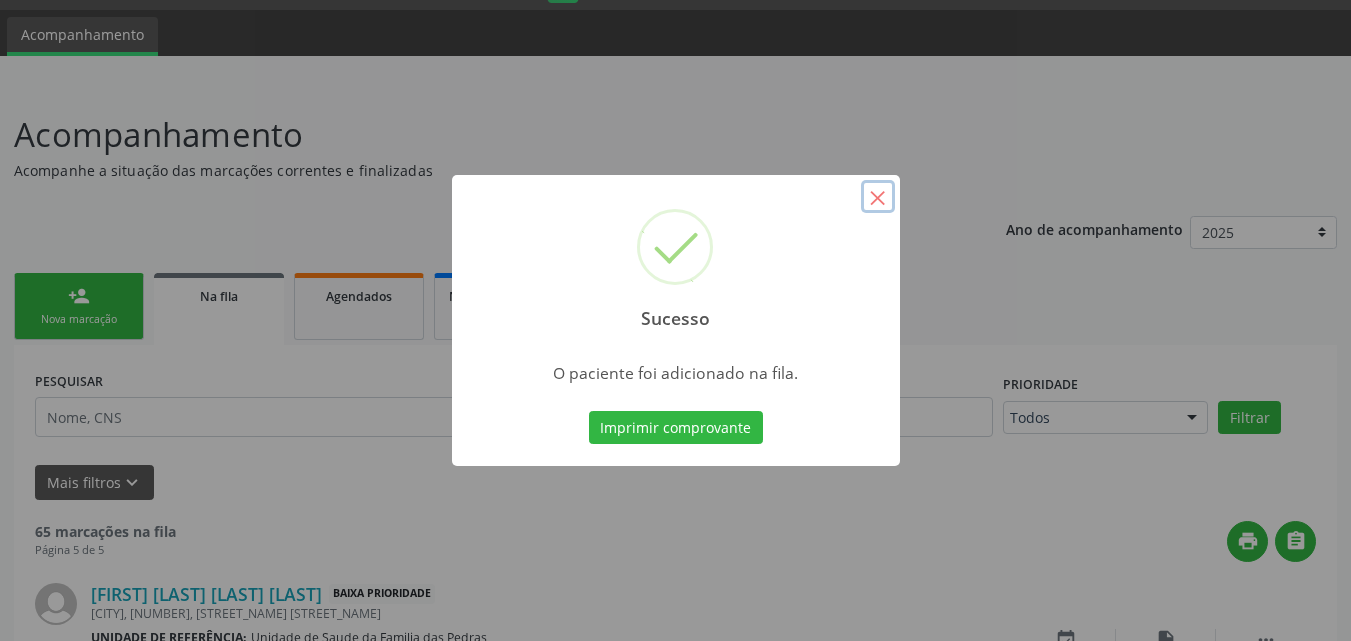 click on "×" at bounding box center [878, 197] 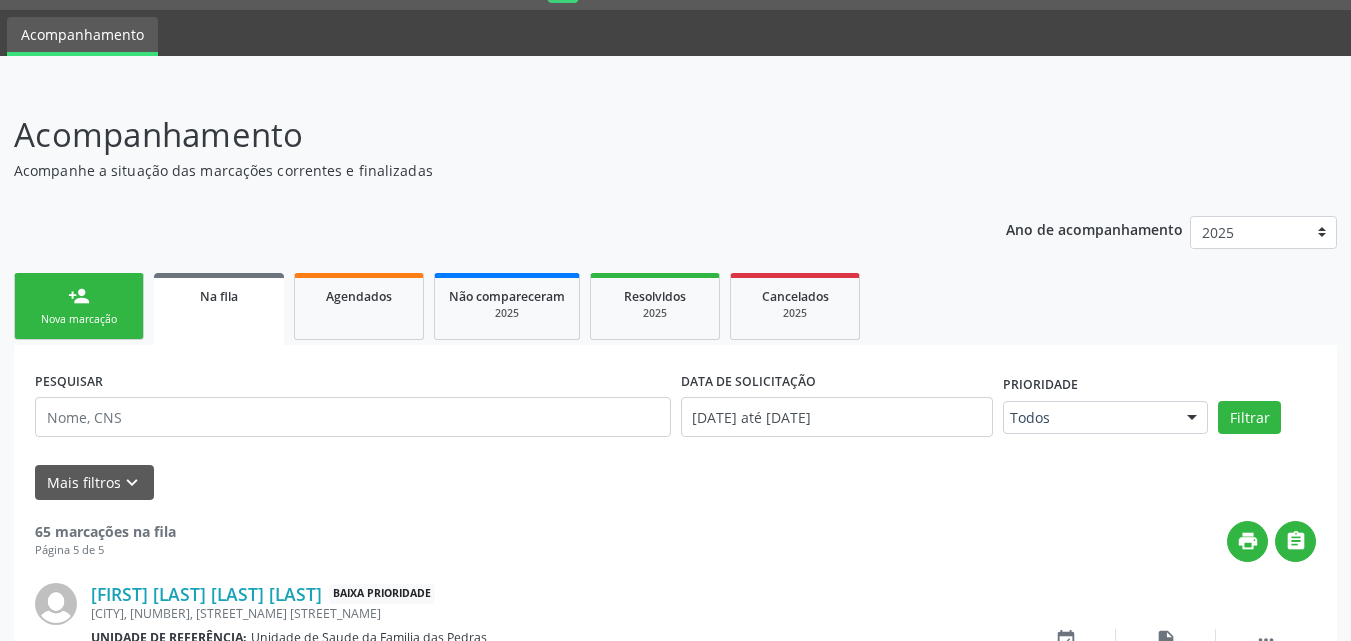 click on "person_add" at bounding box center [79, 296] 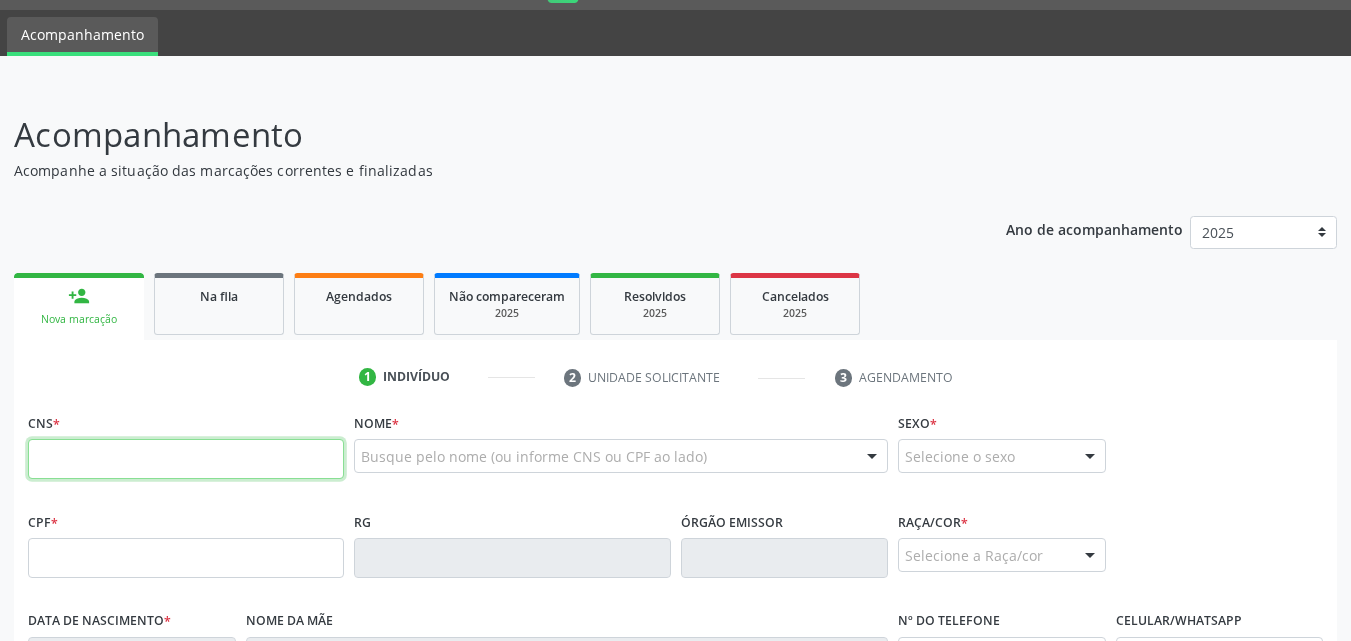 click at bounding box center (186, 459) 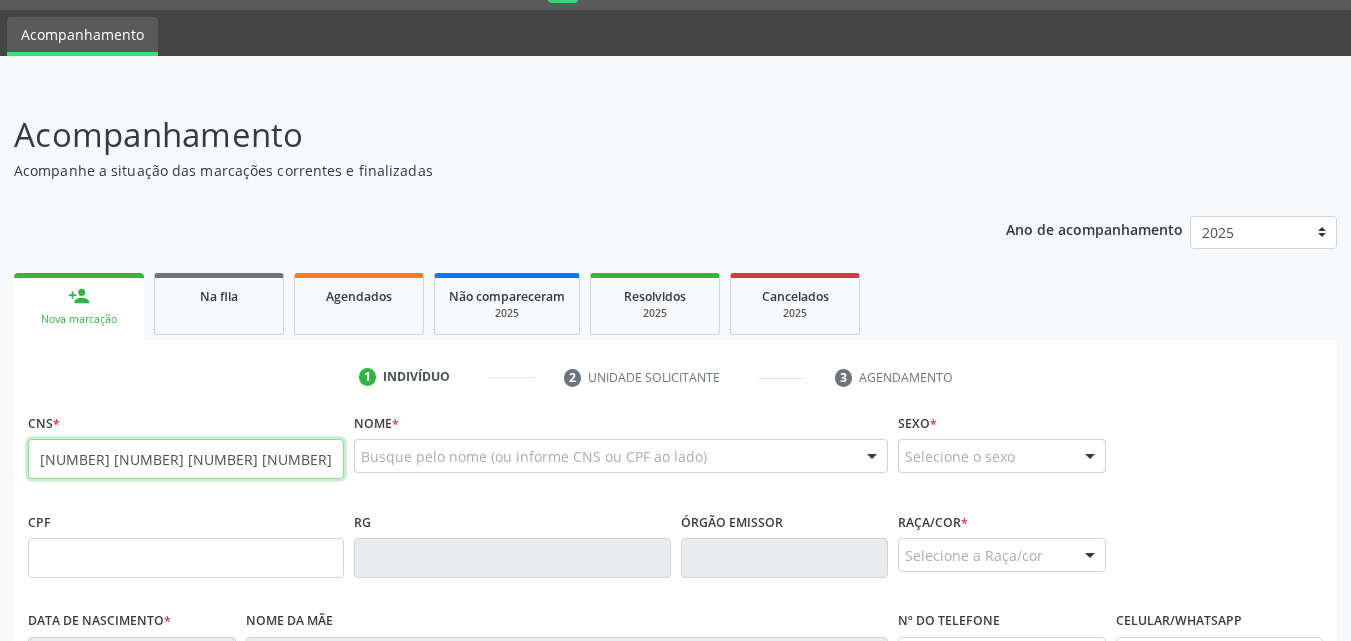 type on "[NUMBER] [NUMBER] [NUMBER] [NUMBER]" 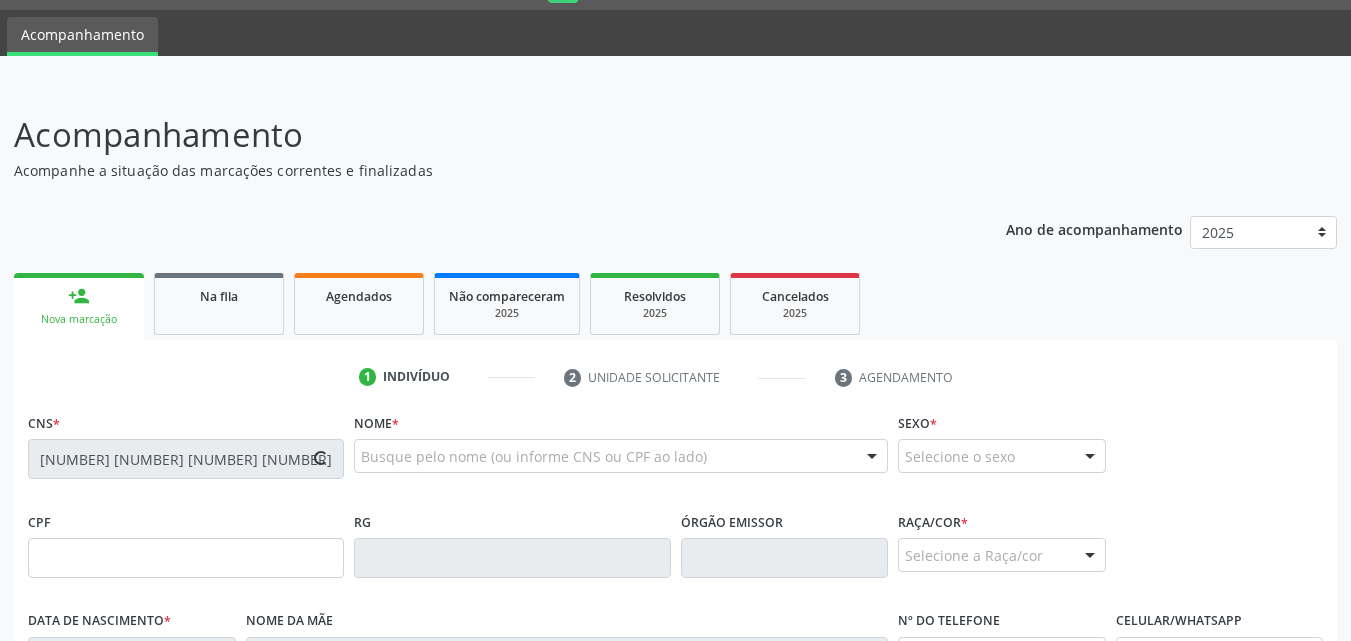 type on "[NUMBER].[NUMBER].[NUMBER]-[NUMBER]" 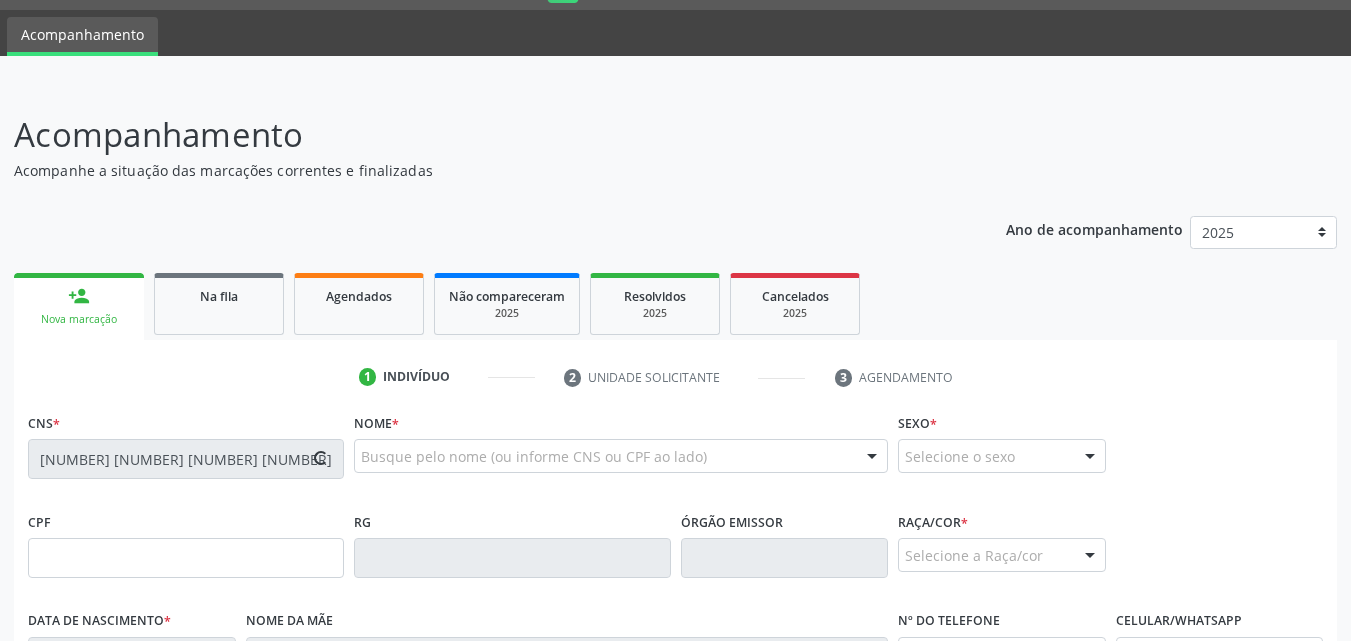 type on "[DD]/[MM]/[YYYY]" 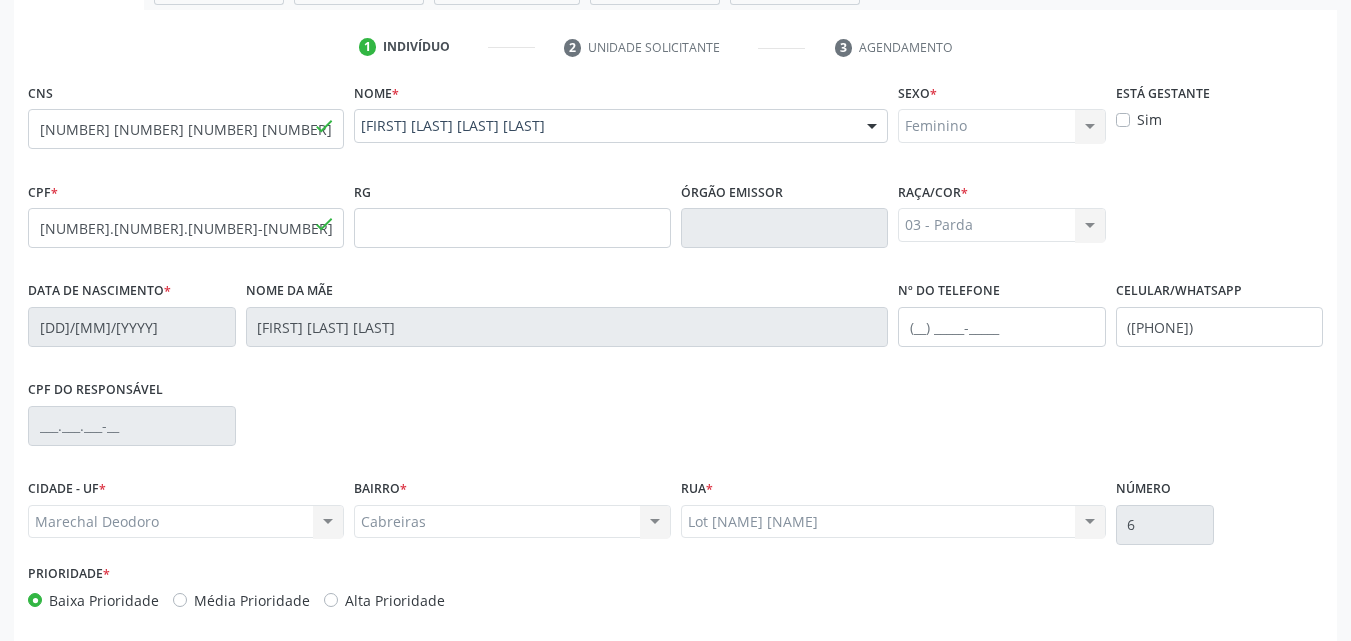 scroll, scrollTop: 454, scrollLeft: 0, axis: vertical 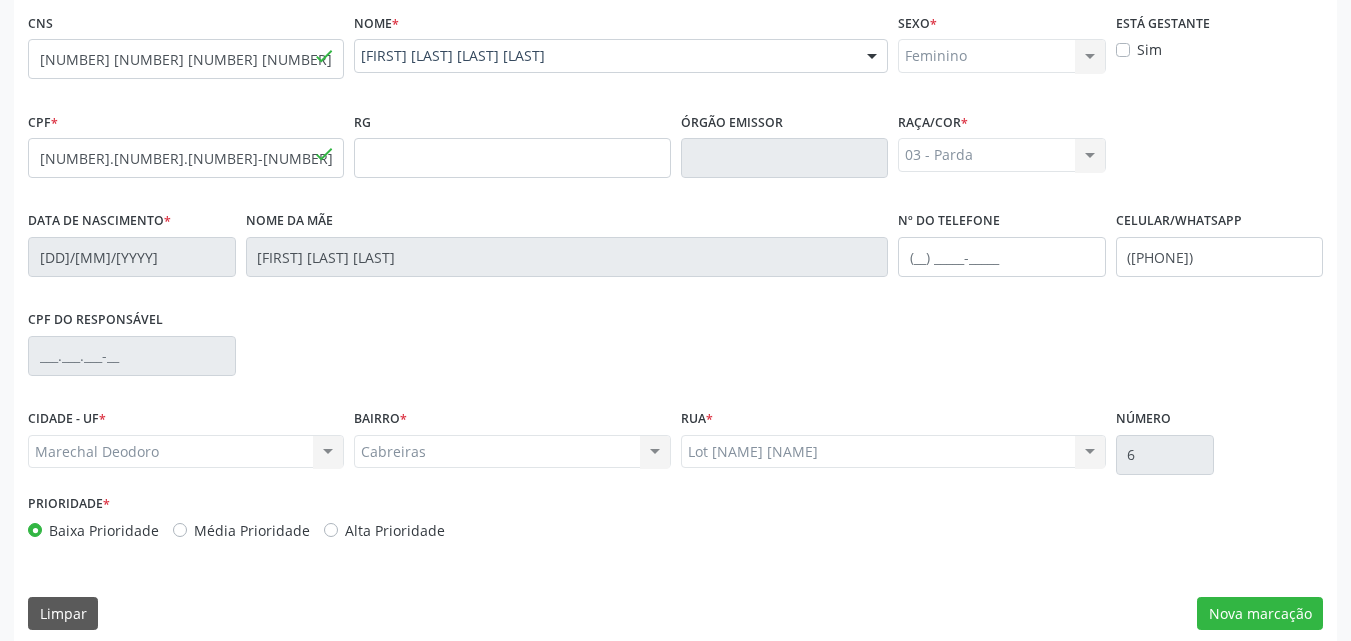 click on "Cabreiras         Cabreiras
Nenhum resultado encontrado para: "   "
Não há nenhuma opção para ser exibida." at bounding box center (512, 452) 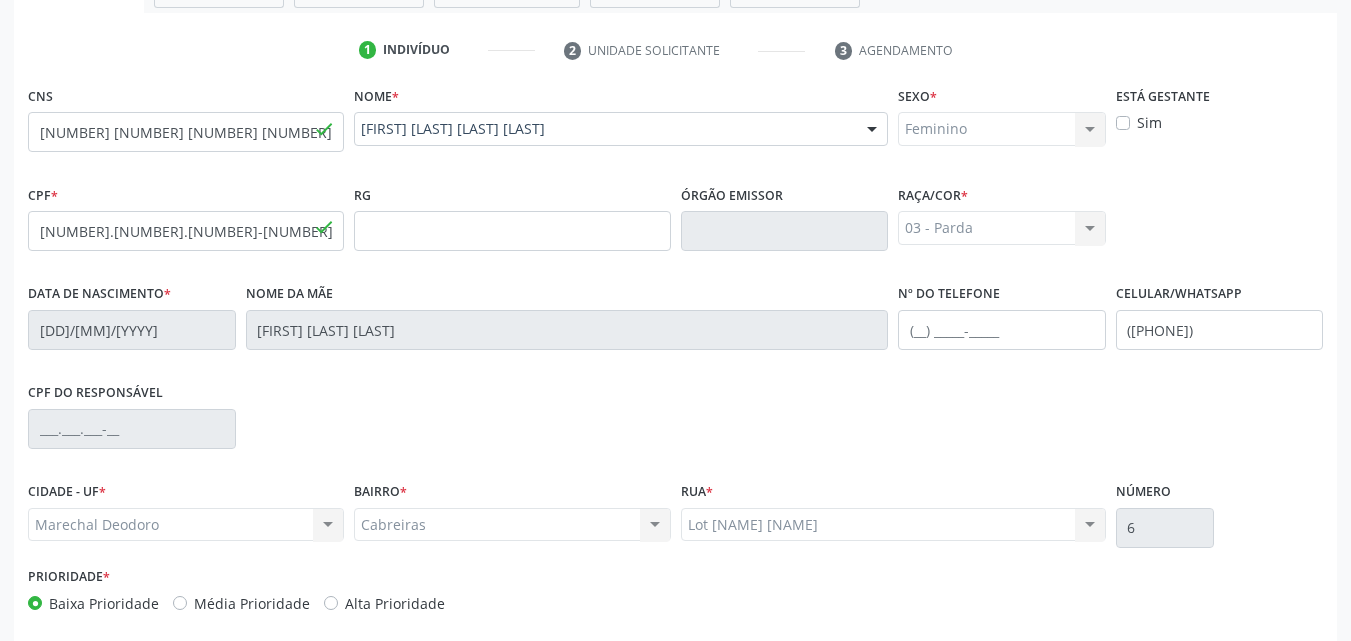 scroll, scrollTop: 471, scrollLeft: 0, axis: vertical 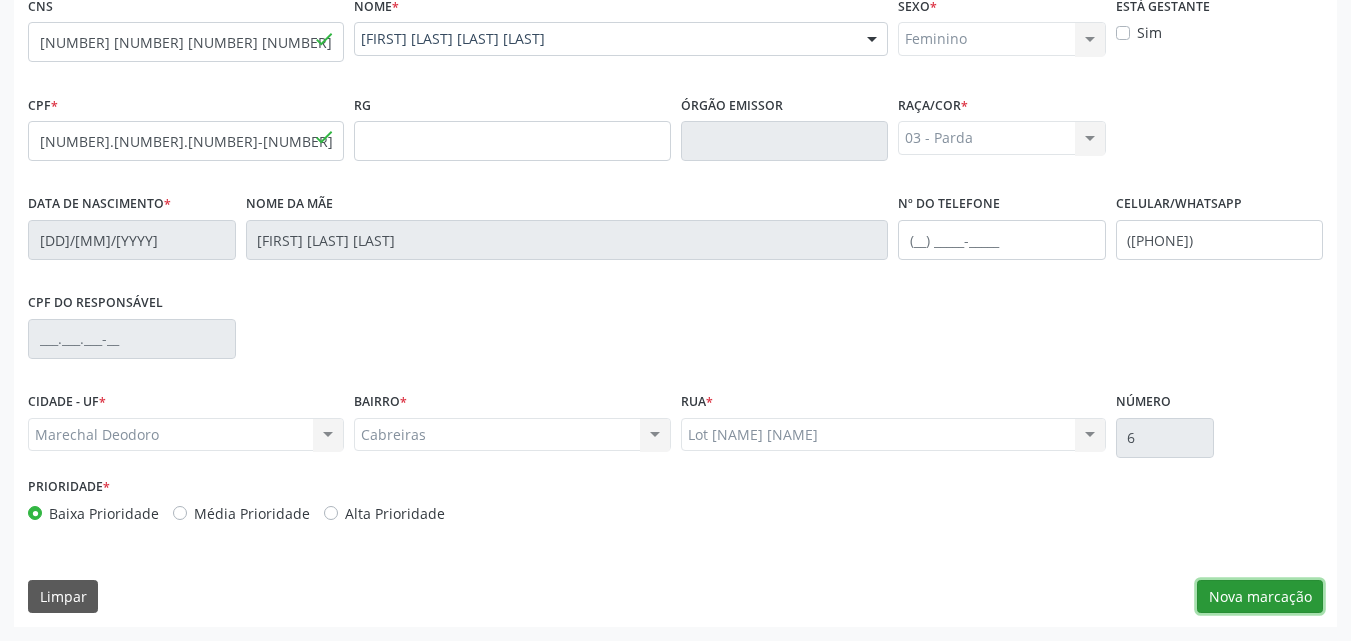click on "Nova marcação" at bounding box center [1260, 597] 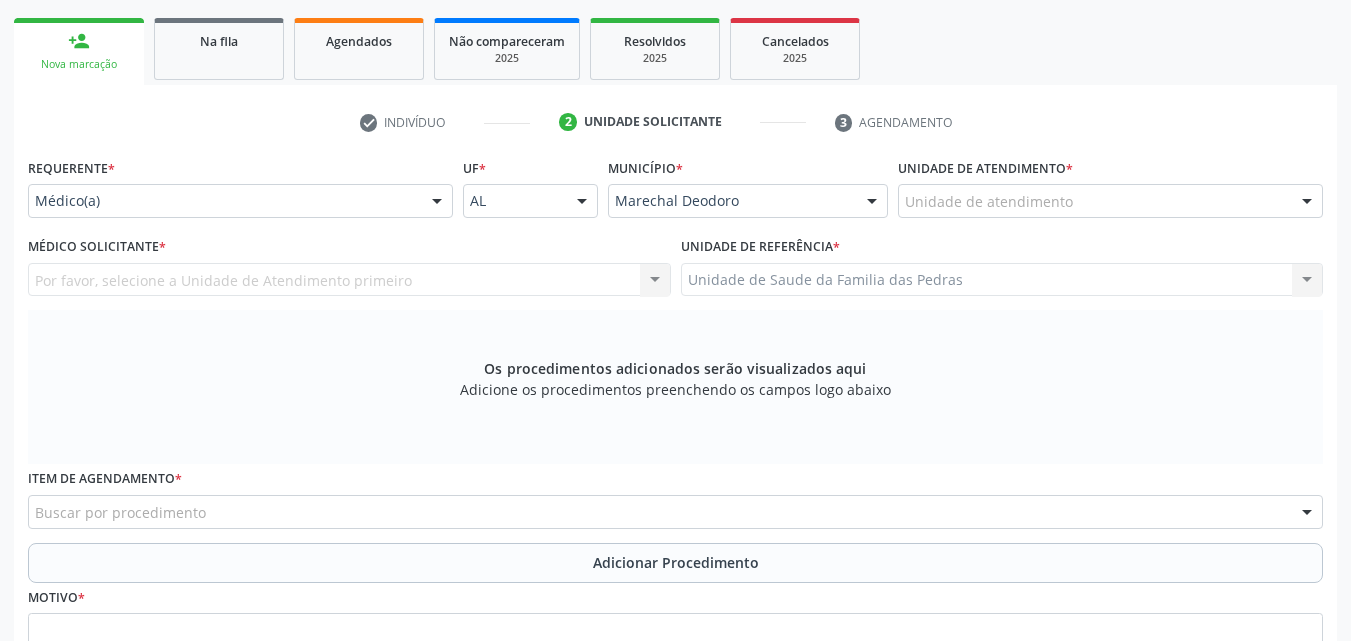 scroll, scrollTop: 171, scrollLeft: 0, axis: vertical 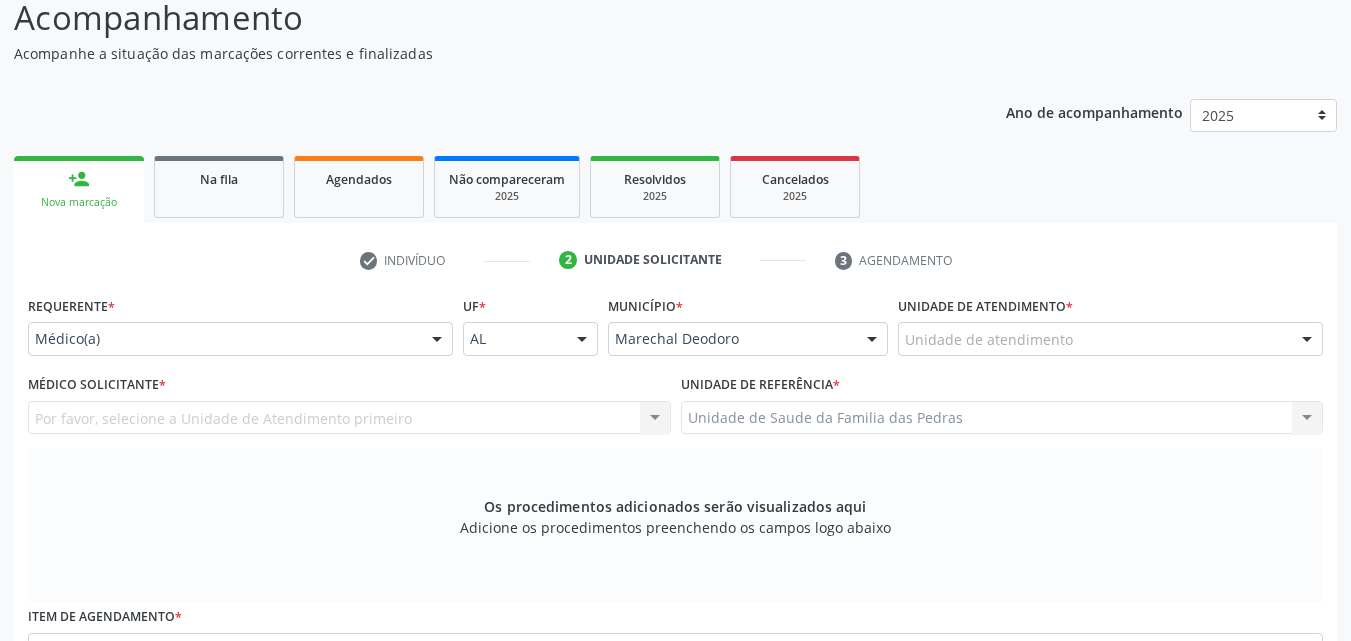 click at bounding box center (437, 340) 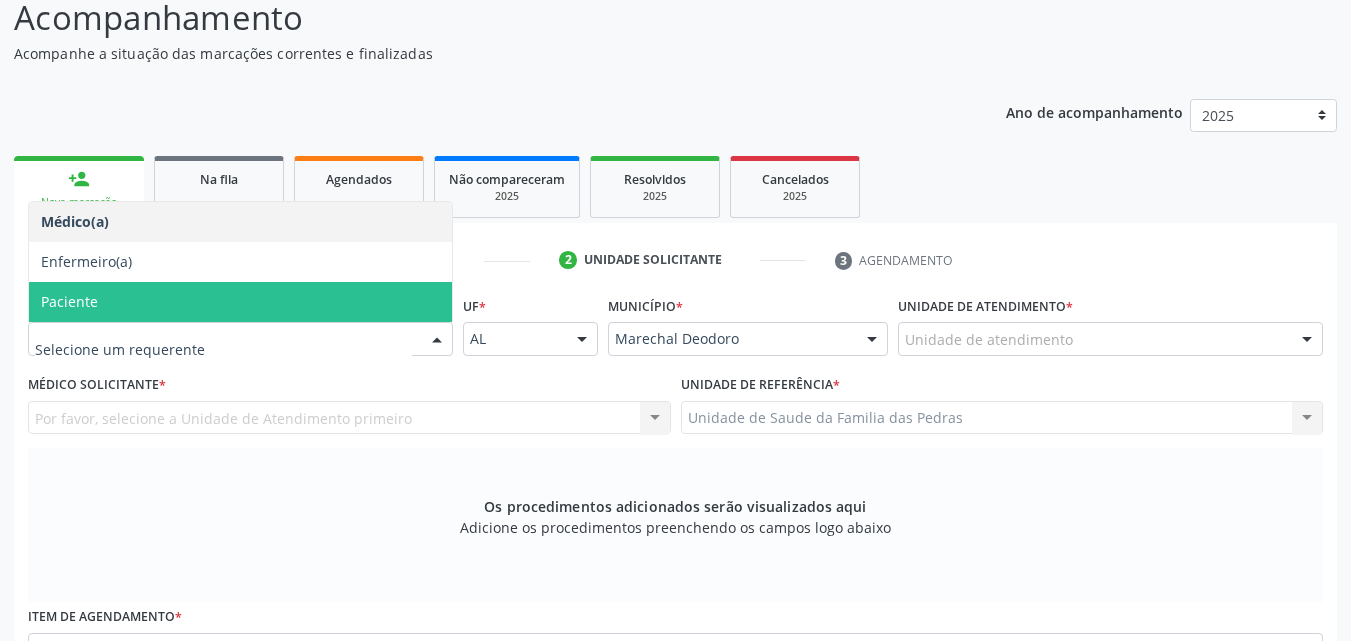 click on "Paciente" at bounding box center (240, 302) 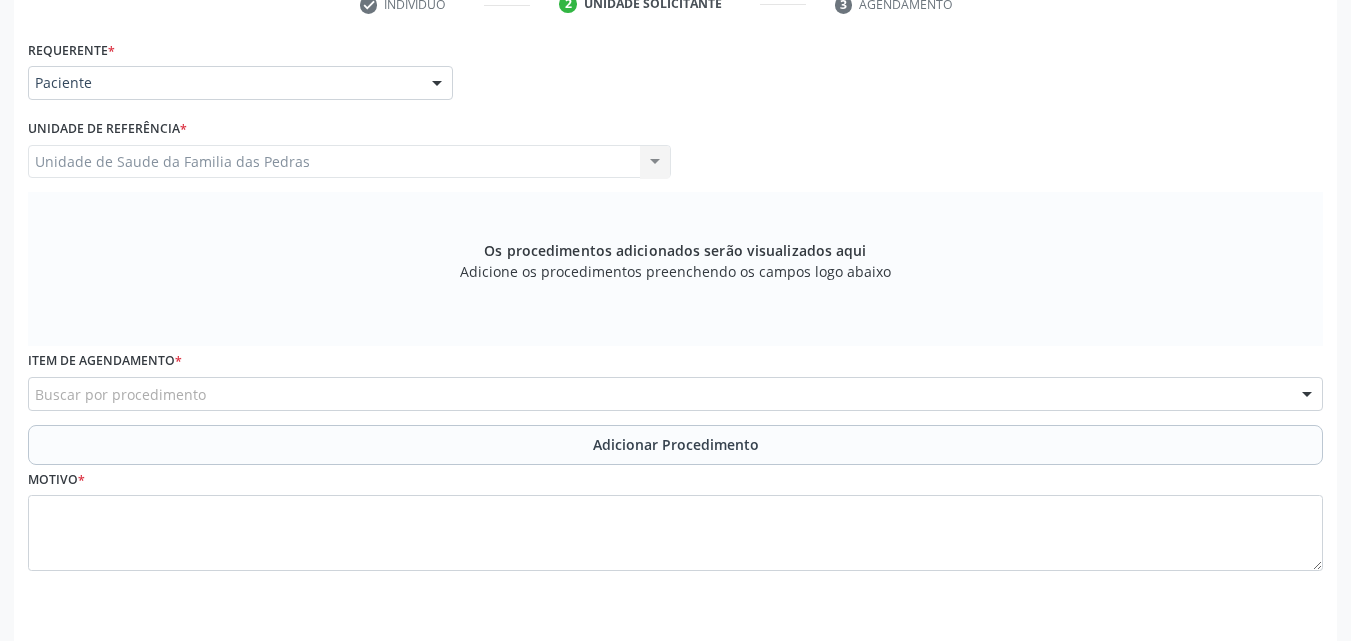 scroll, scrollTop: 471, scrollLeft: 0, axis: vertical 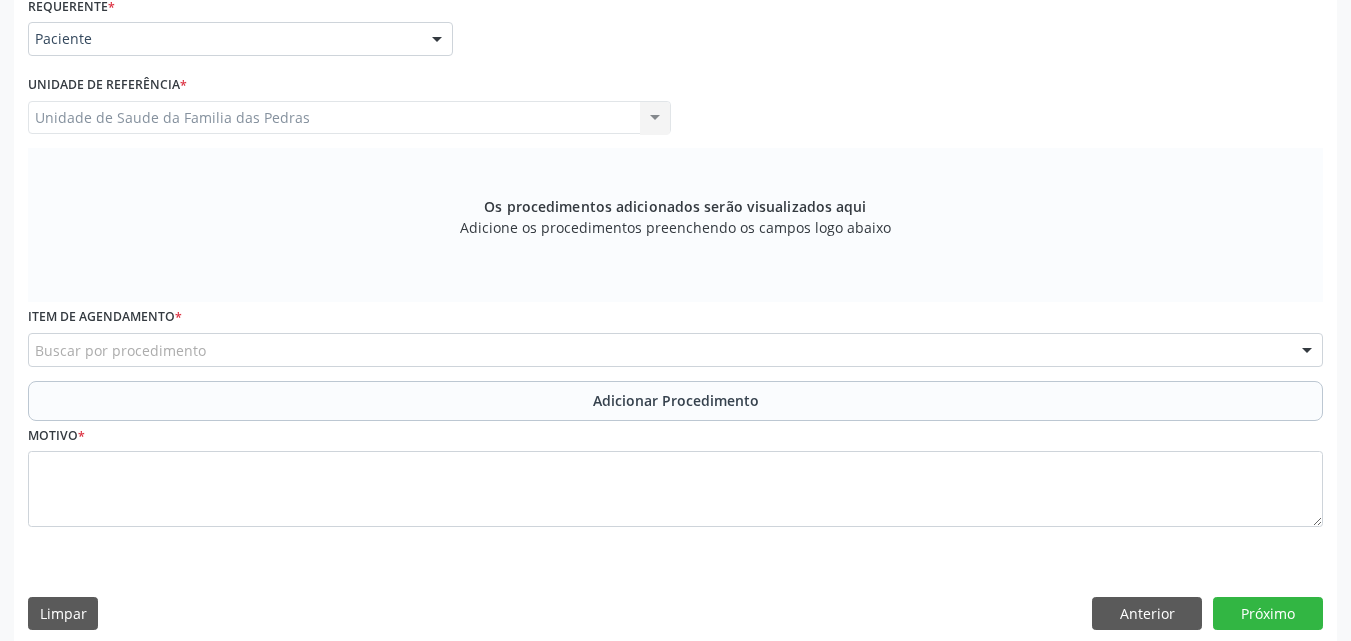 click on "Buscar por procedimento" at bounding box center (675, 350) 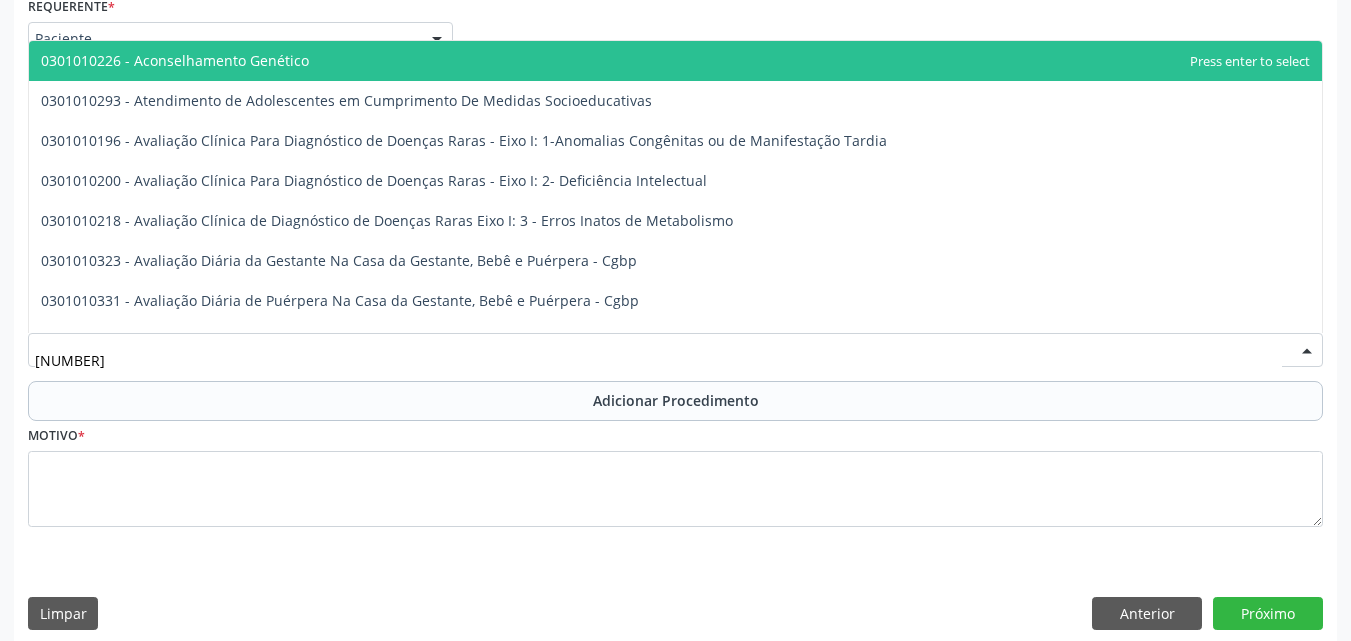type on "03010100" 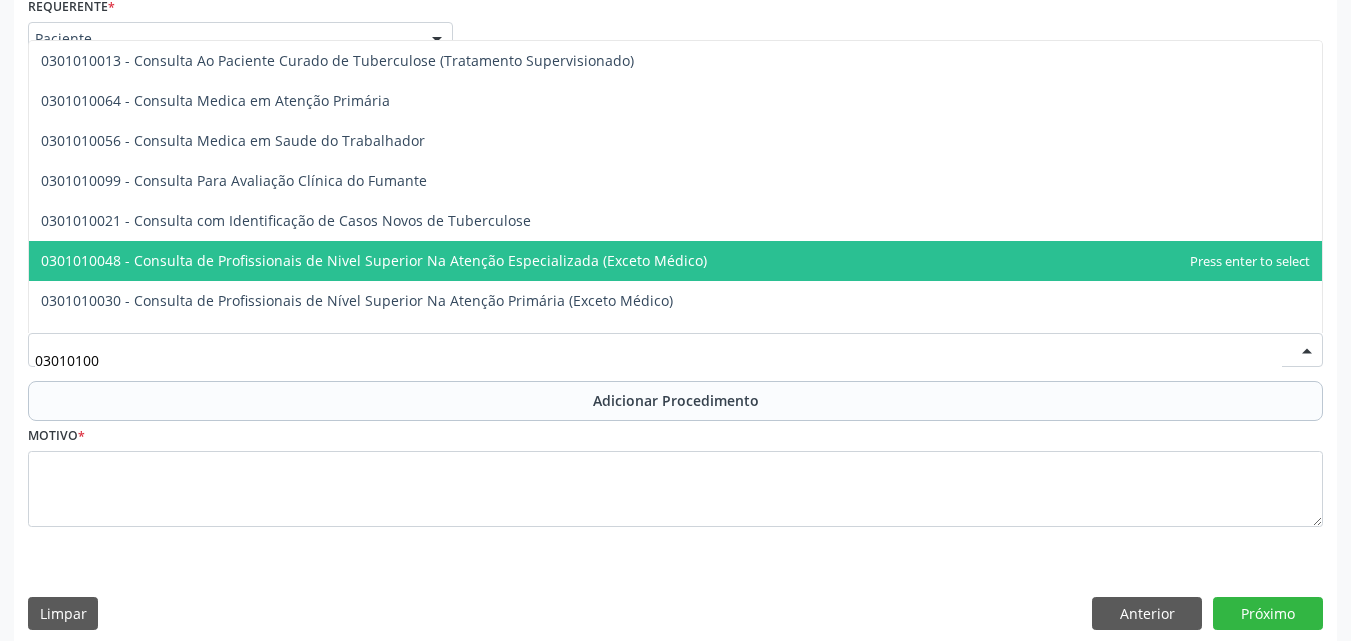 click on "0301010048 - Consulta de Profissionais de Nivel Superior Na Atenção Especializada (Exceto Médico)" at bounding box center (374, 260) 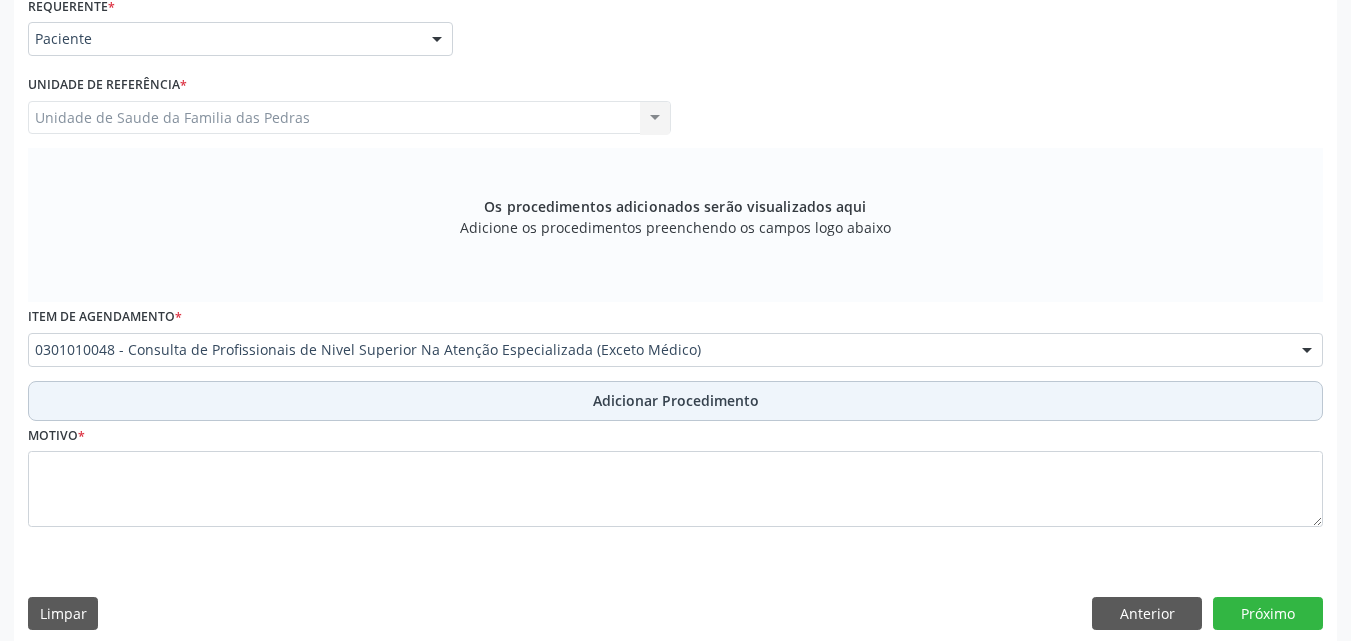click on "Adicionar Procedimento" at bounding box center [675, 401] 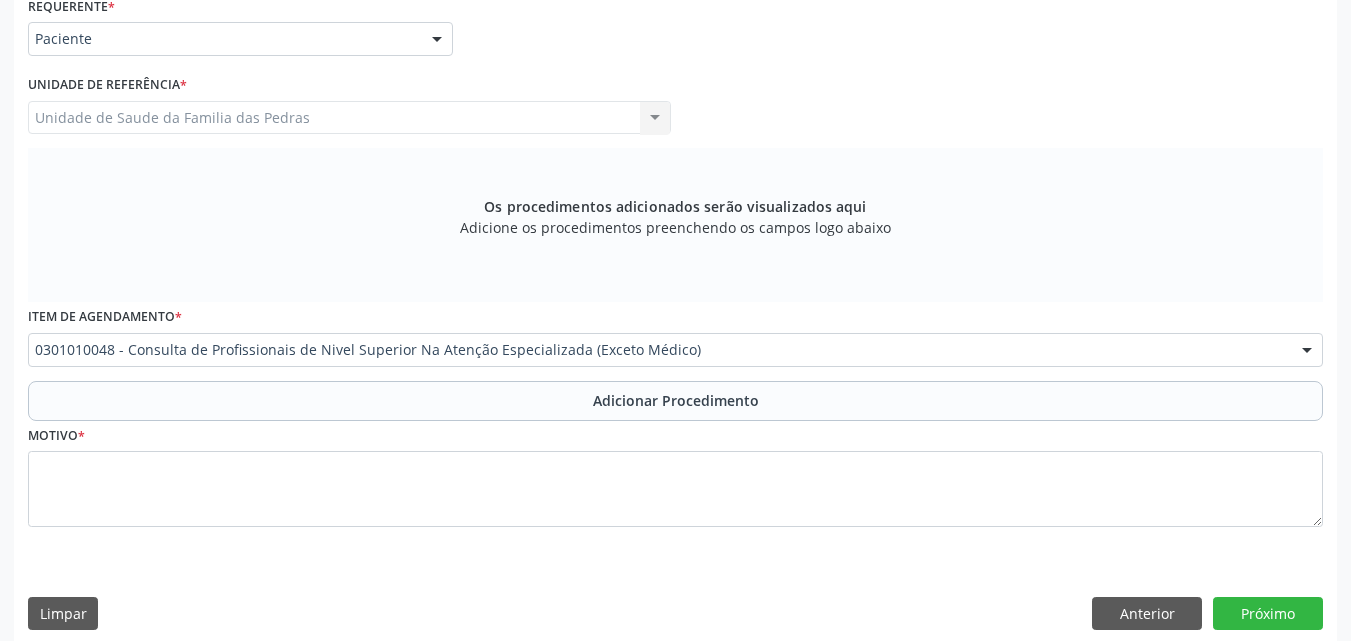scroll, scrollTop: 412, scrollLeft: 0, axis: vertical 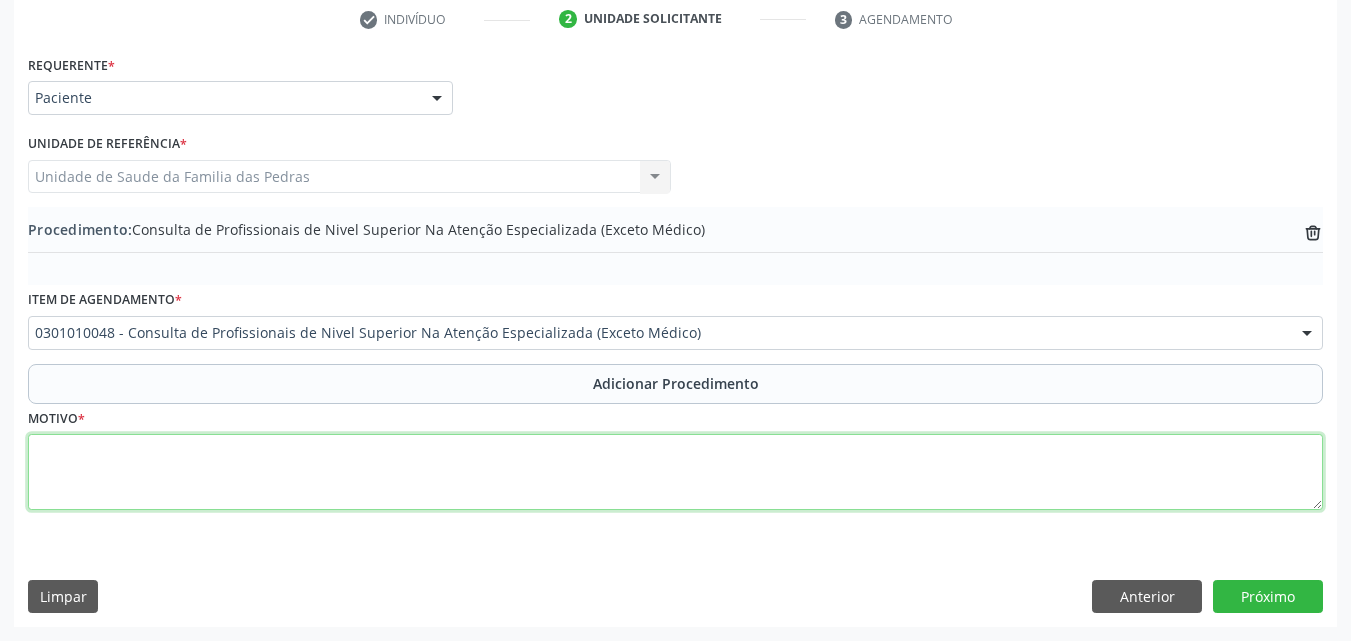 click at bounding box center (675, 472) 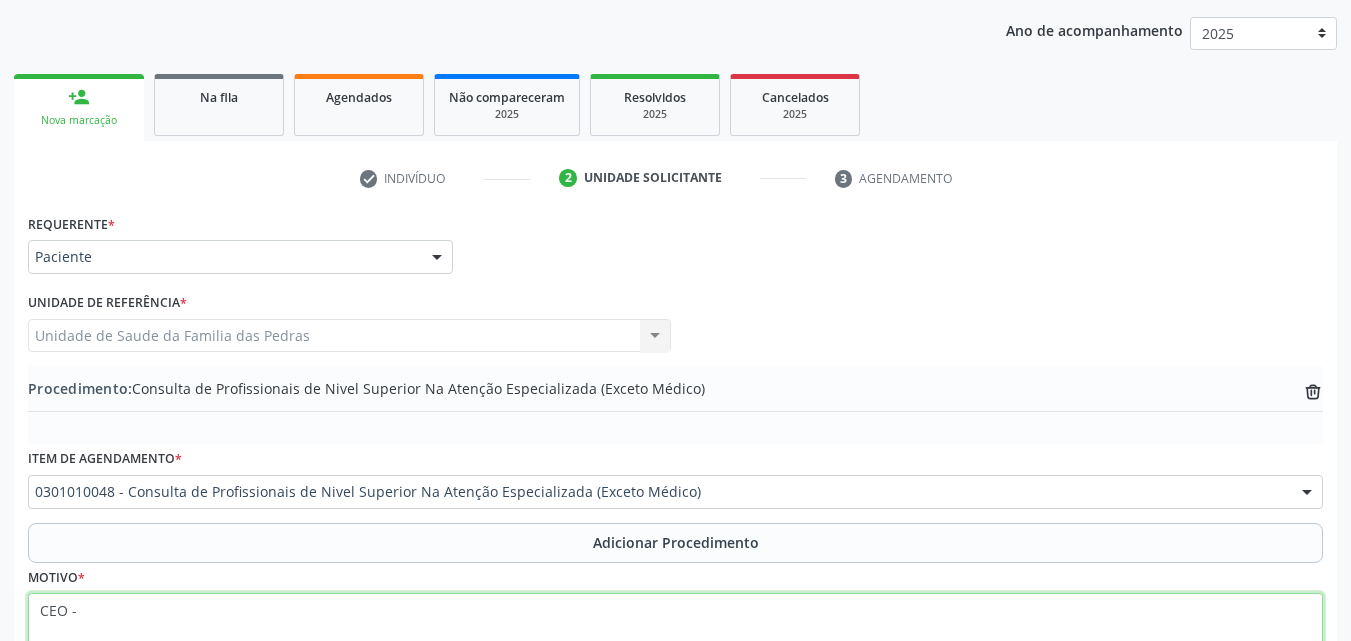 scroll, scrollTop: 212, scrollLeft: 0, axis: vertical 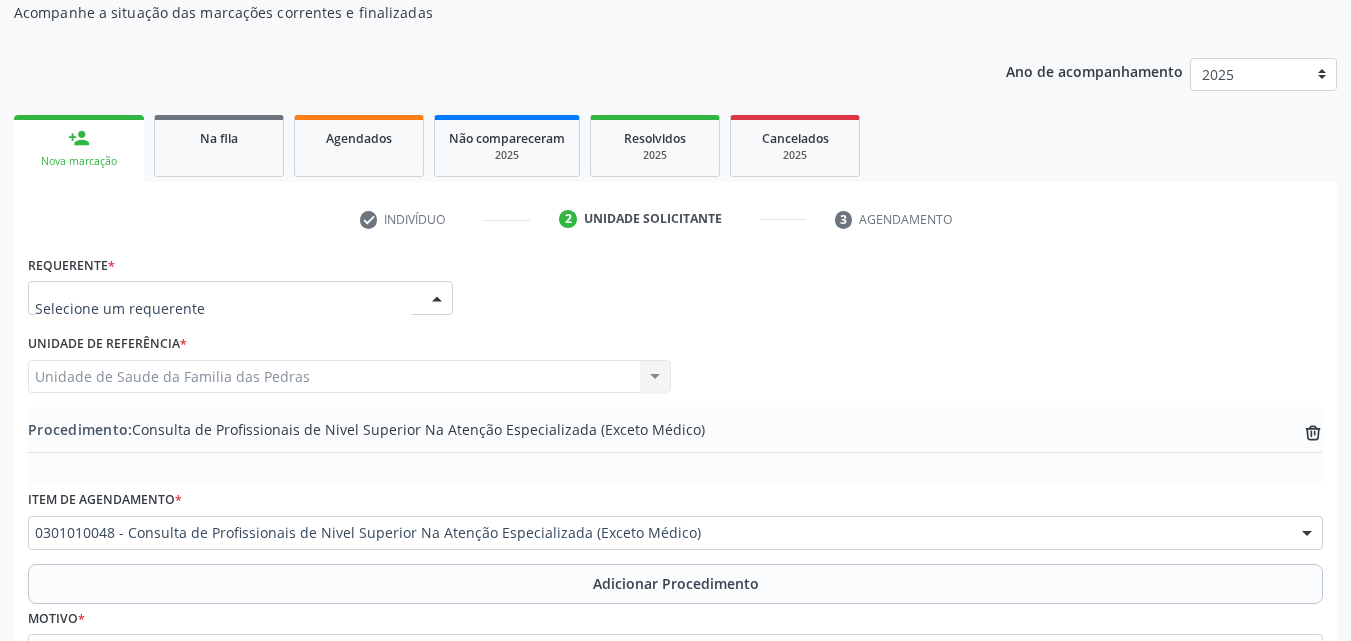 click at bounding box center [437, 299] 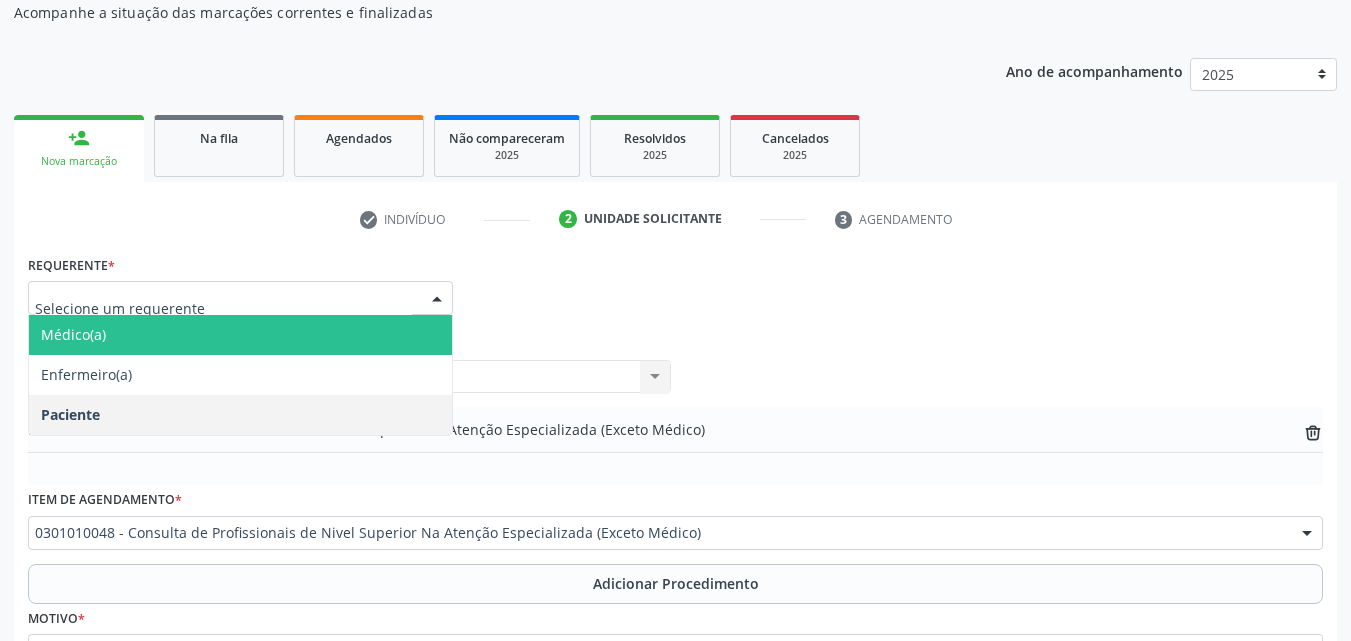 click on "Médico(a)" at bounding box center [240, 335] 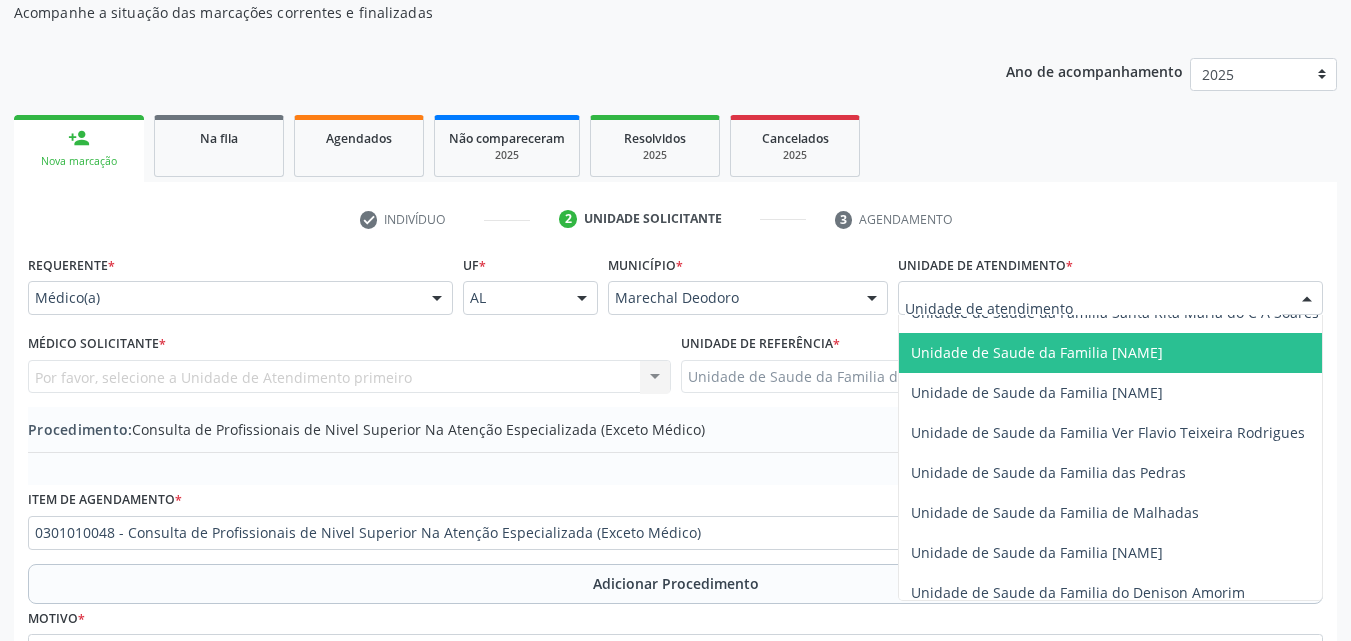 scroll, scrollTop: 1500, scrollLeft: 0, axis: vertical 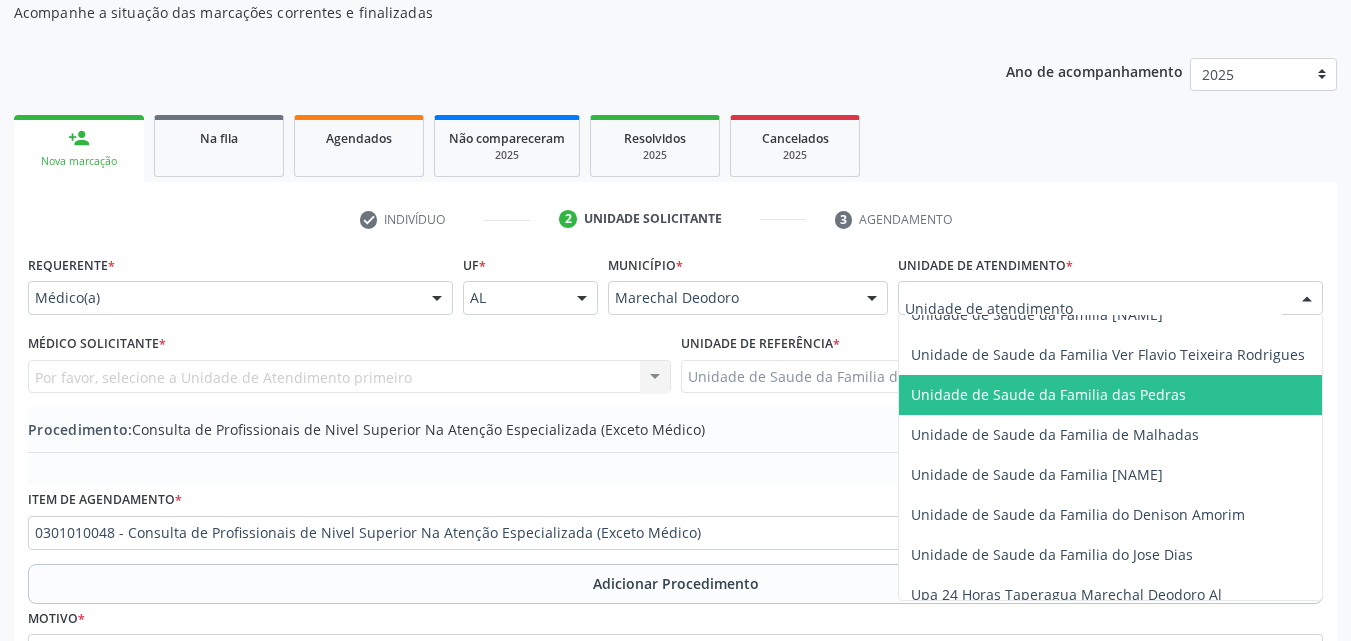 click on "Unidade de Saude da Familia das Pedras" at bounding box center [1115, 395] 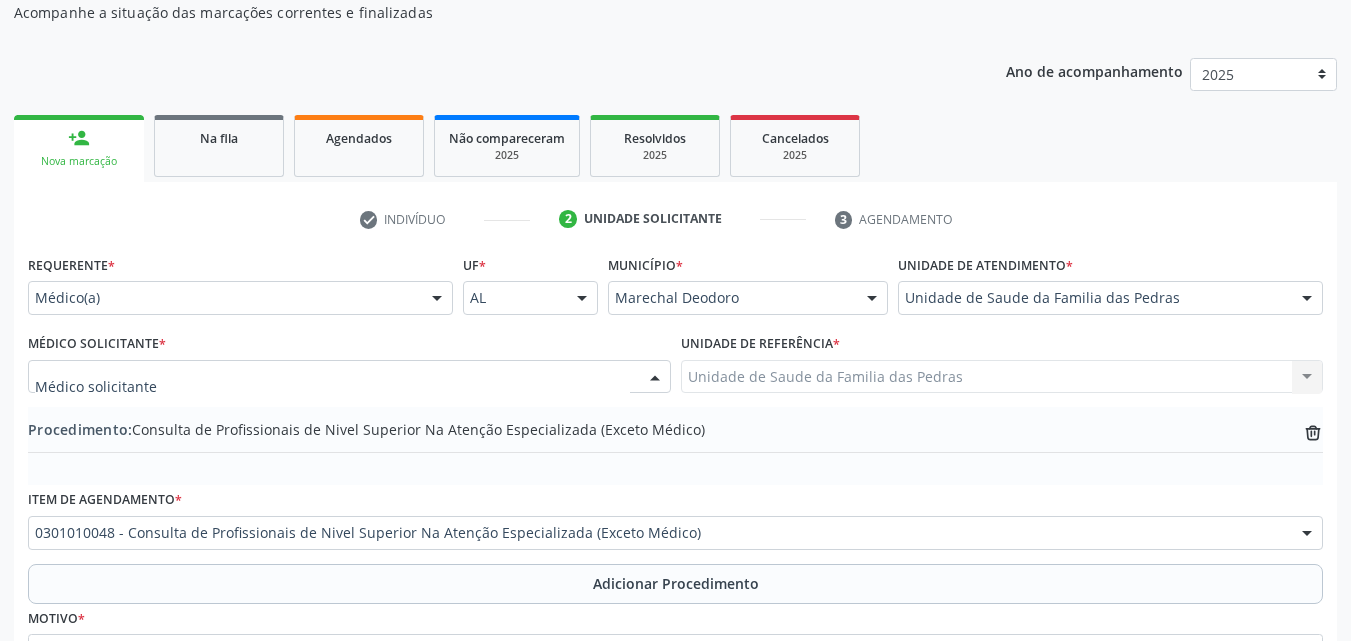 click at bounding box center [349, 377] 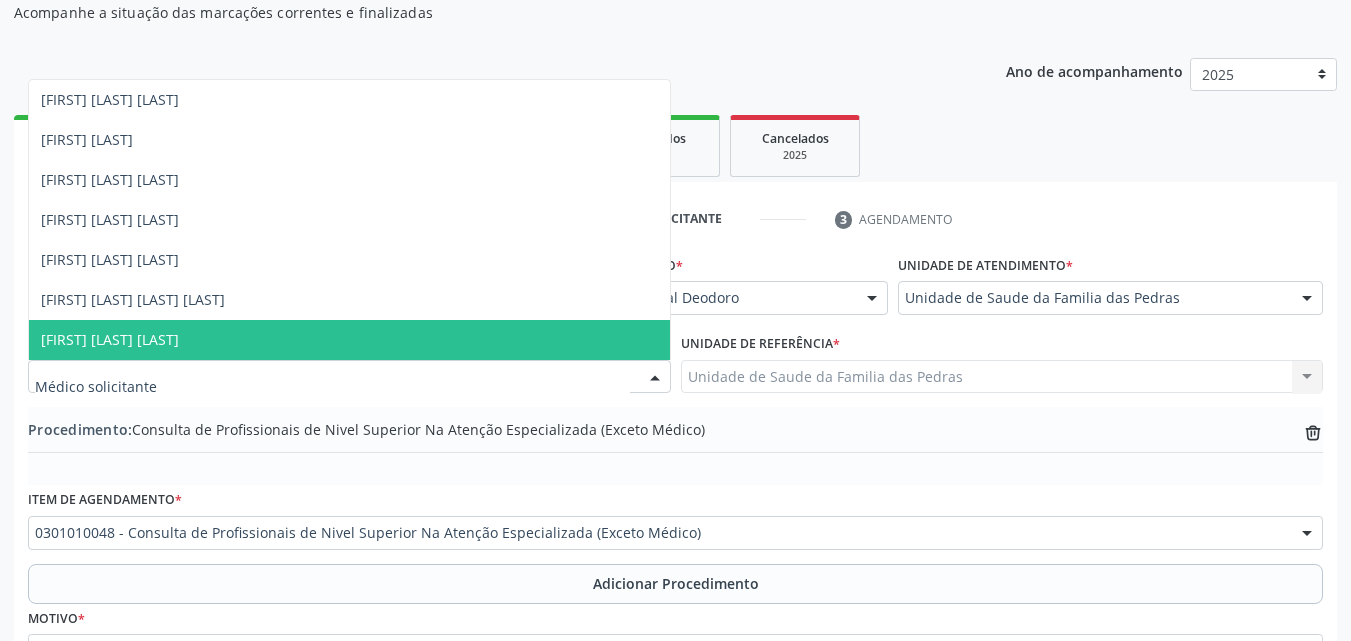 click on "[FIRST] [LAST] [LAST]" at bounding box center (349, 340) 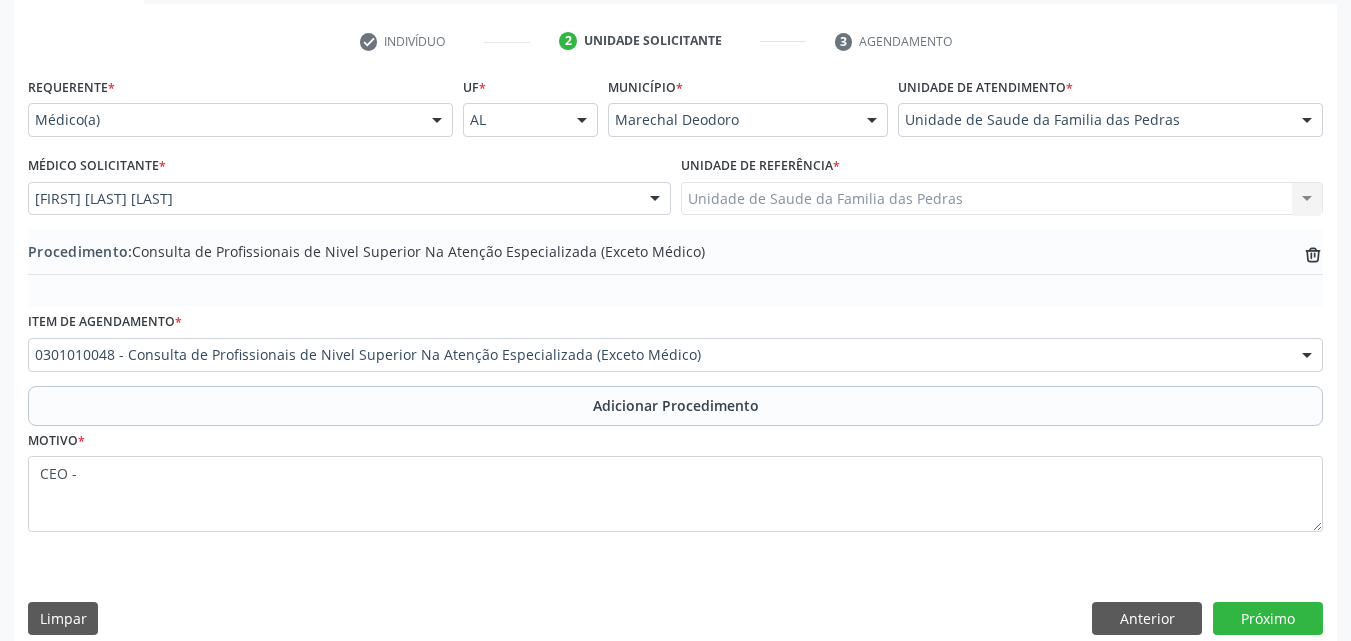 scroll, scrollTop: 412, scrollLeft: 0, axis: vertical 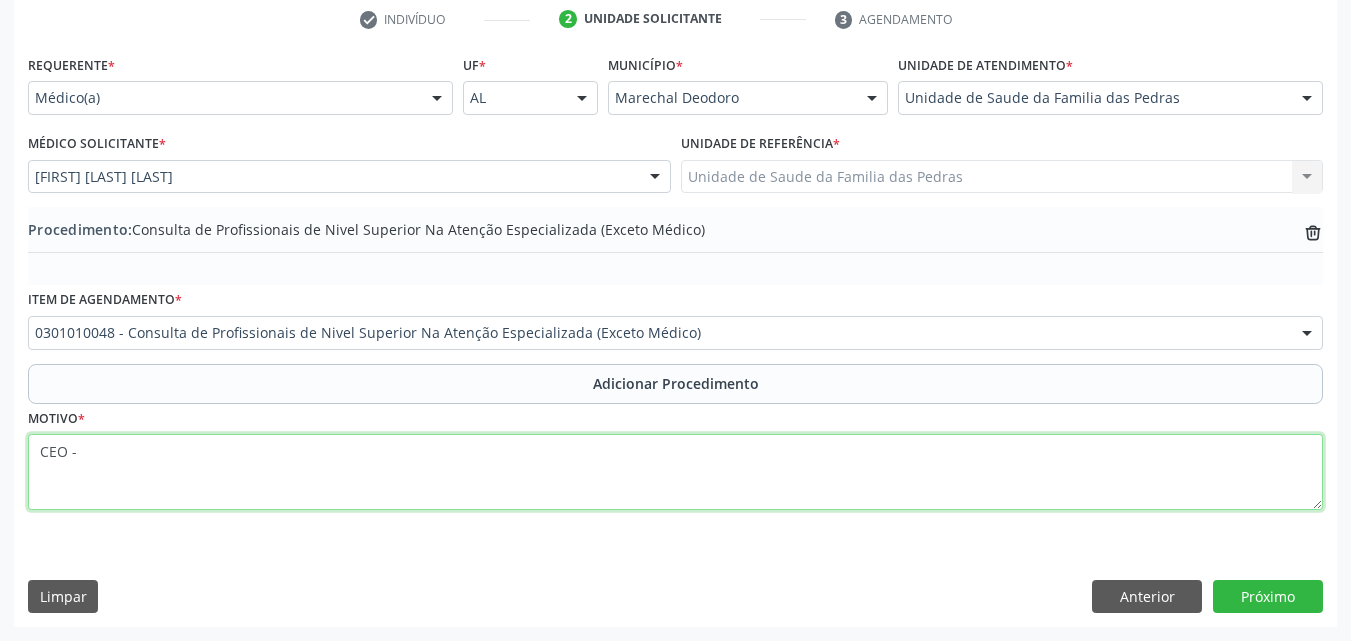 click on "CEO -" at bounding box center (675, 472) 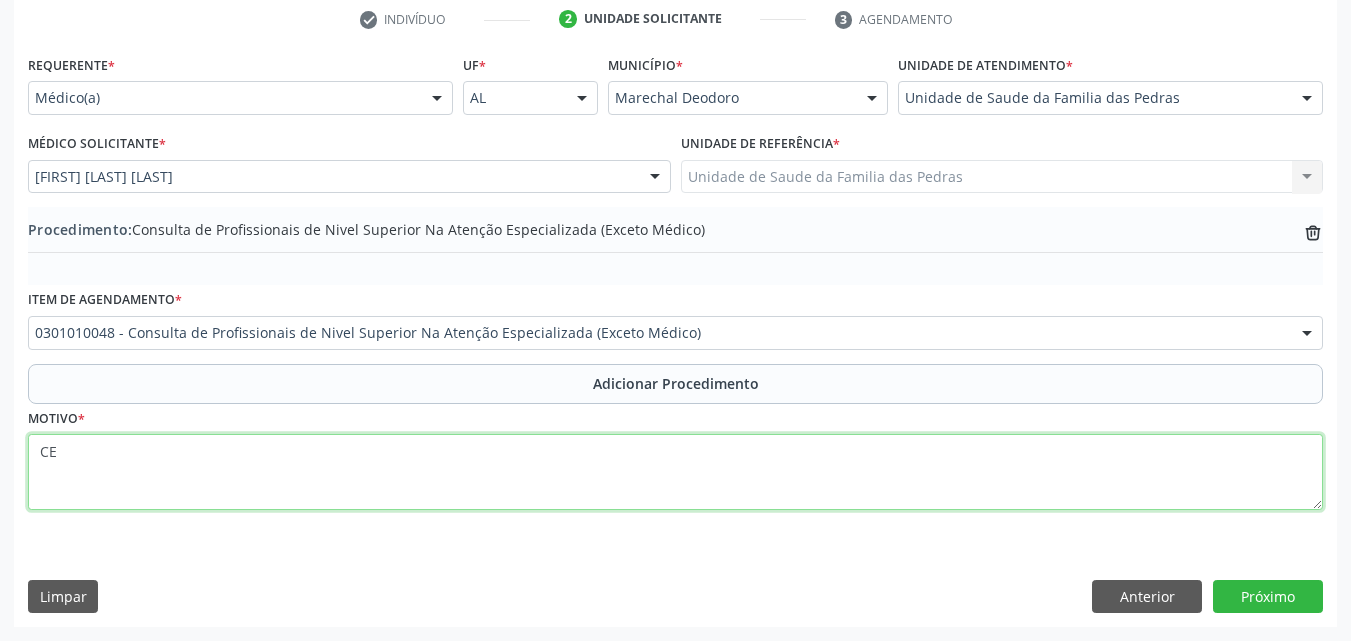 type on "C" 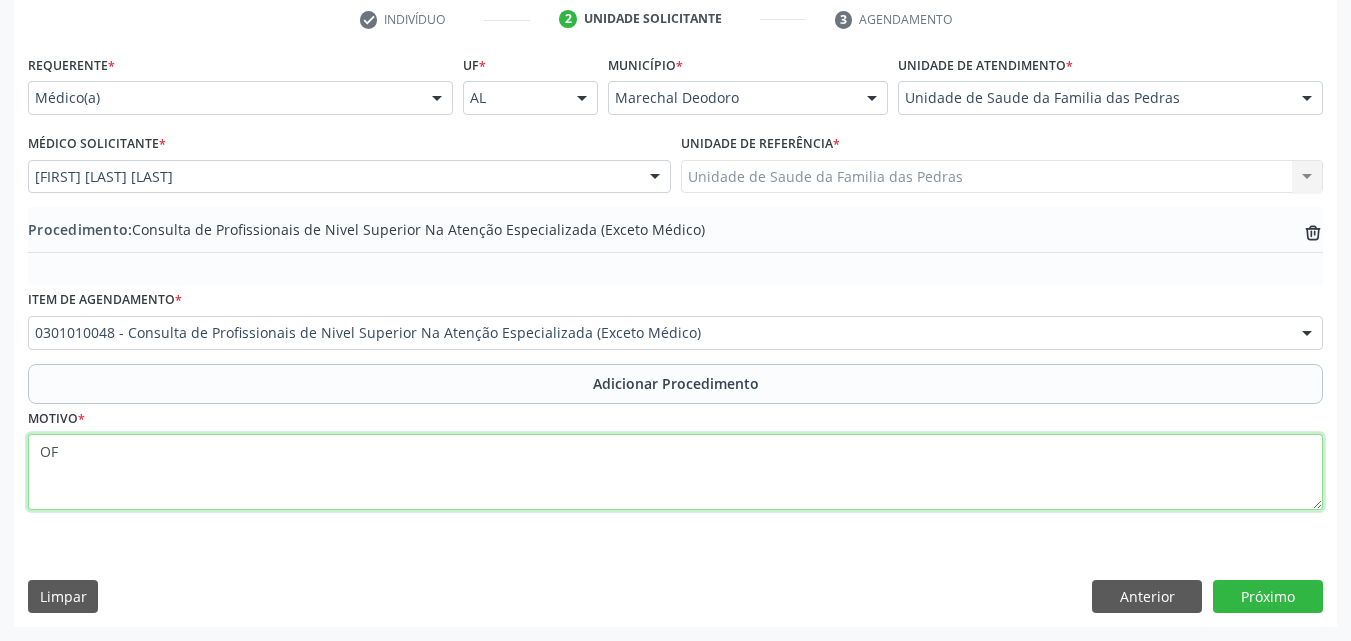 type on "O" 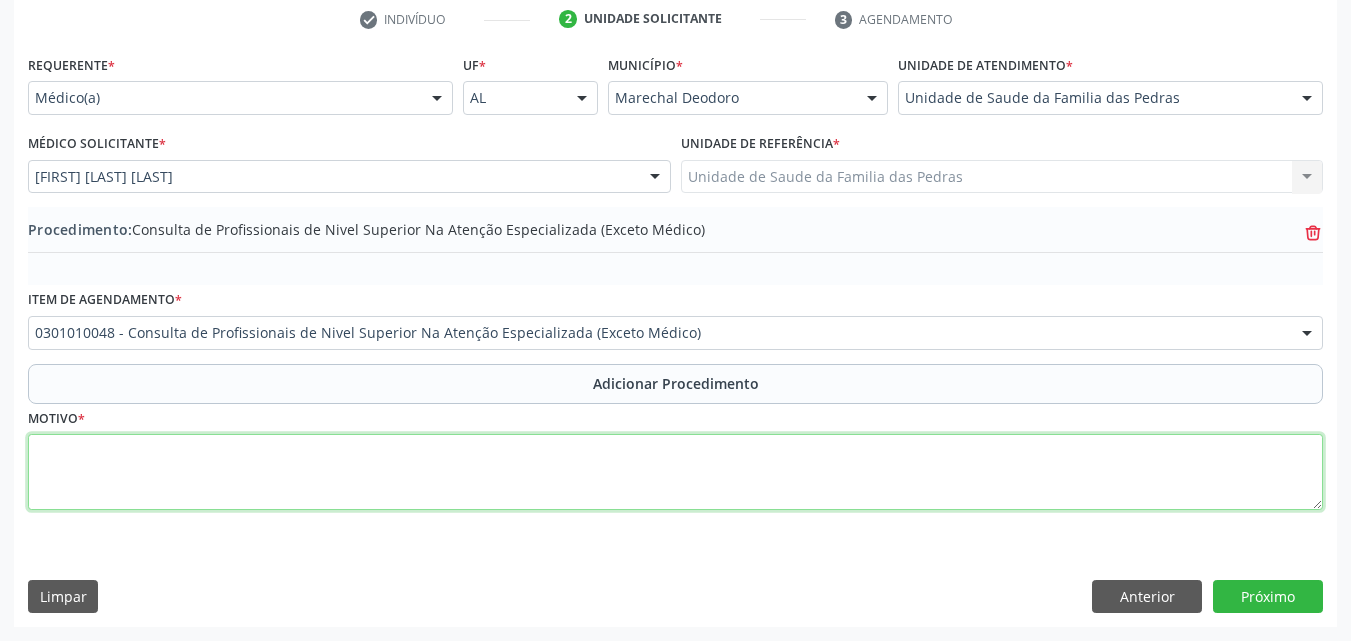 type 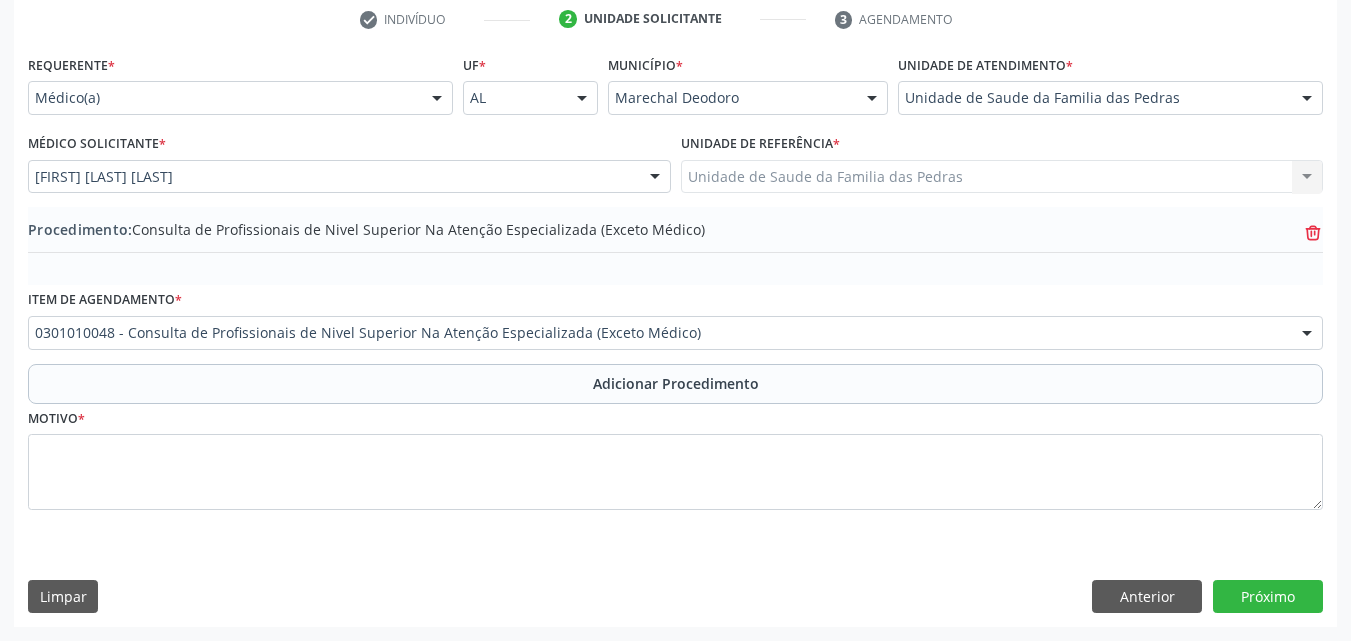 click on "trash-outline icon" 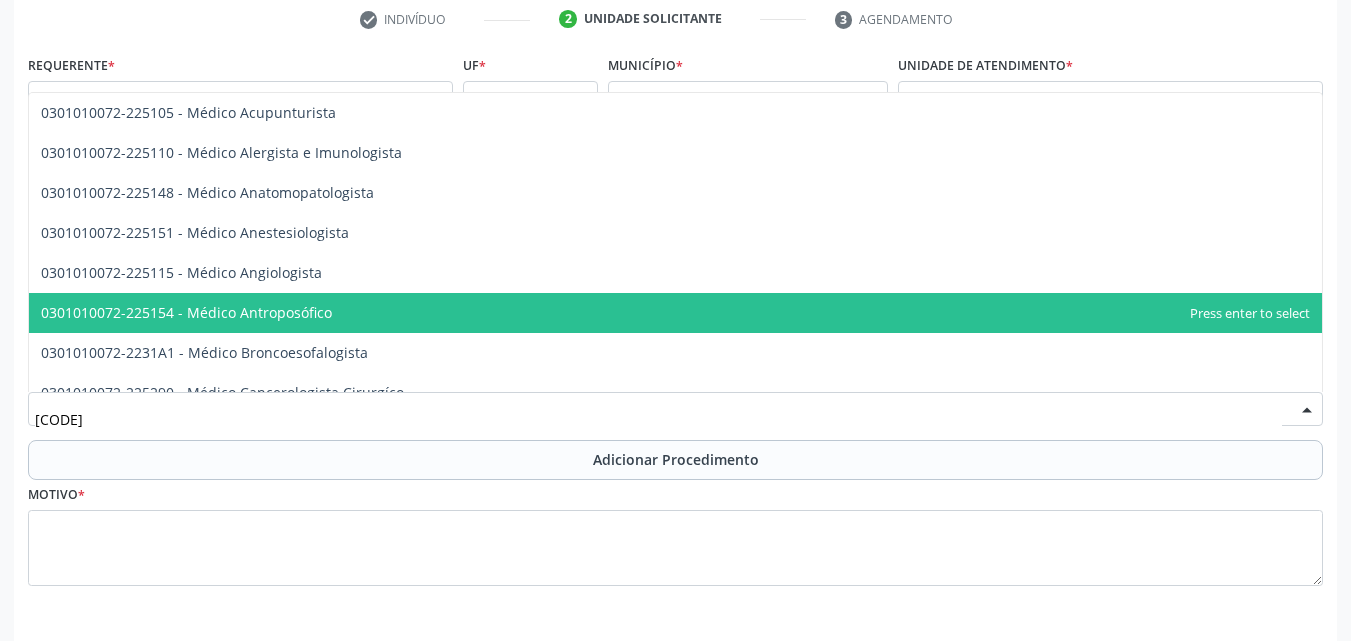 type on "[NUMBER]" 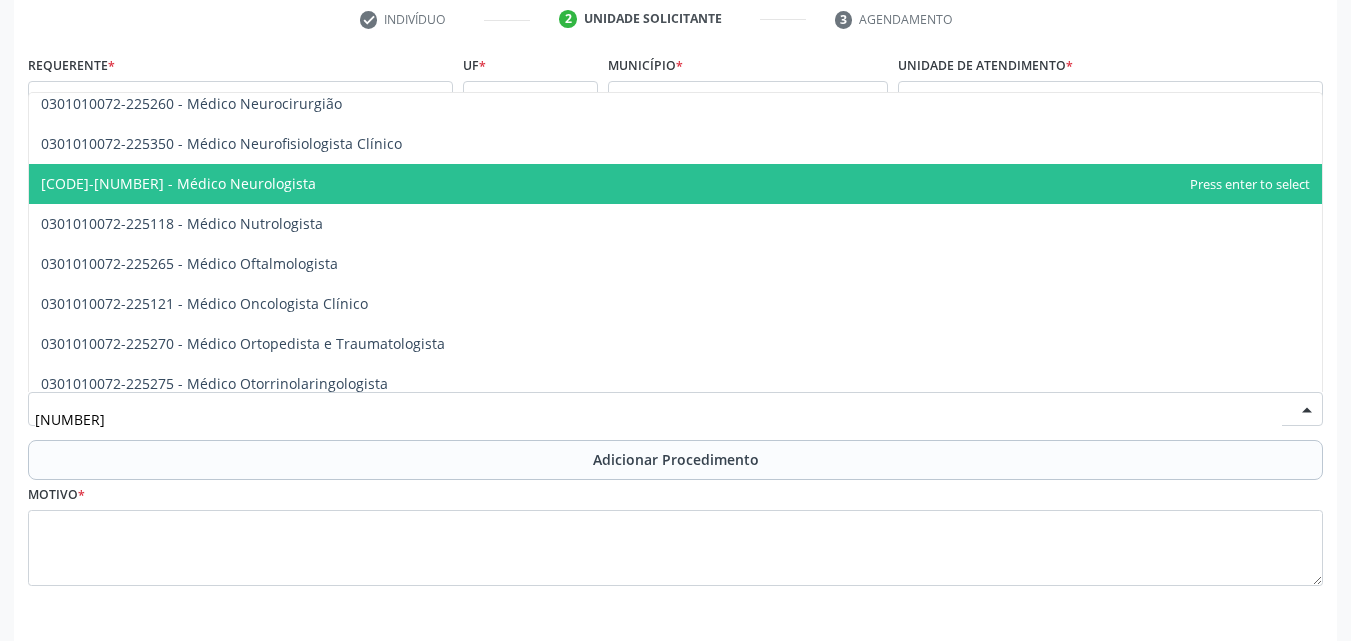 scroll, scrollTop: 1600, scrollLeft: 0, axis: vertical 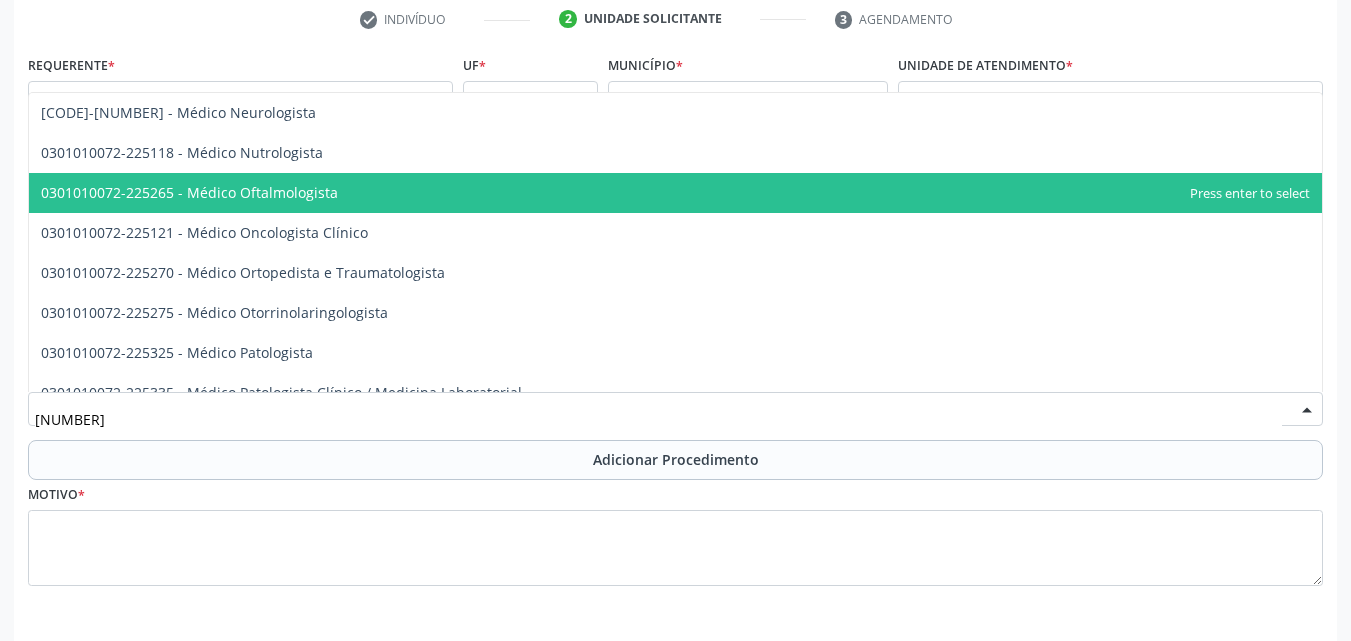 click on "0301010072-225265 - Médico Oftalmologista" at bounding box center (675, 193) 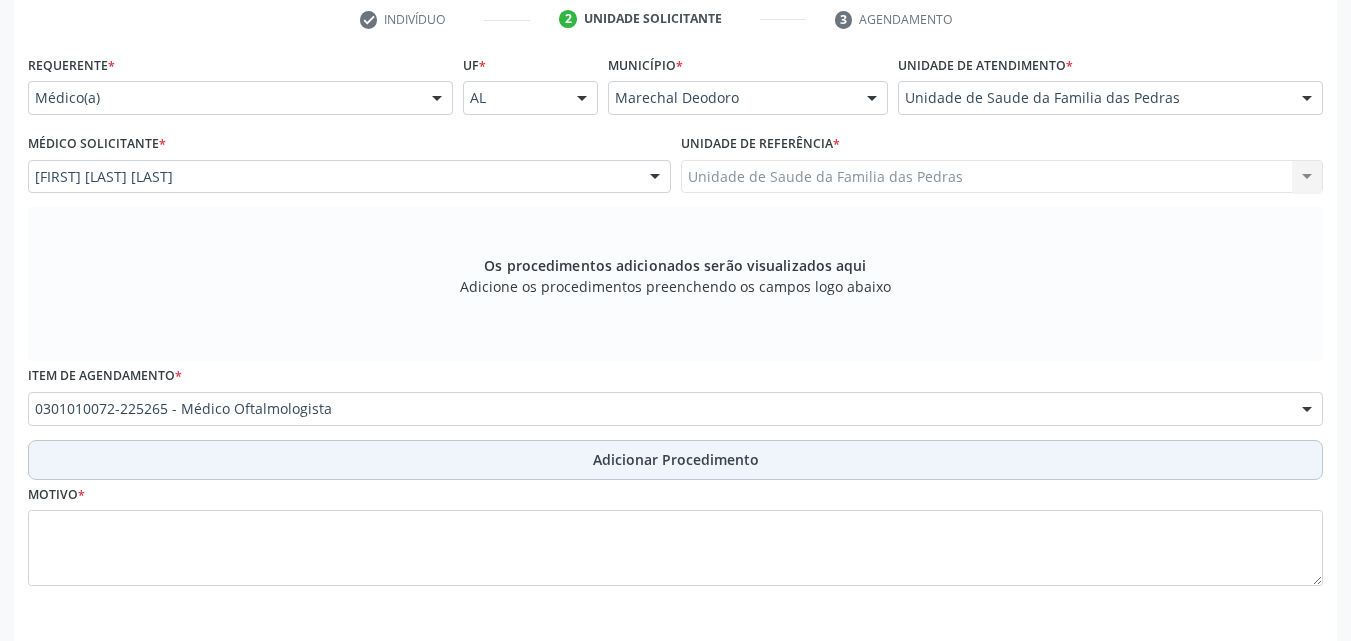 click on "Adicionar Procedimento" at bounding box center [676, 459] 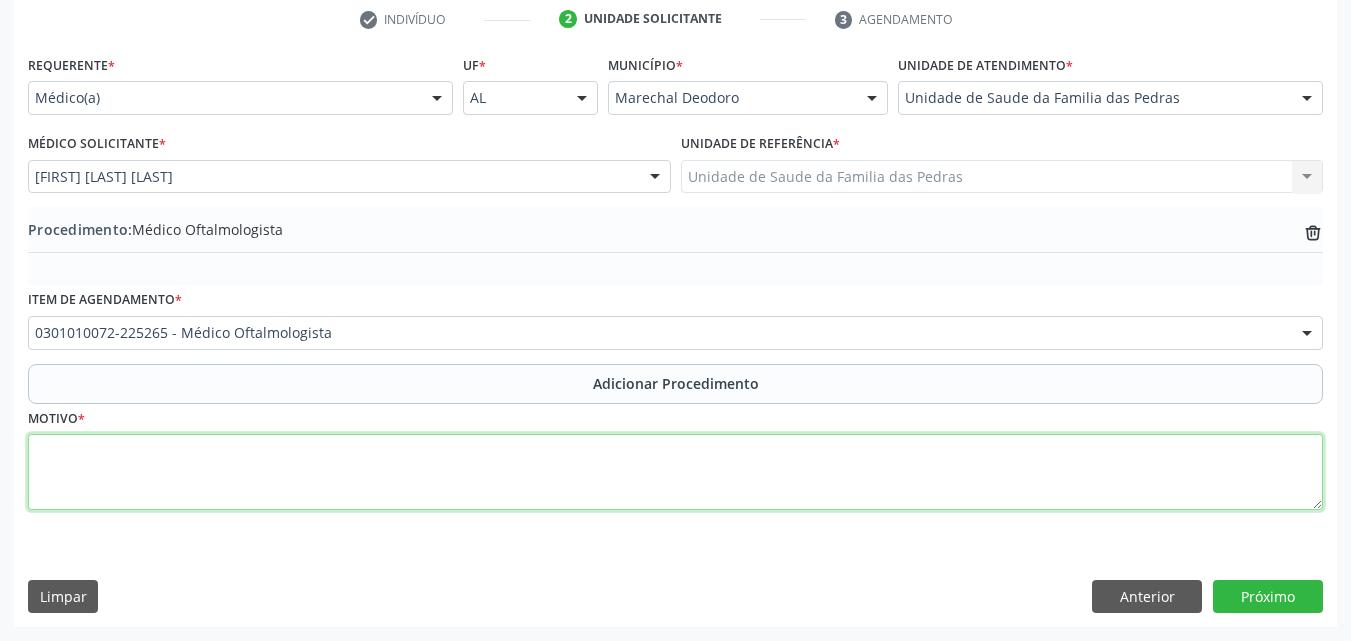 click at bounding box center [675, 472] 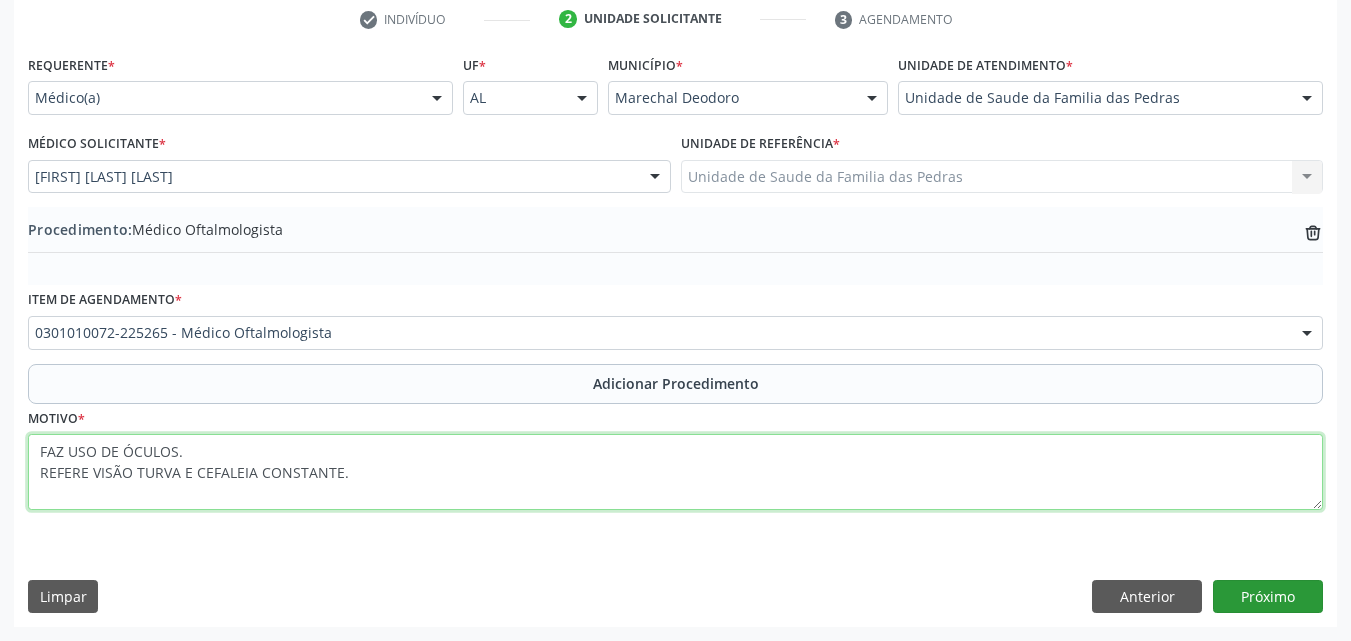 type on "FAZ USO DE ÓCULOS.
REFERE VISÃO TURVA E CEFALEIA CONSTANTE." 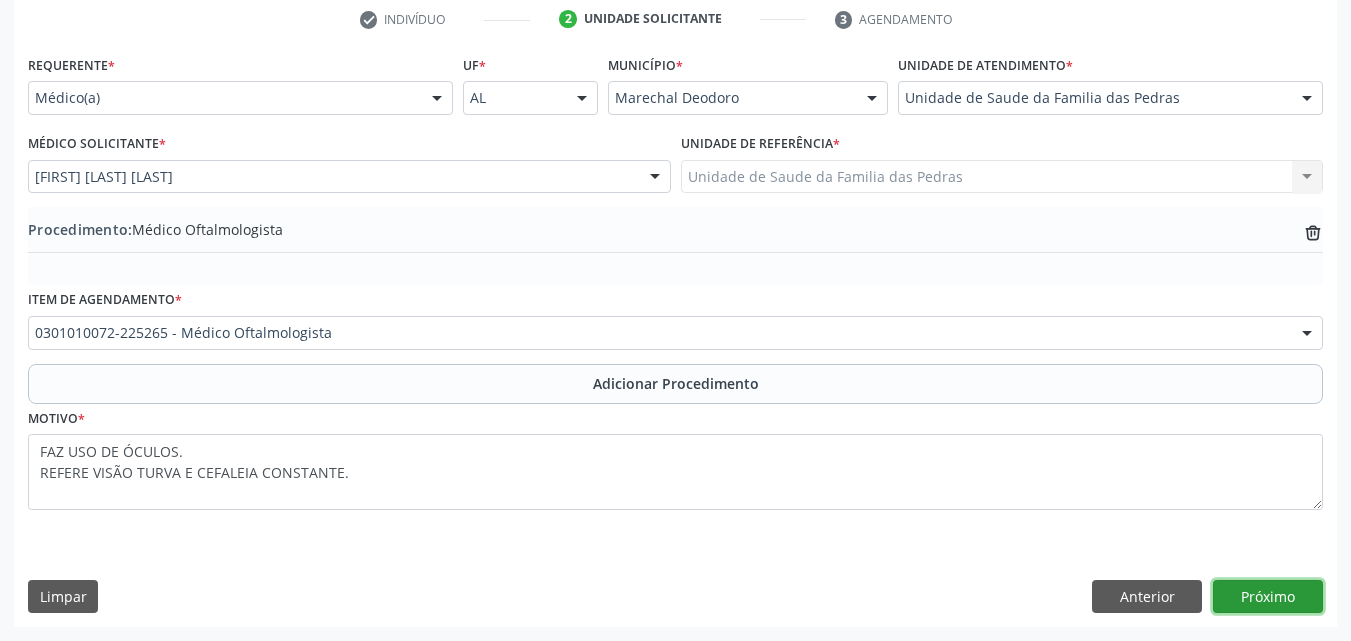 click on "Próximo" at bounding box center [1268, 597] 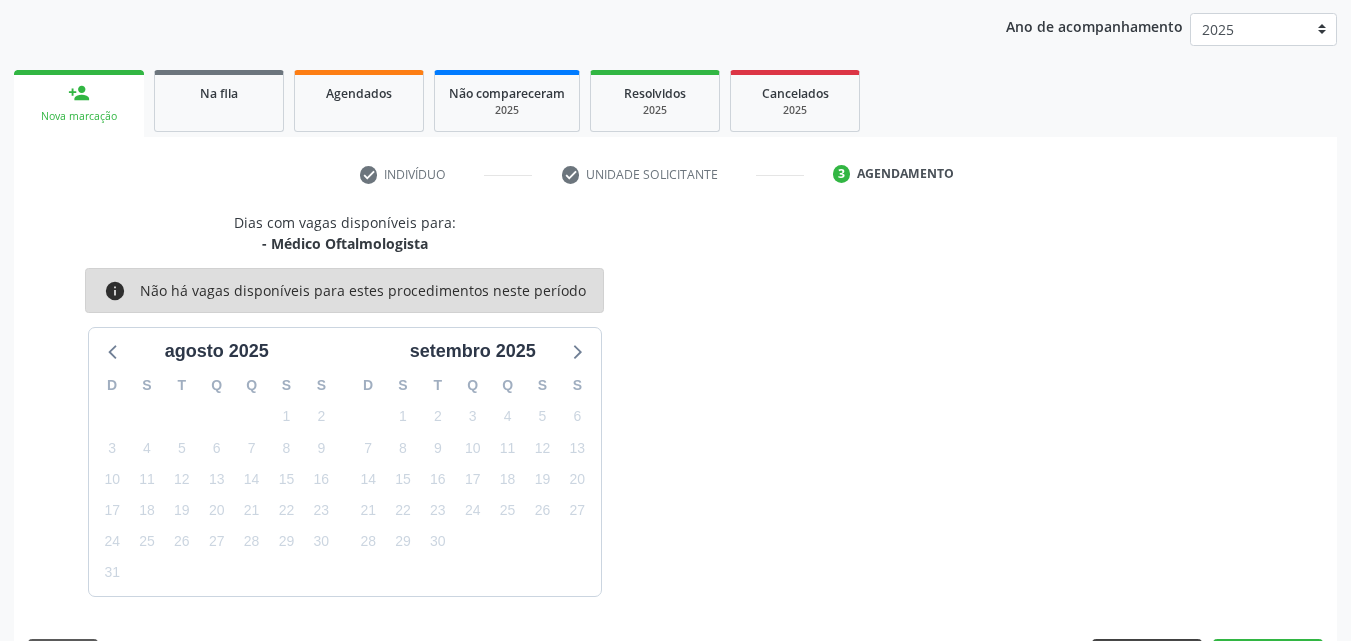 scroll, scrollTop: 316, scrollLeft: 0, axis: vertical 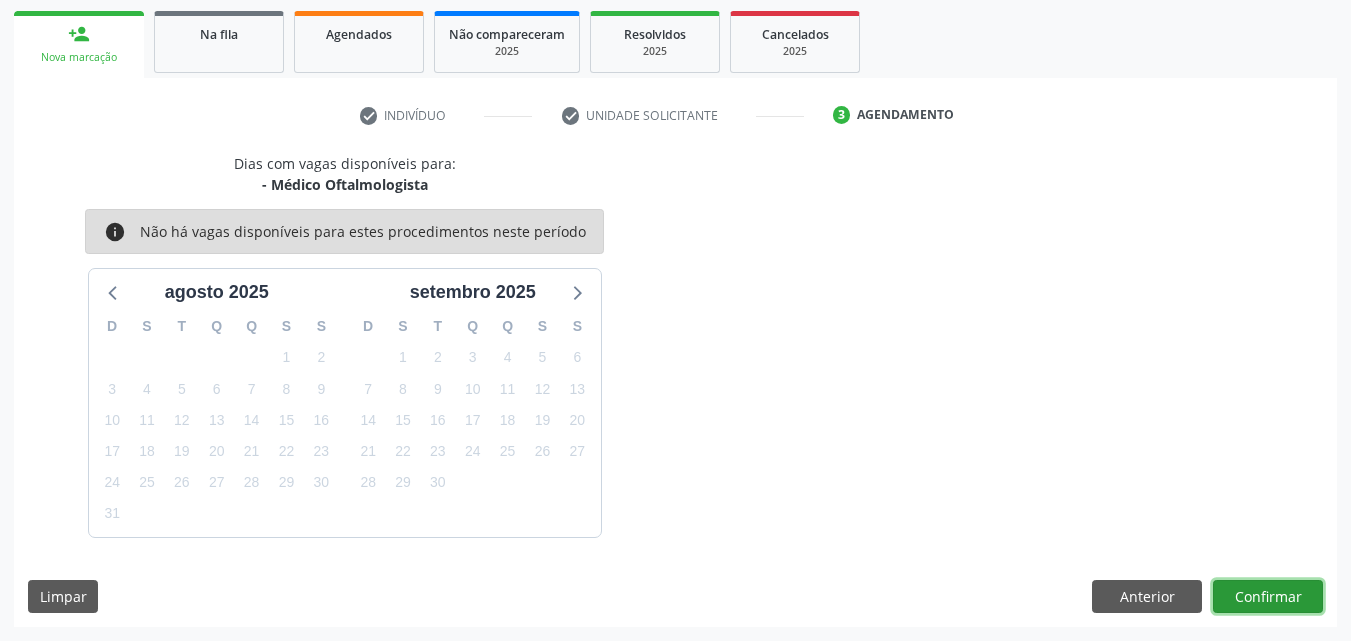 click on "Confirmar" at bounding box center (1268, 597) 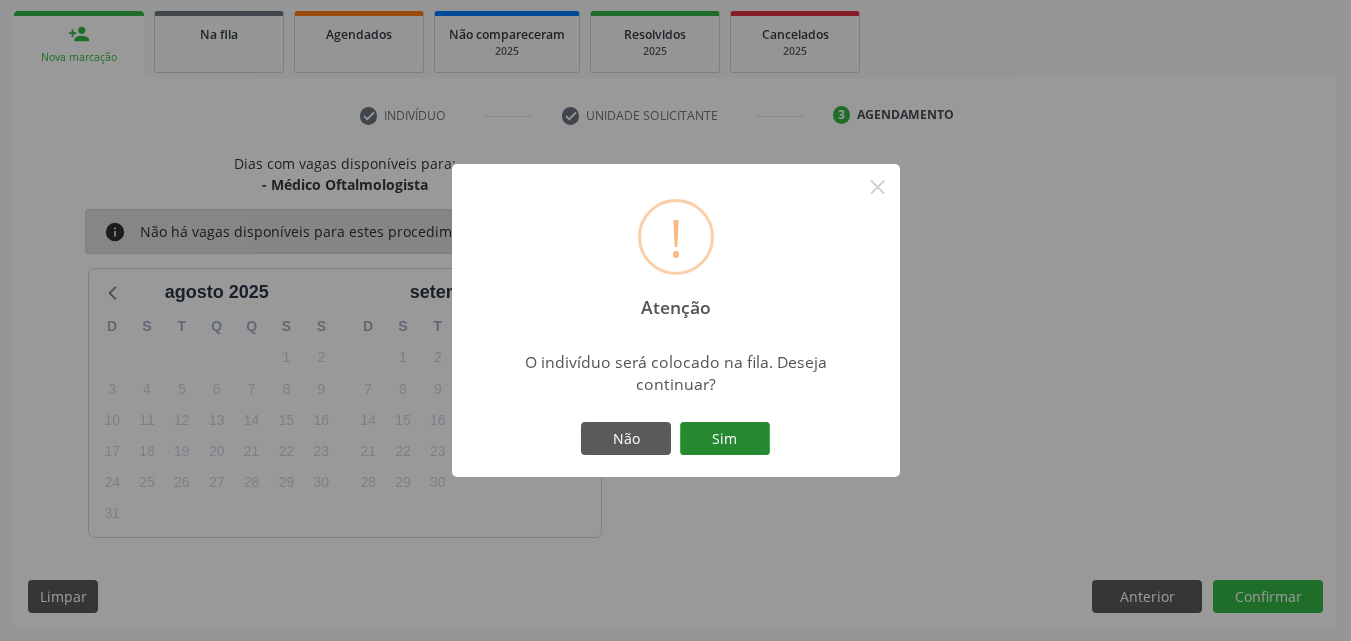 click on "Sim" at bounding box center (725, 439) 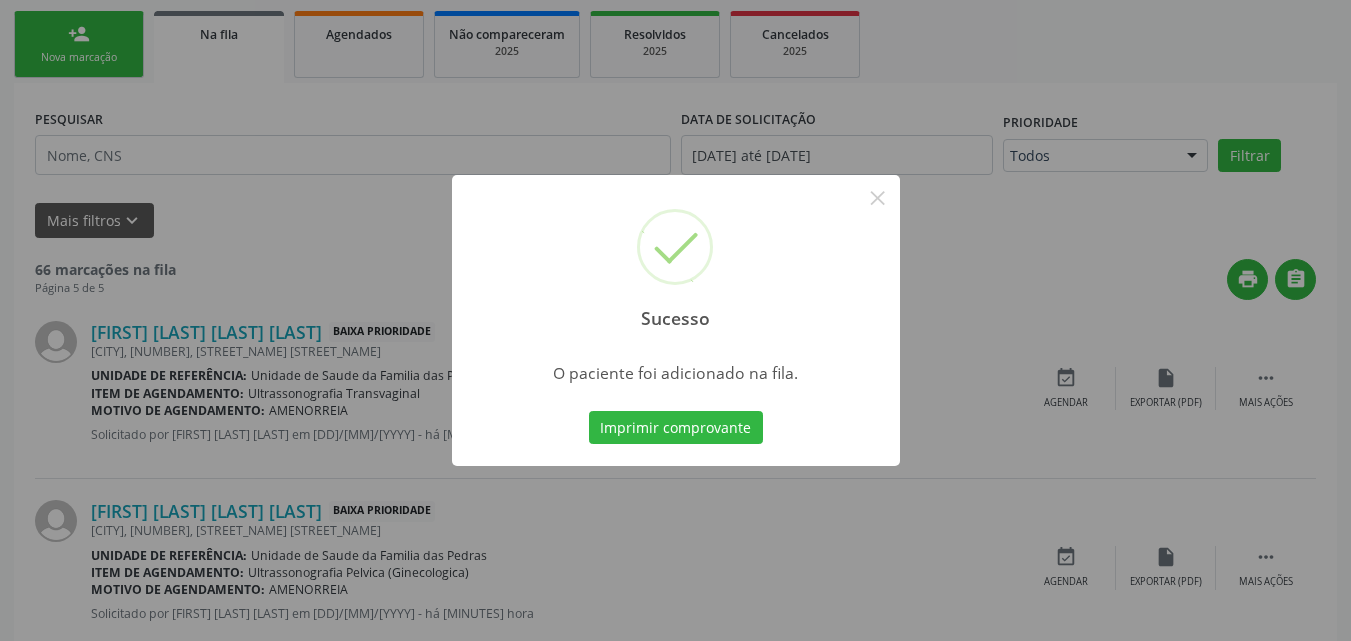 scroll, scrollTop: 54, scrollLeft: 0, axis: vertical 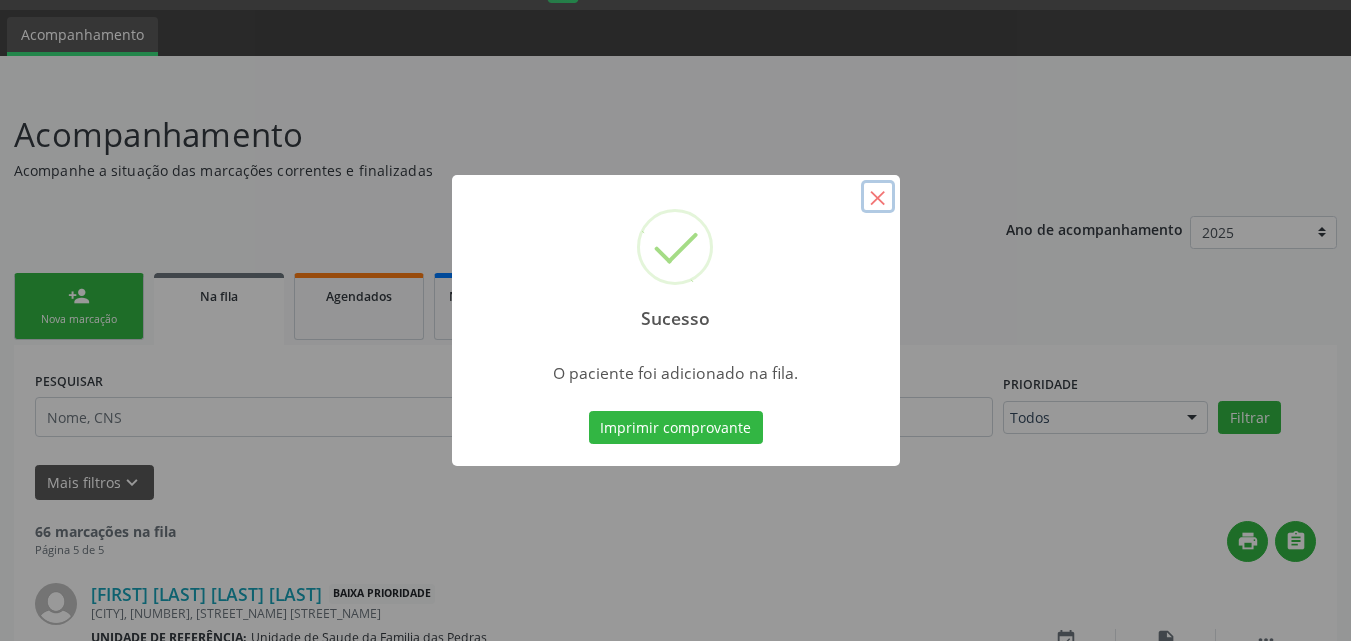 click on "×" at bounding box center [878, 197] 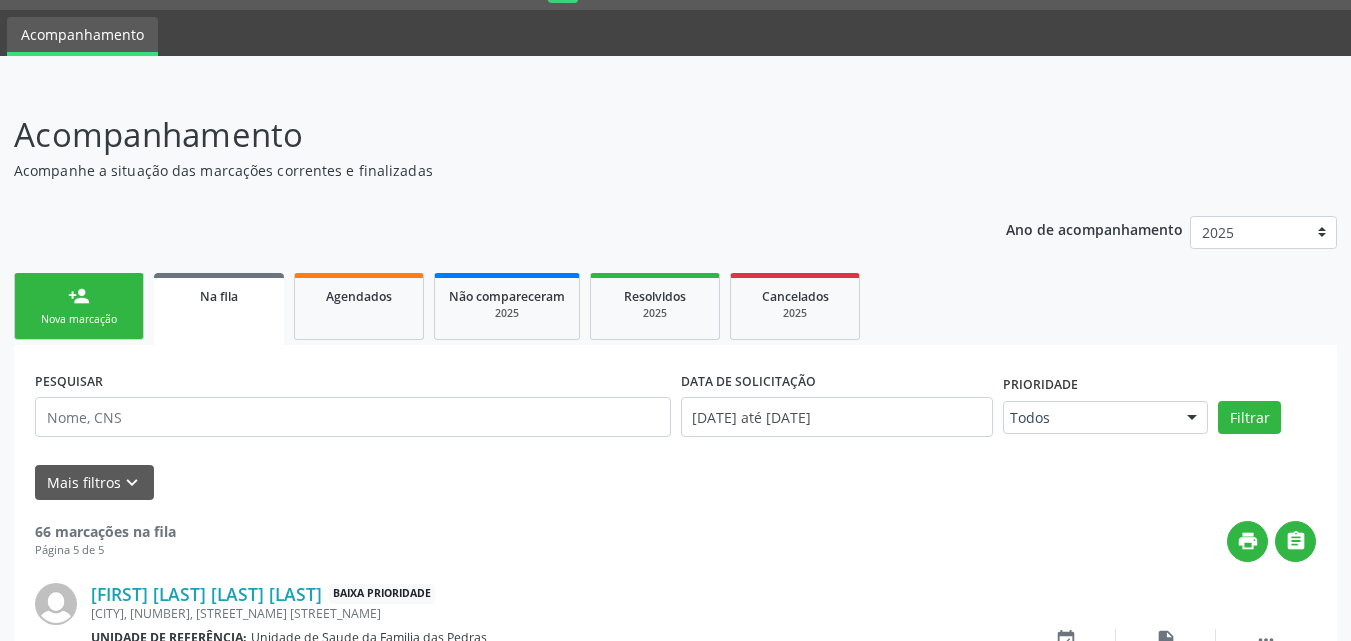 click on "Nova marcação" at bounding box center [79, 319] 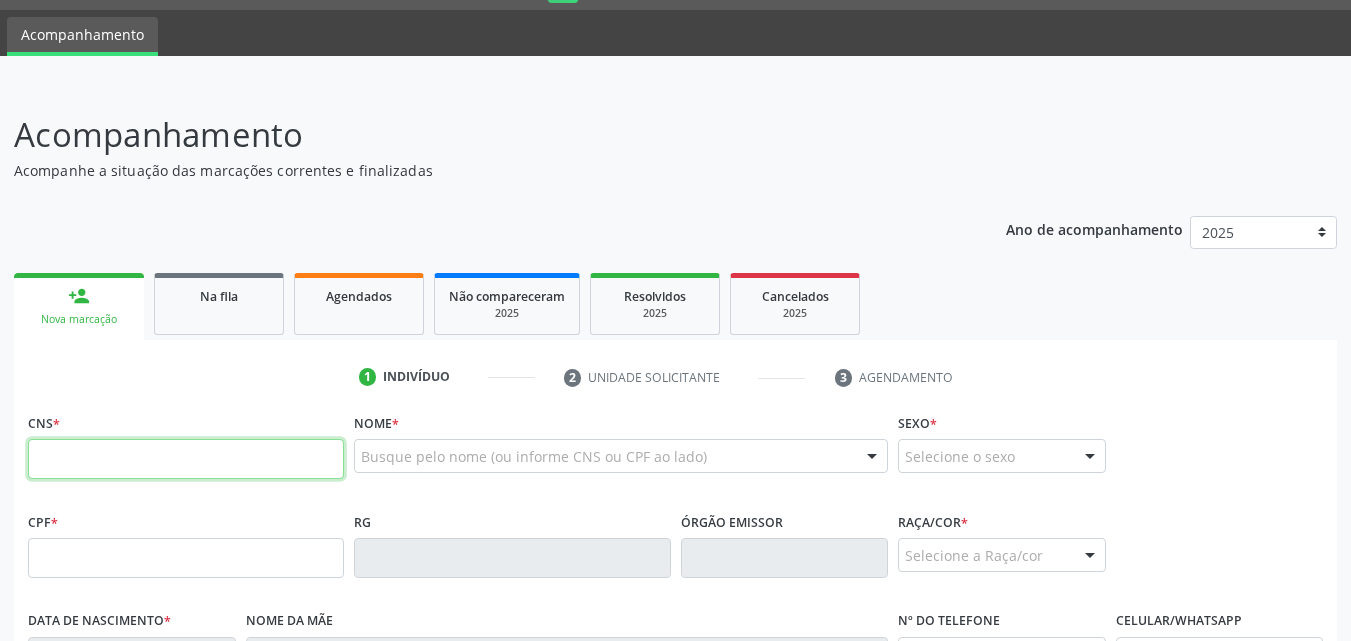 click at bounding box center (186, 459) 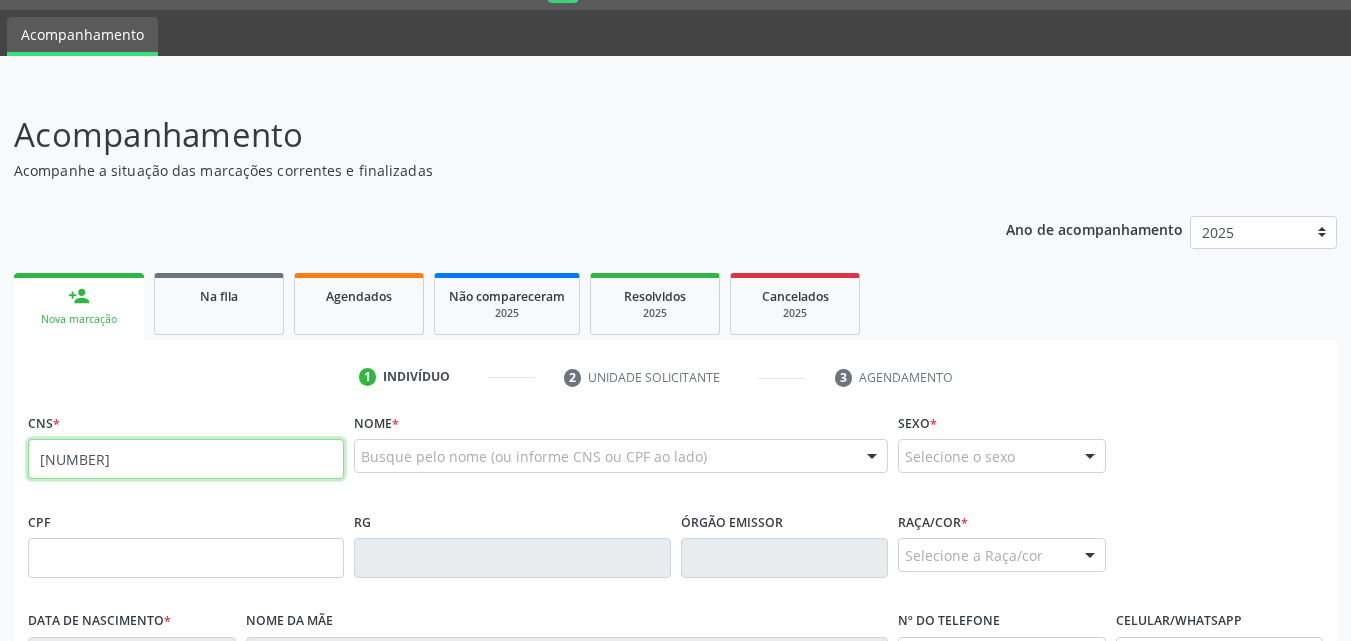 type on "[NUMBER]" 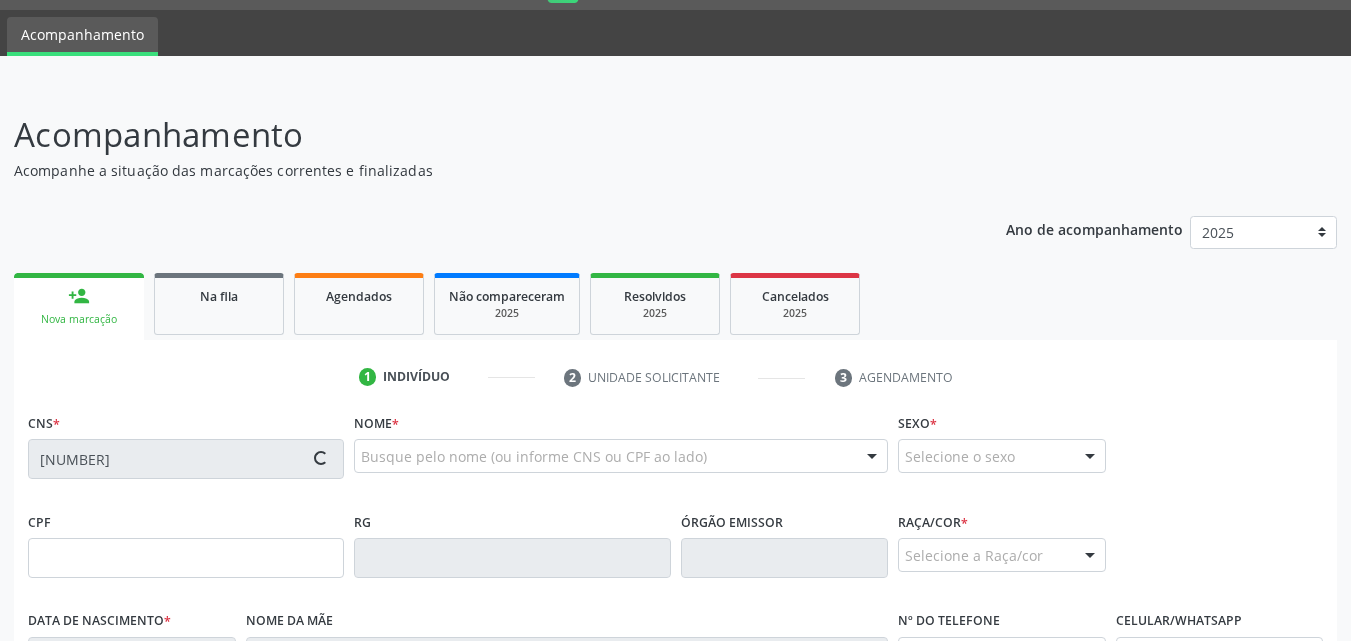 type on "[NUMBER].[NUMBER].[NUMBER]-[NUMBER]" 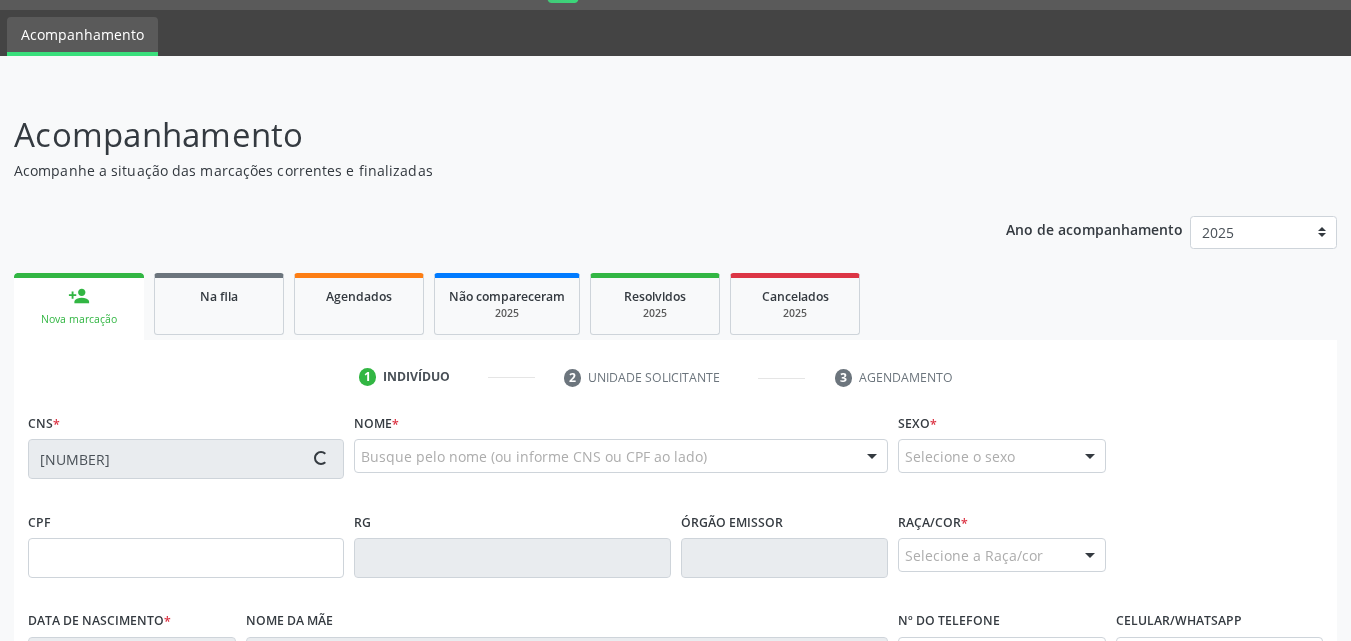 type on "[DATE]" 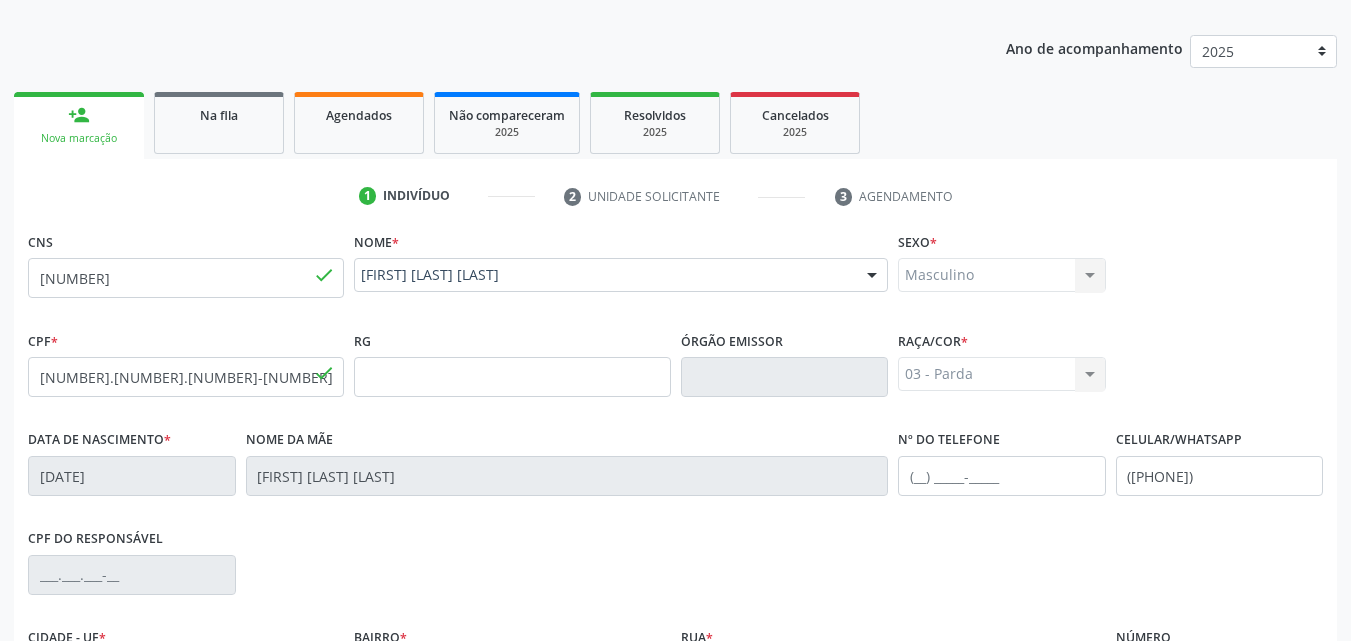 scroll, scrollTop: 454, scrollLeft: 0, axis: vertical 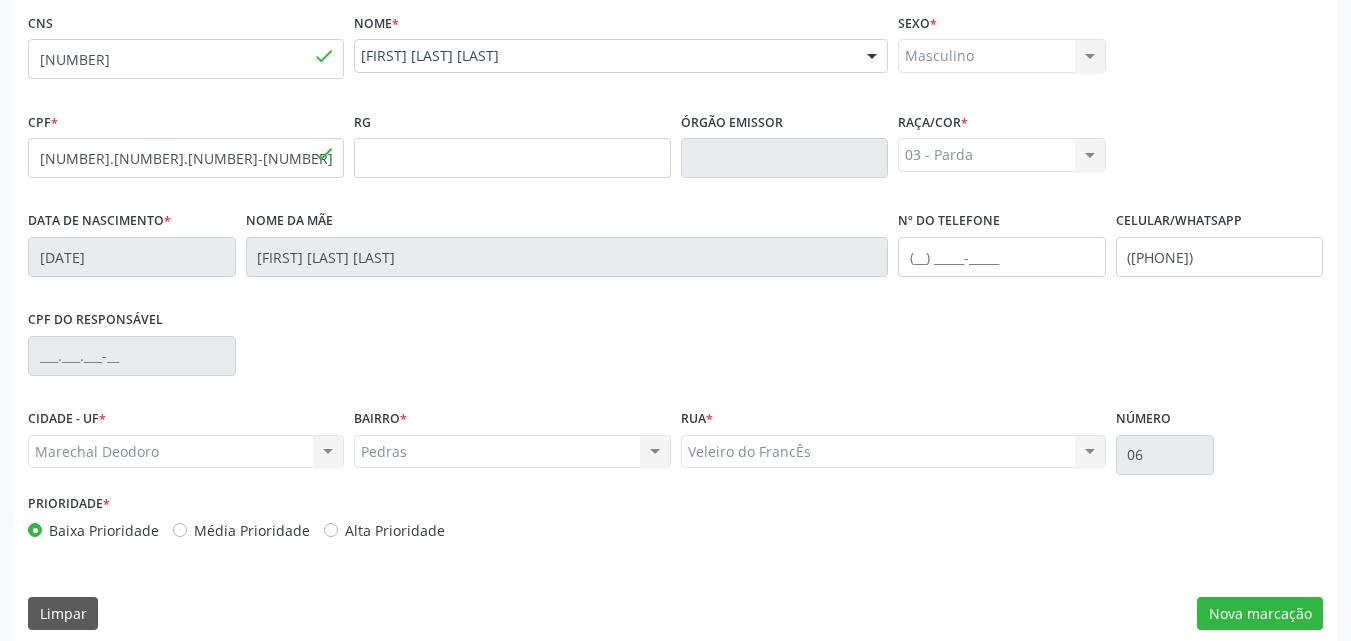 click on "Prioridade
*
Baixa Prioridade
Média Prioridade
Alta Prioridade" at bounding box center (675, 522) 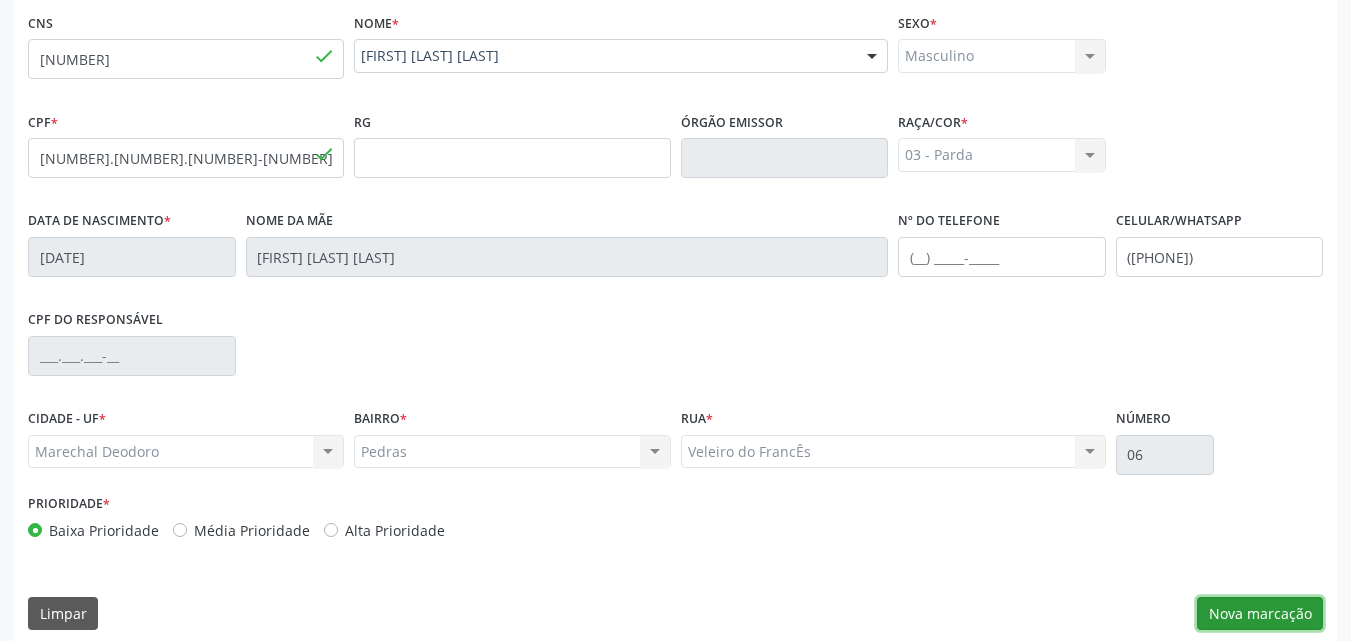 click on "Nova marcação" at bounding box center (1260, 614) 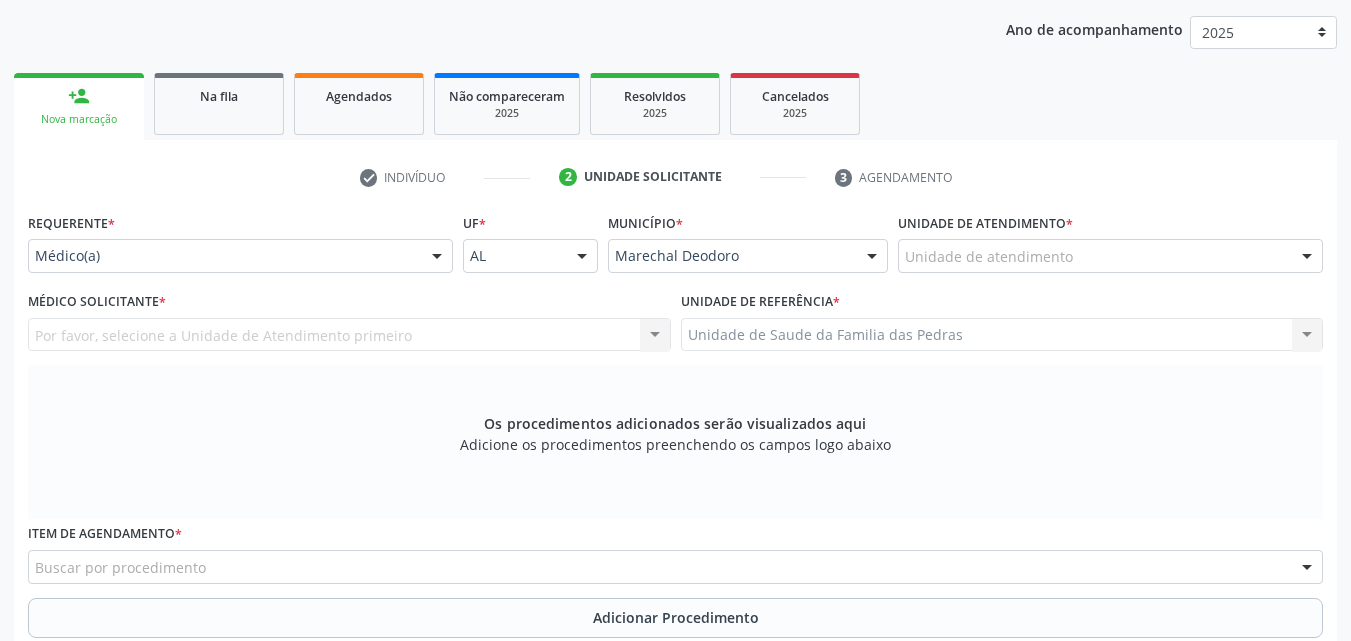 scroll, scrollTop: 54, scrollLeft: 0, axis: vertical 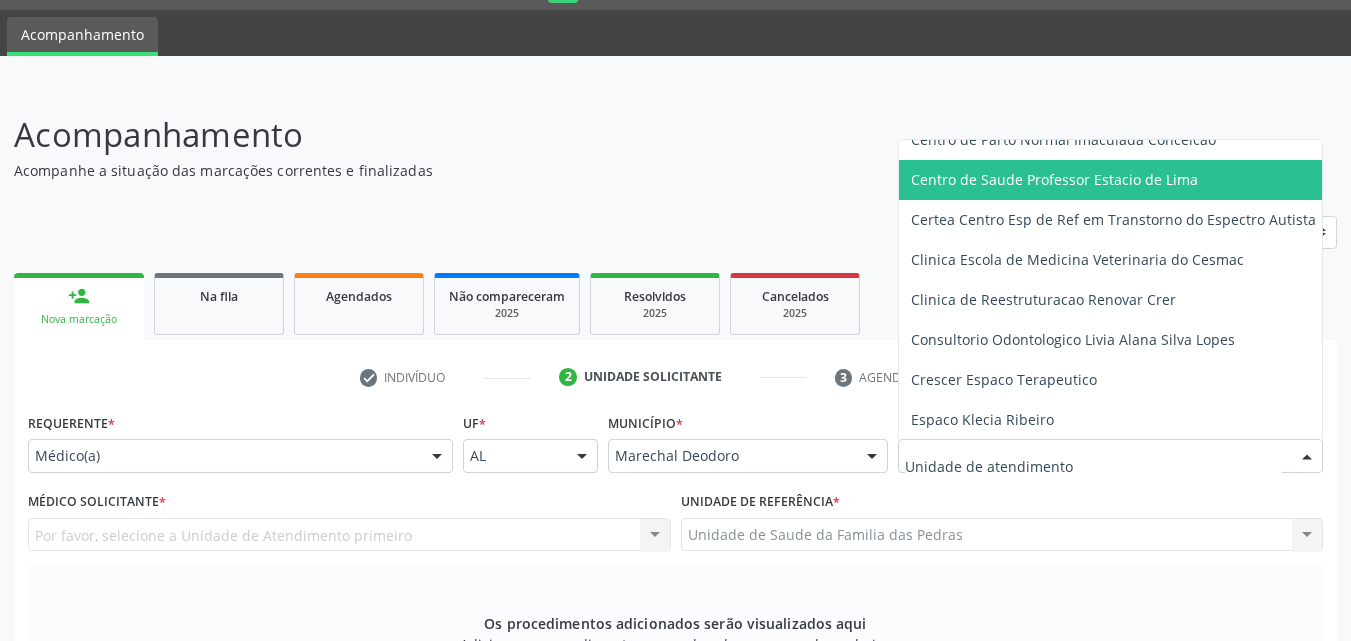 click on "Centro de Saude Professor Estacio de Lima" at bounding box center (1054, 179) 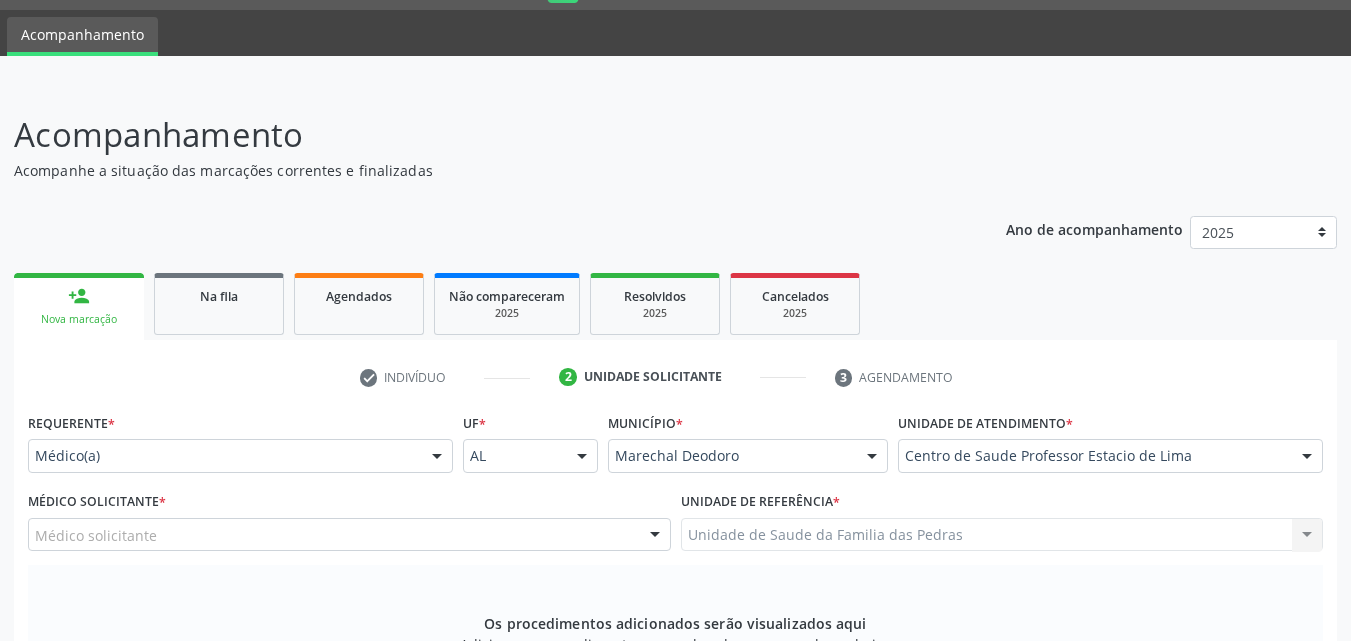 click at bounding box center (437, 457) 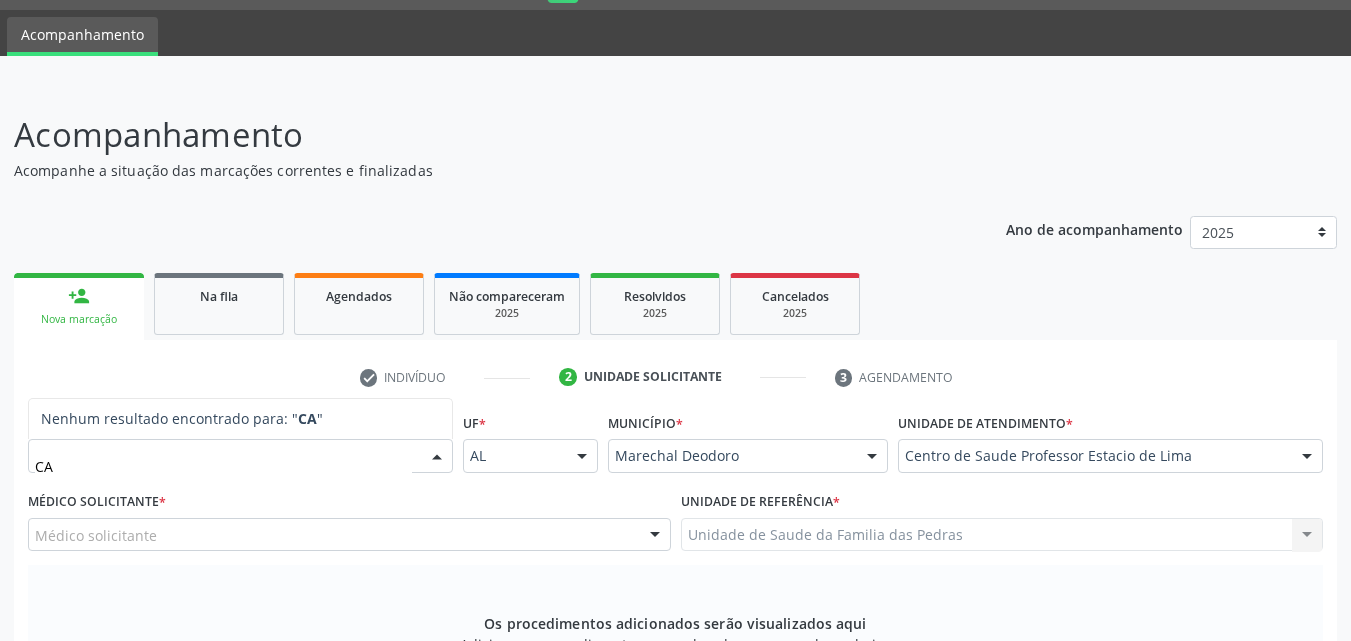 type on "C" 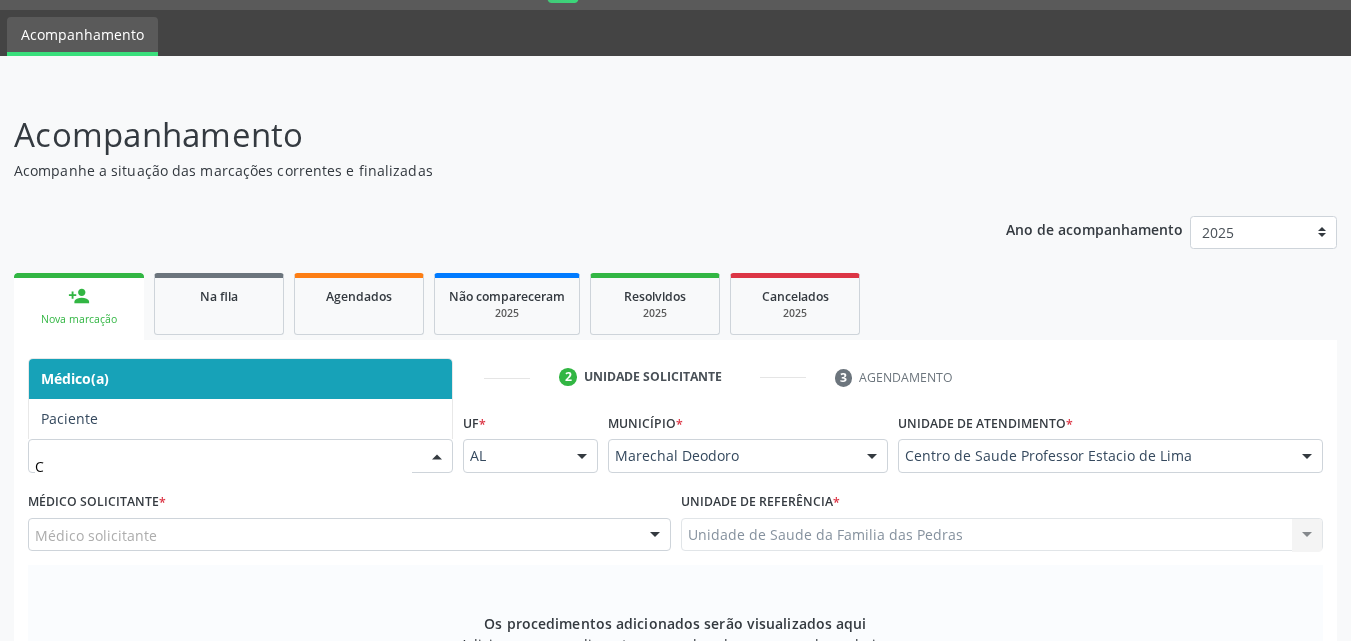 type 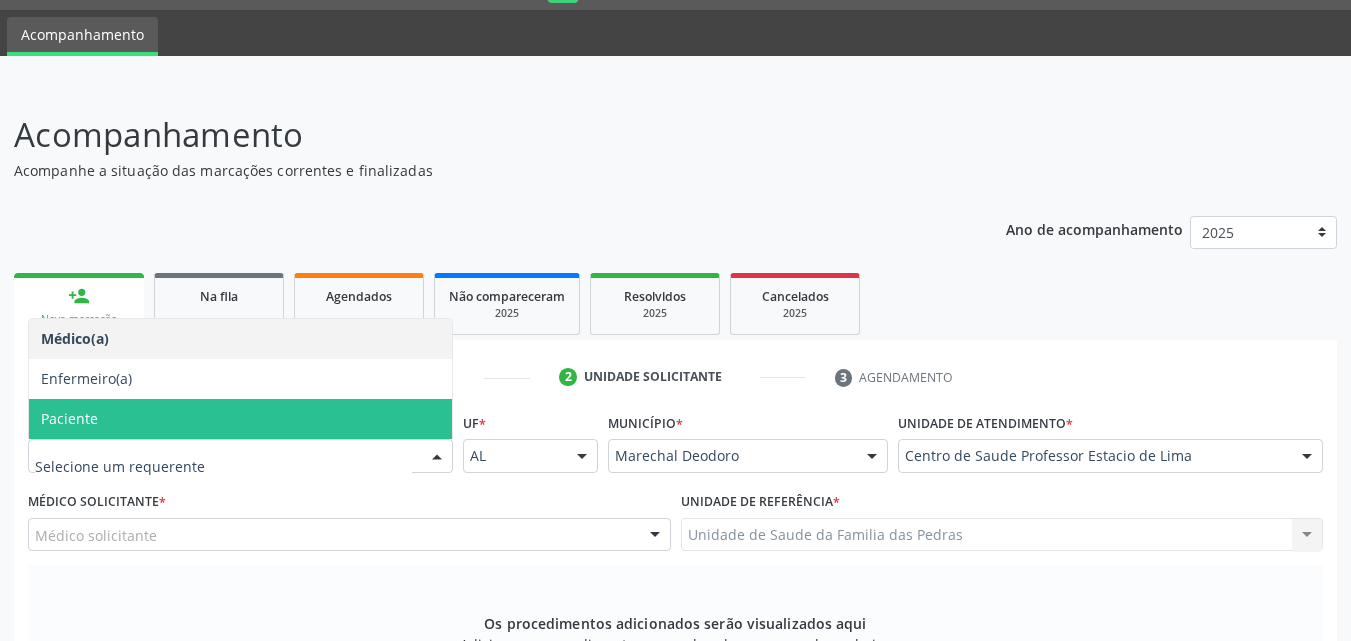 click on "Paciente" at bounding box center [240, 419] 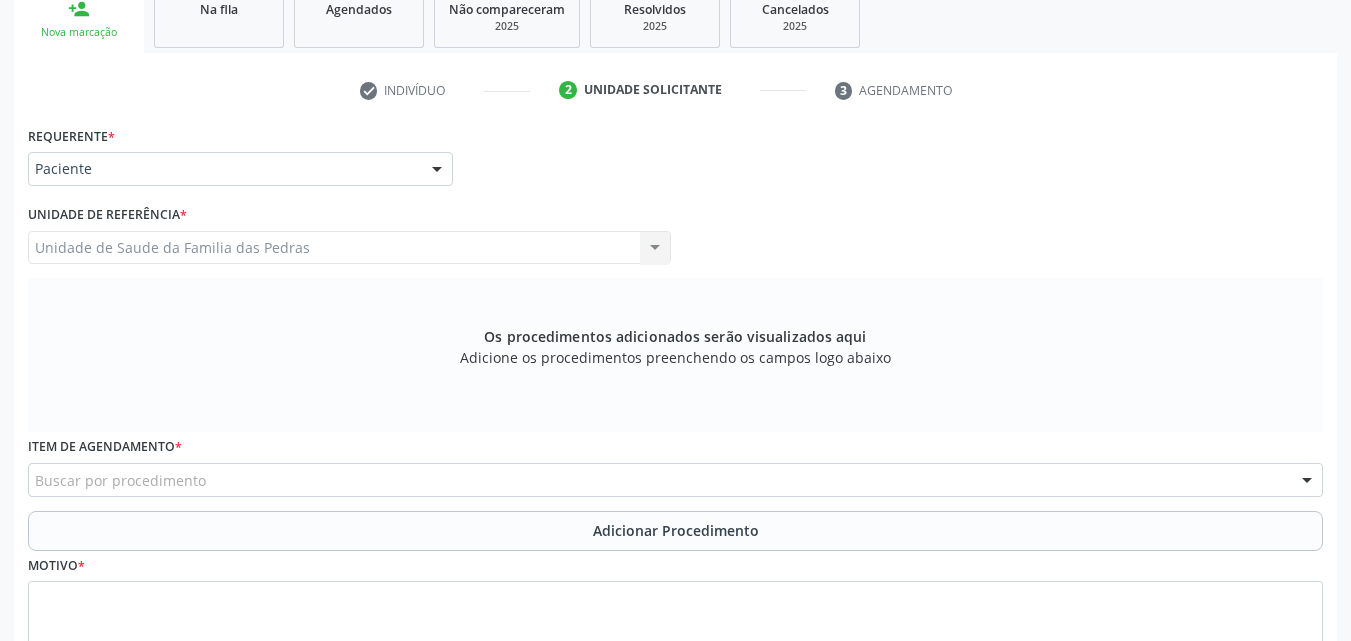 scroll, scrollTop: 454, scrollLeft: 0, axis: vertical 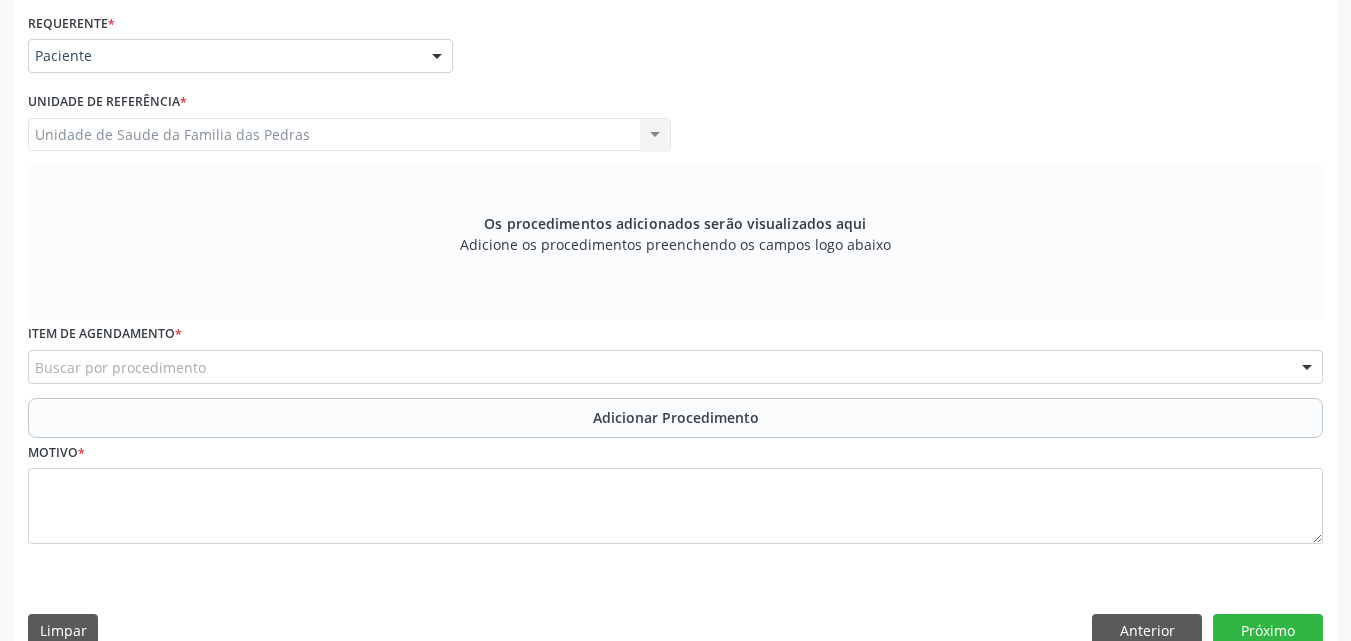 click on "Buscar por procedimento" at bounding box center [675, 367] 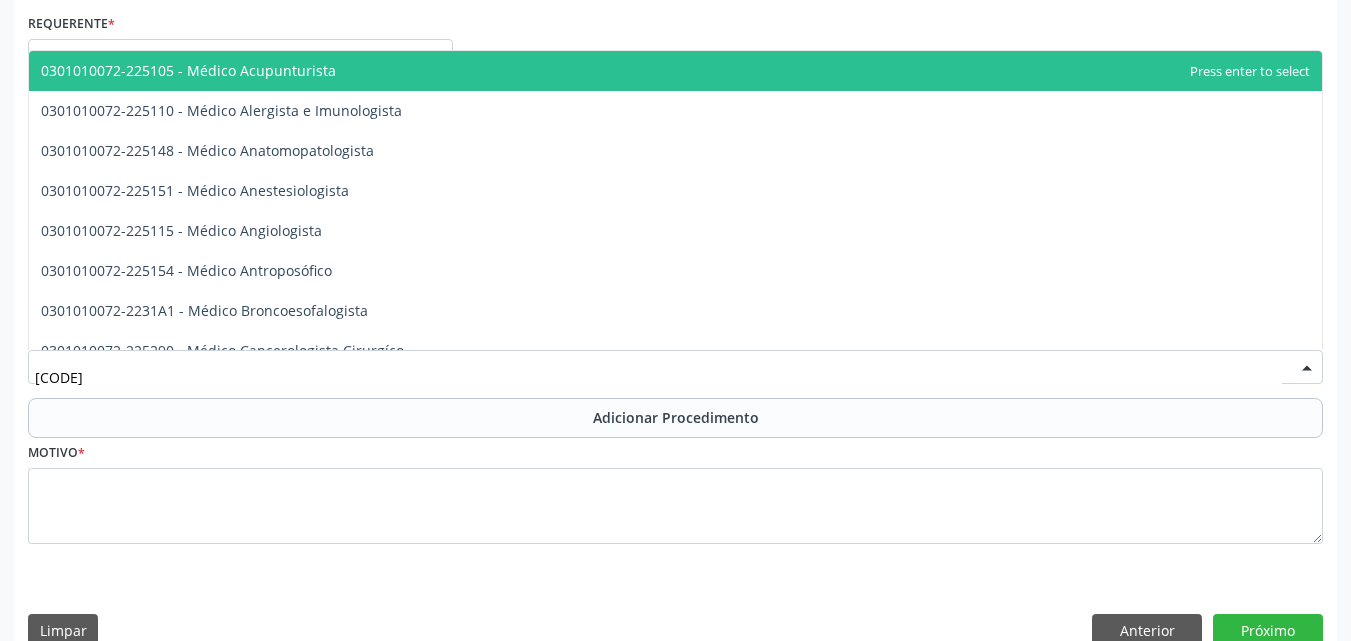 type on "[NUMBER]" 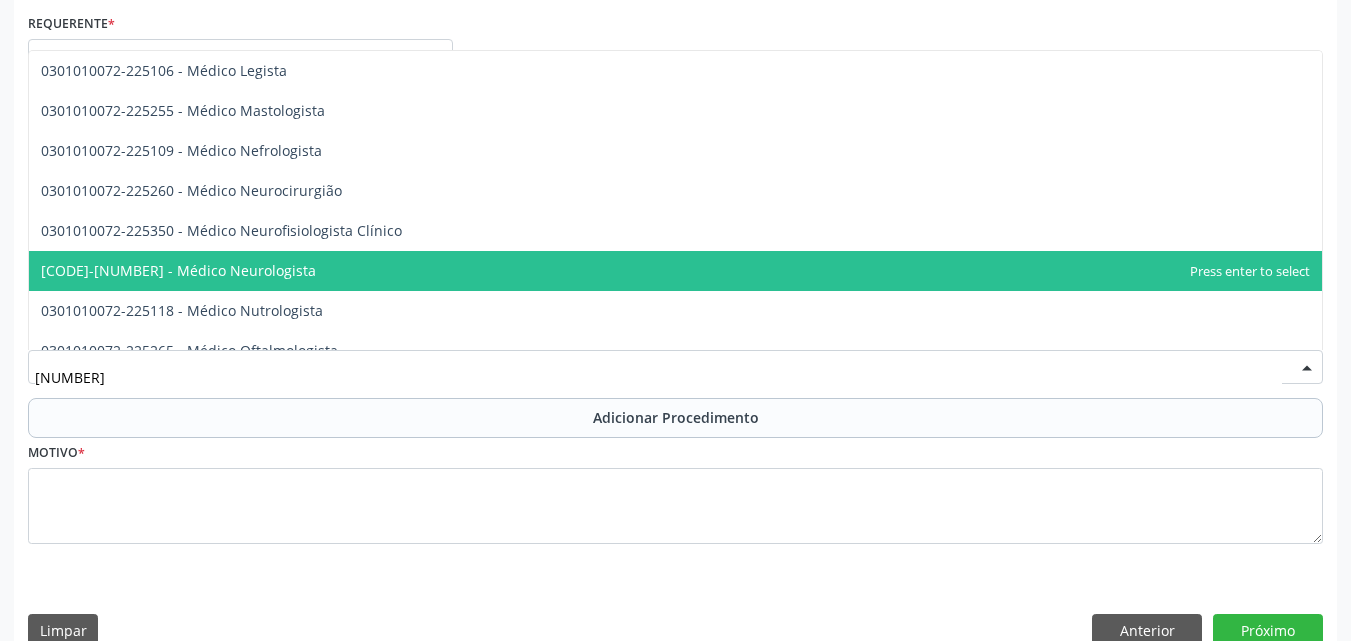 scroll, scrollTop: 1500, scrollLeft: 0, axis: vertical 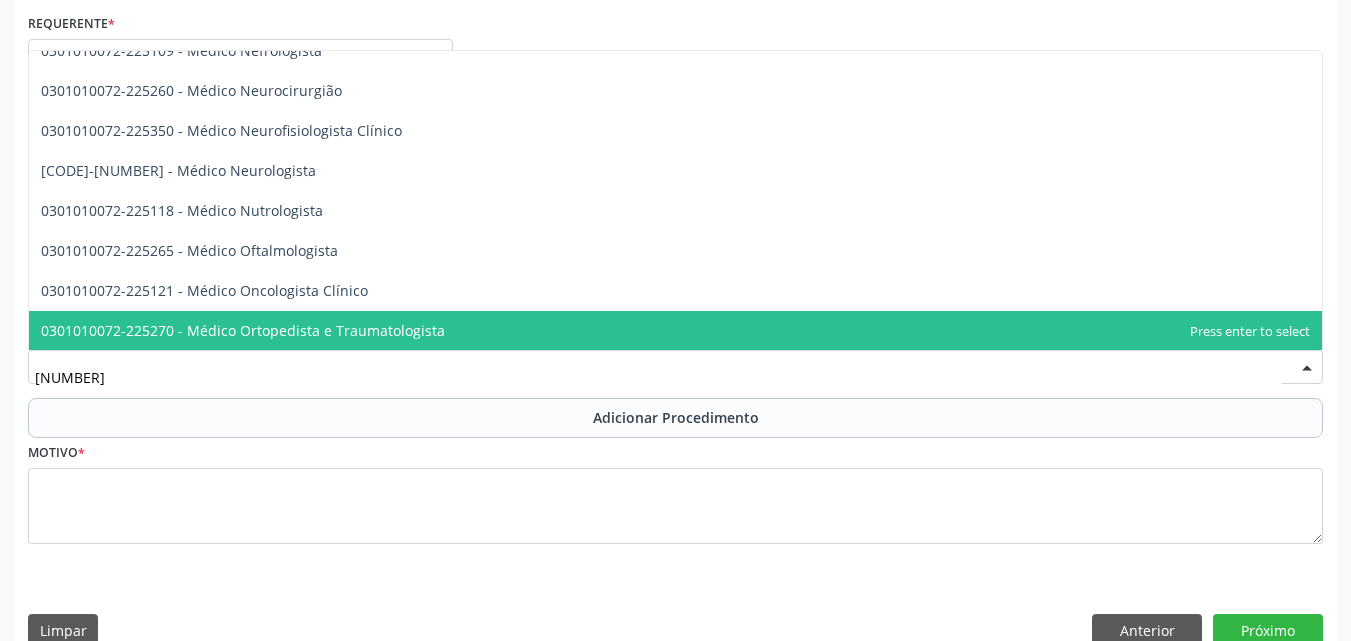 click on "0301010072-225270 - Médico Ortopedista e Traumatologista" at bounding box center (243, 330) 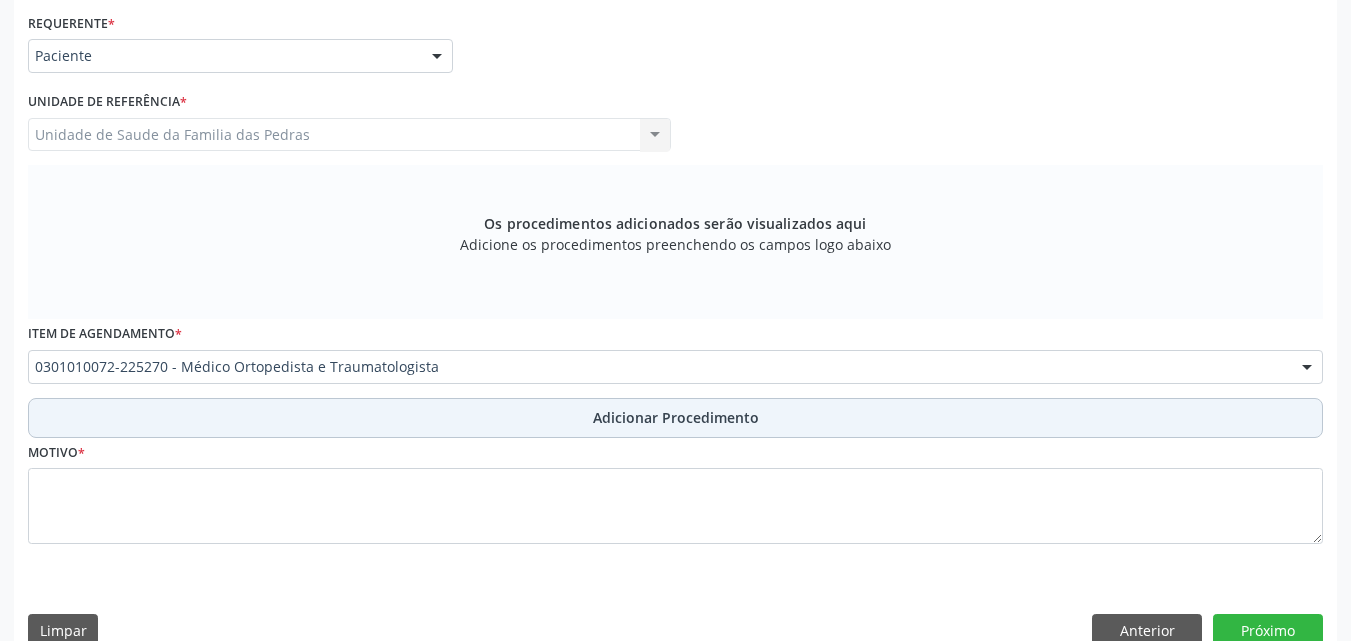 click on "Adicionar Procedimento" at bounding box center [675, 418] 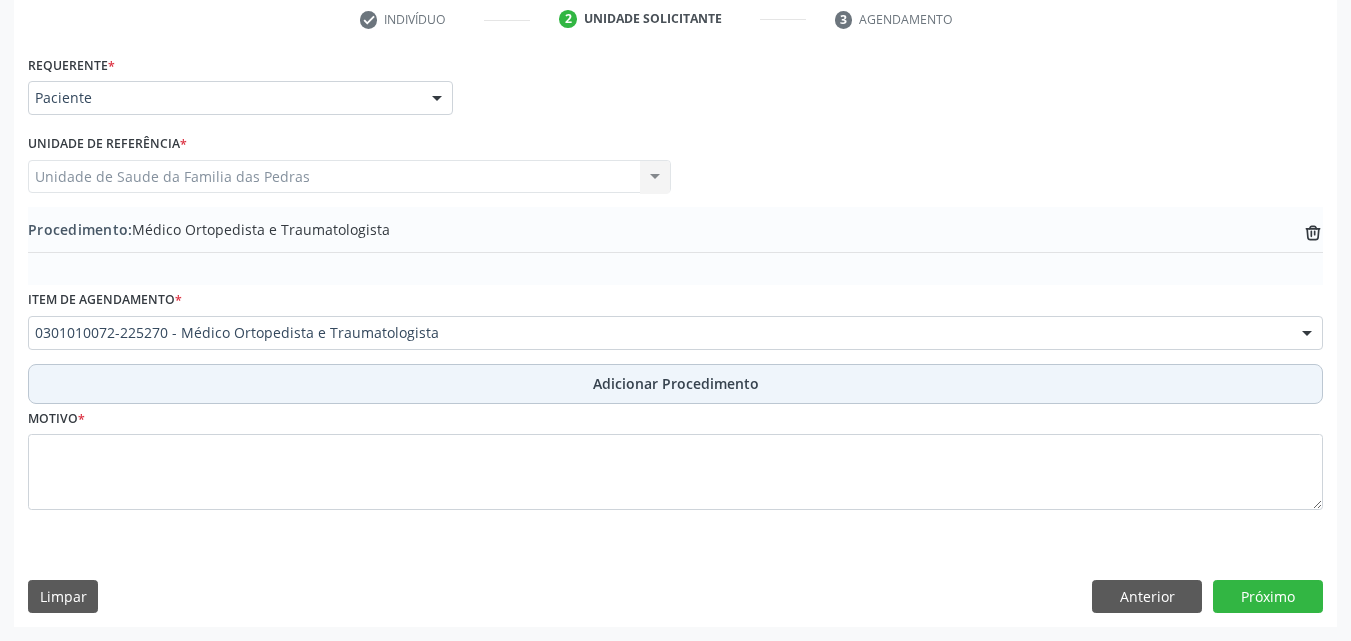 scroll, scrollTop: 412, scrollLeft: 0, axis: vertical 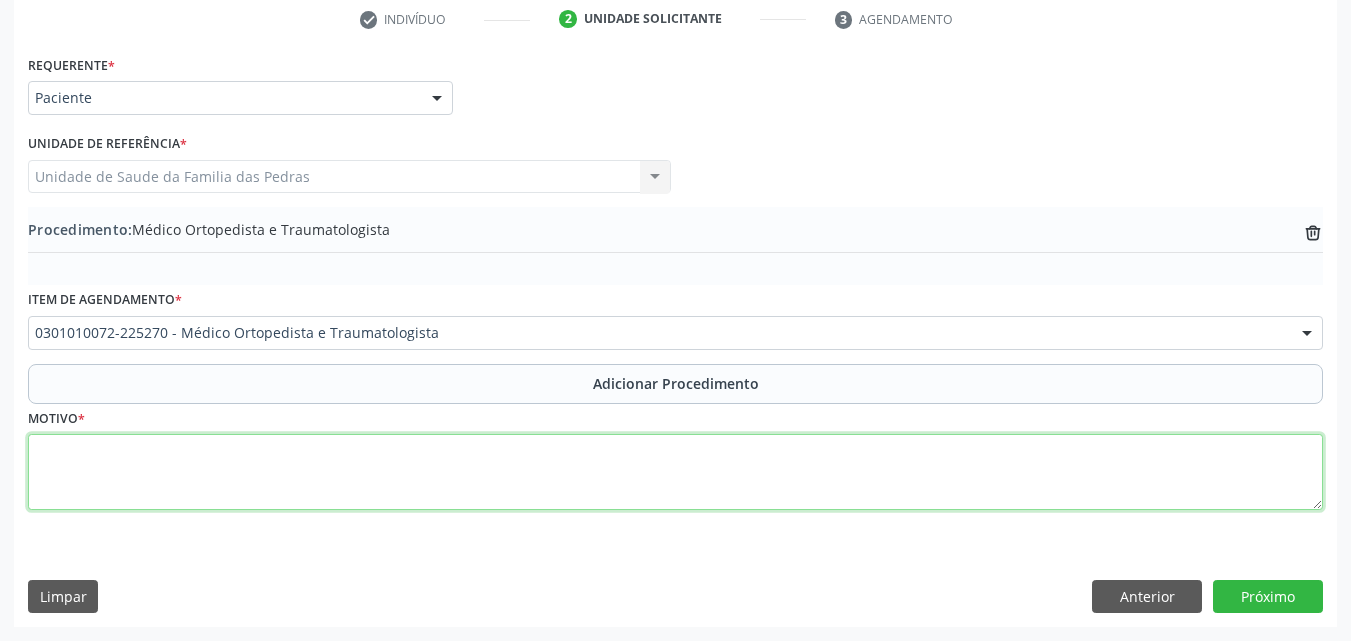 click at bounding box center (675, 472) 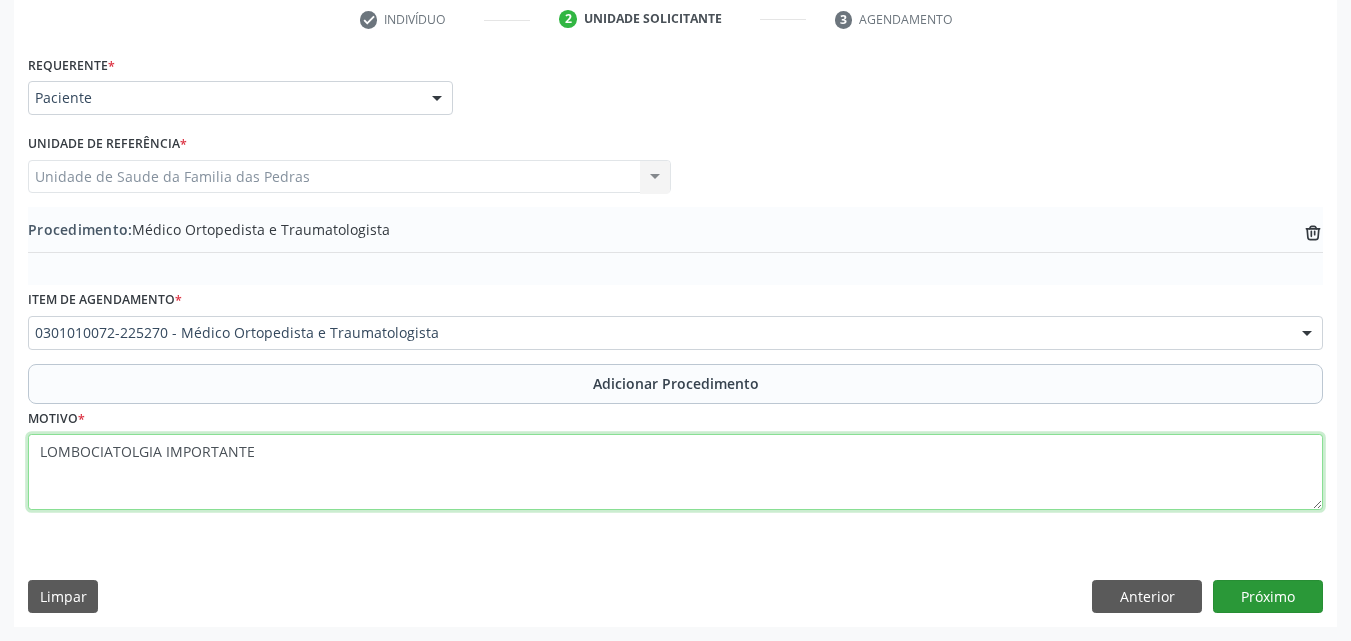 type on "LOMBOCIATOLGIA IMPORTANTE" 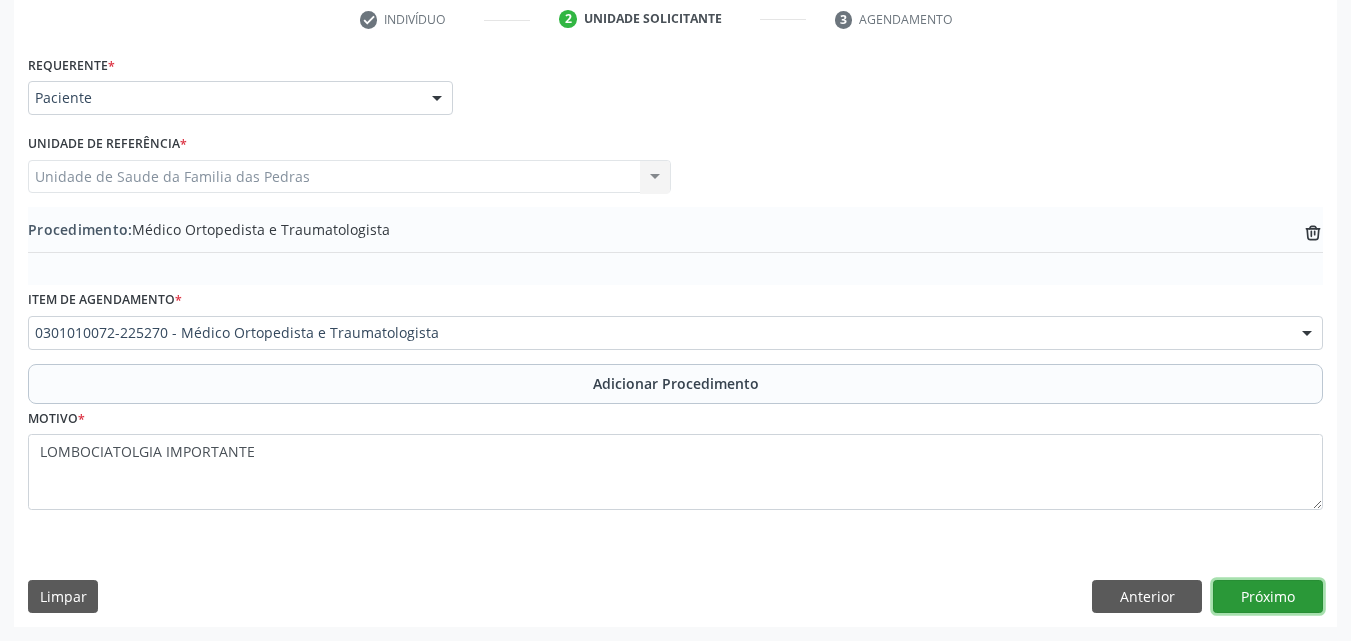 click on "Próximo" at bounding box center (1268, 597) 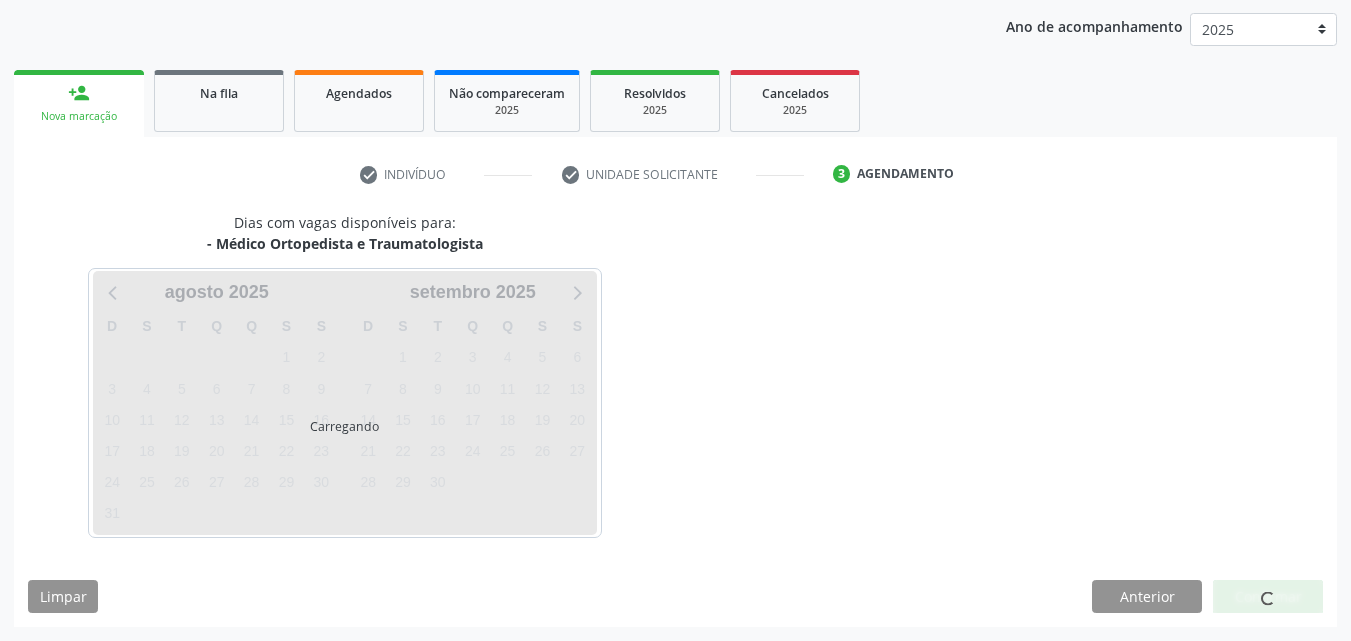 scroll, scrollTop: 316, scrollLeft: 0, axis: vertical 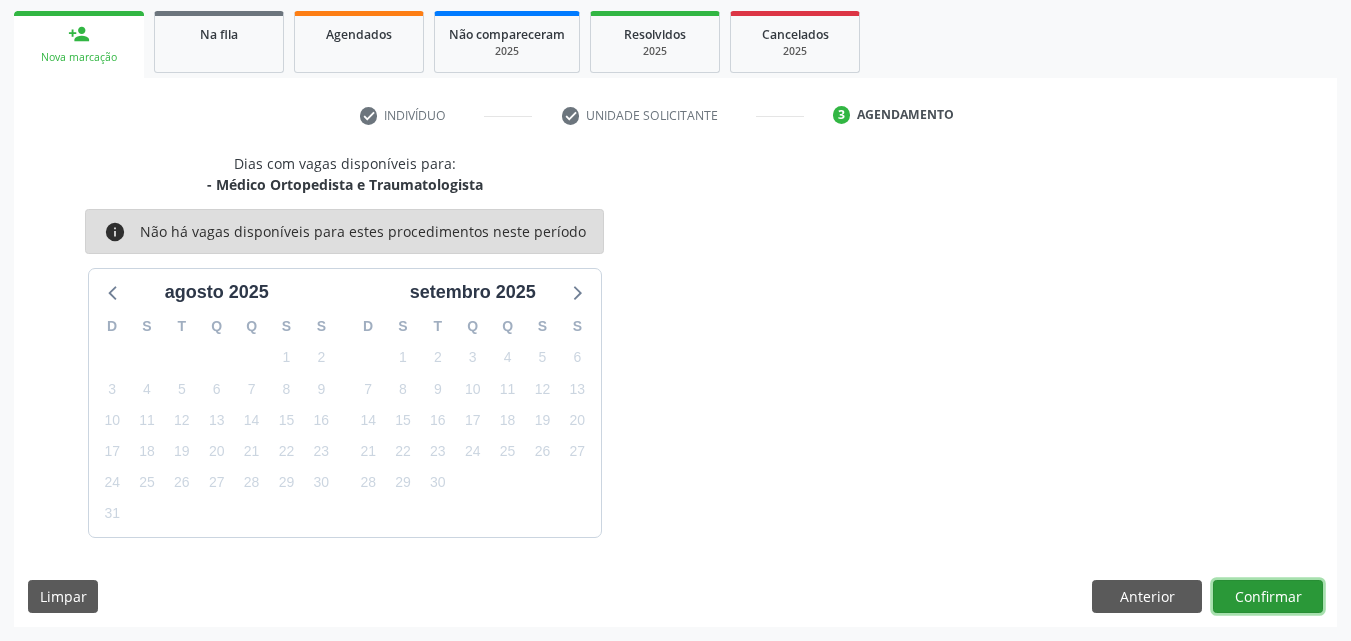 click on "Confirmar" at bounding box center (1268, 597) 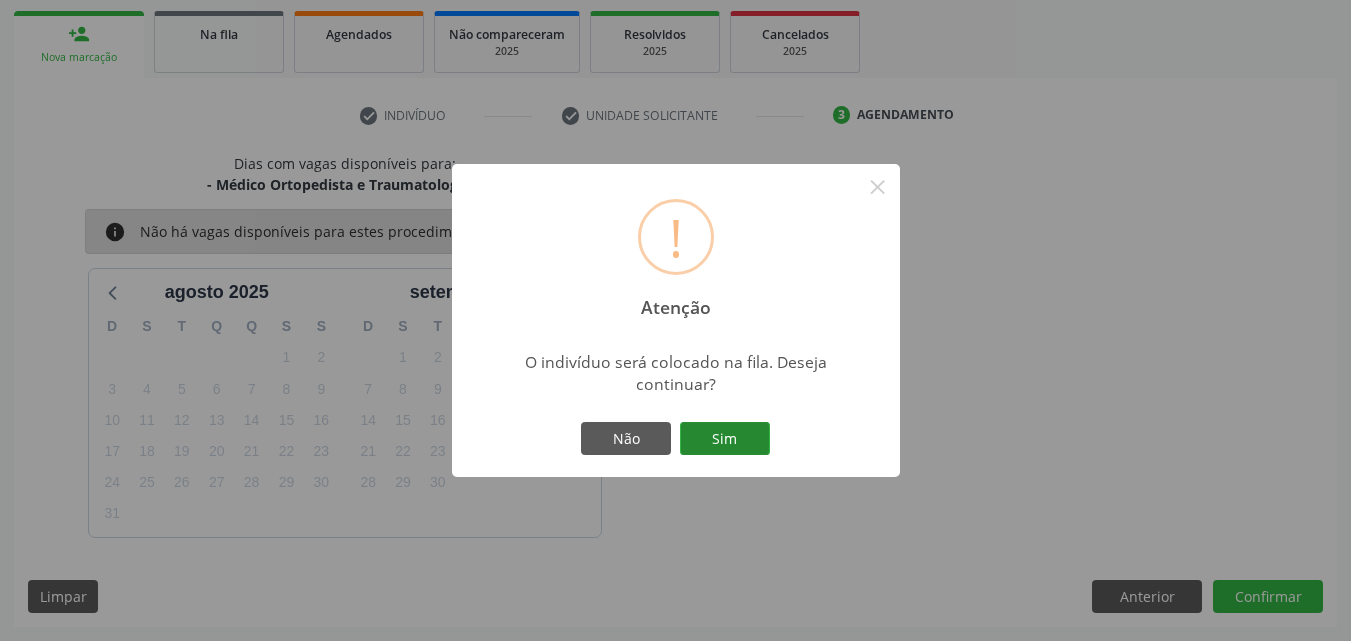 click on "Sim" at bounding box center (725, 439) 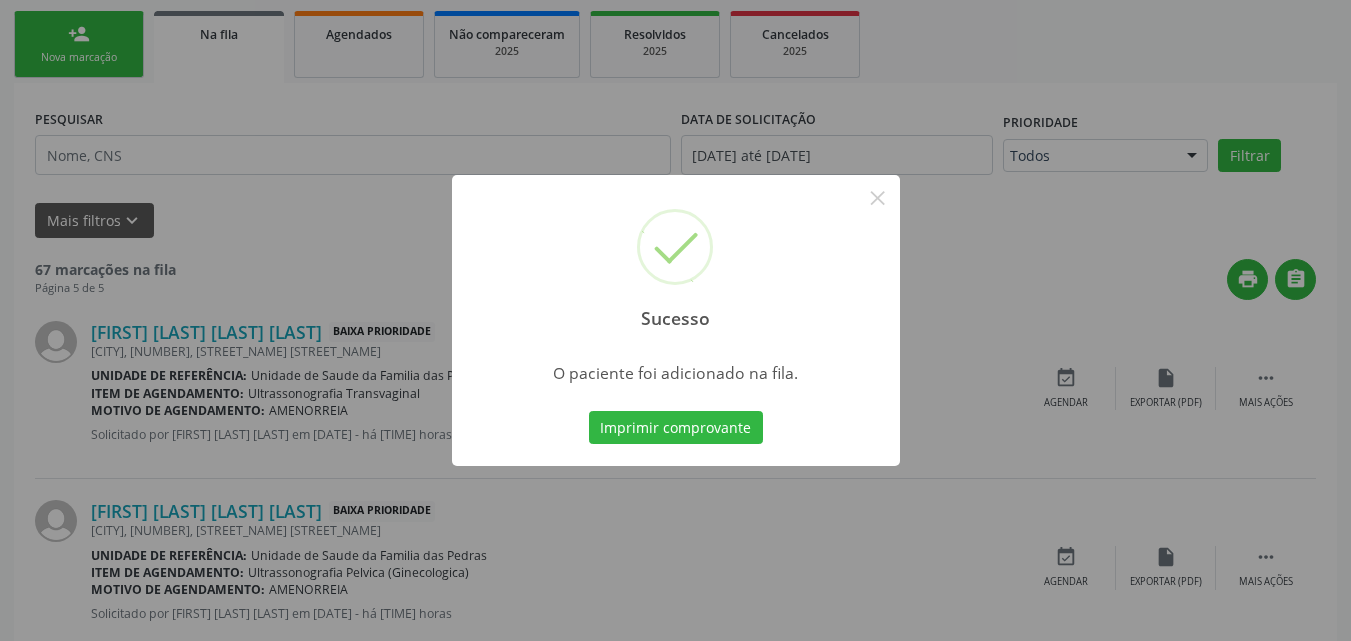 scroll, scrollTop: 54, scrollLeft: 0, axis: vertical 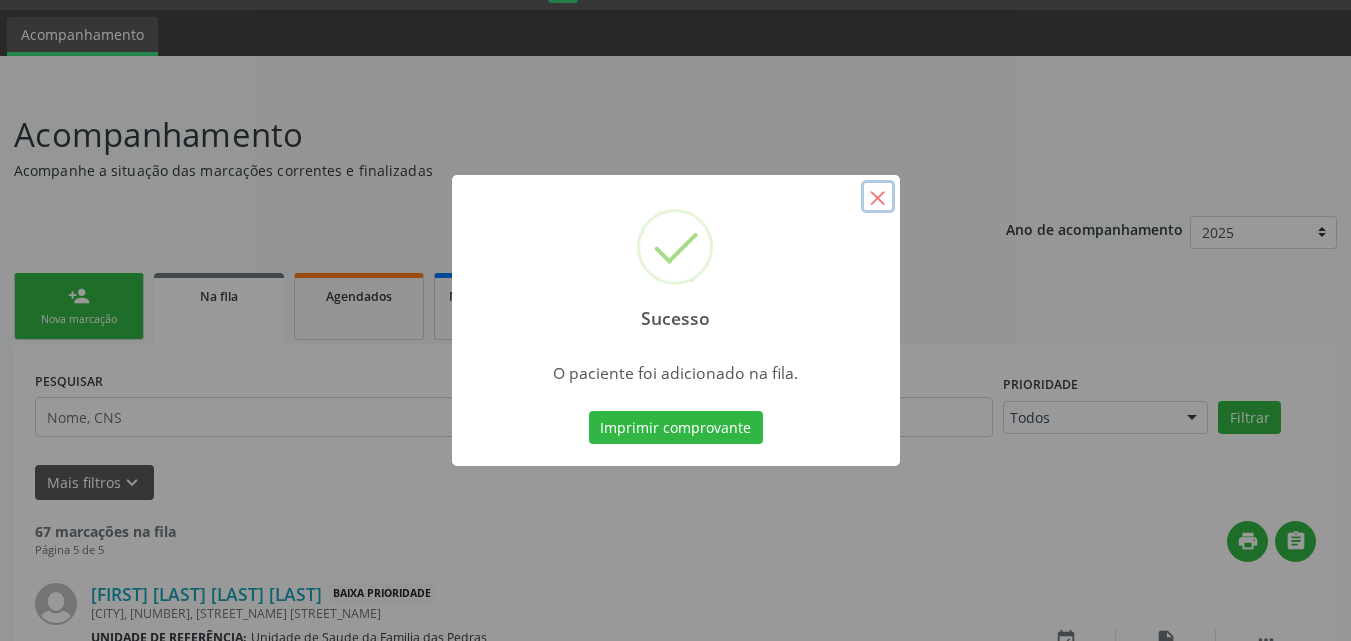 click on "×" at bounding box center (878, 197) 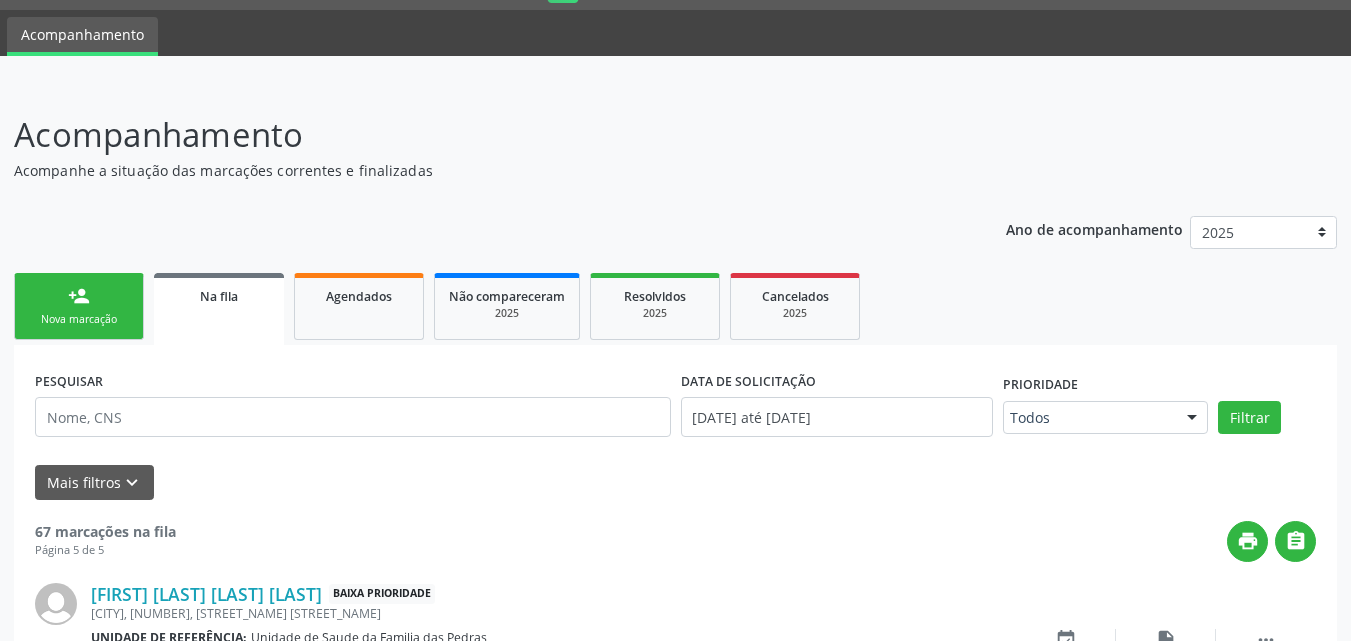 click on "person_add
Nova marcação" at bounding box center (79, 306) 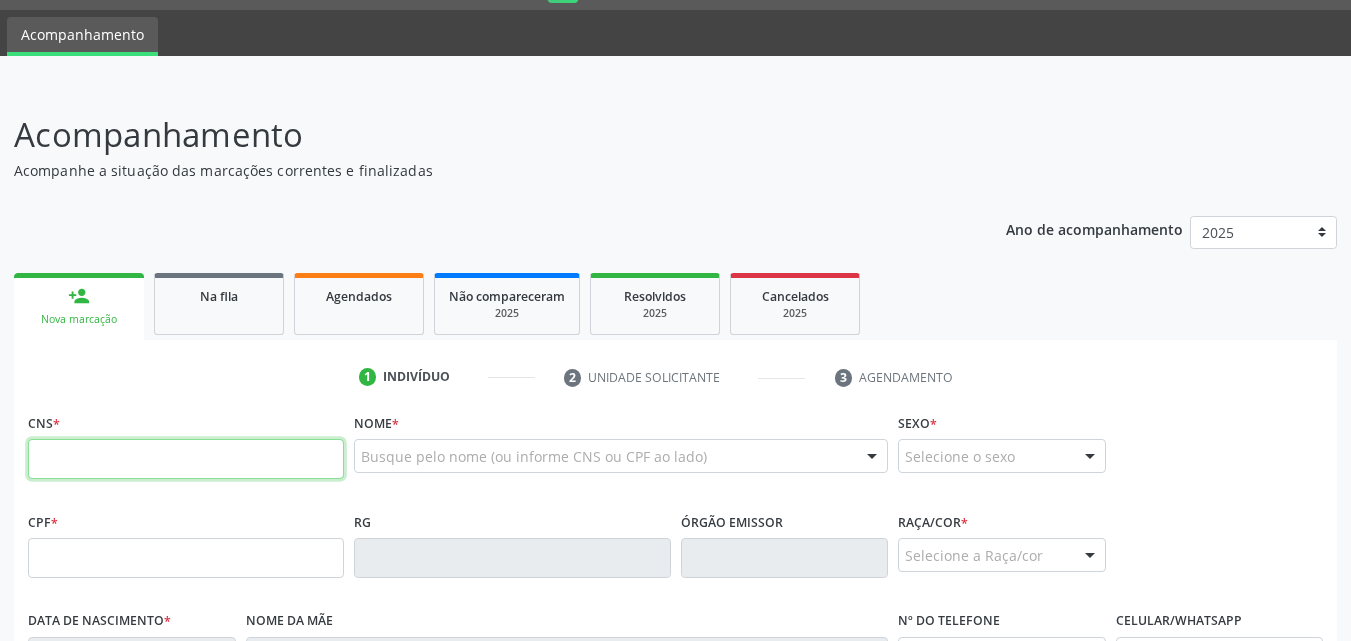 click at bounding box center (186, 459) 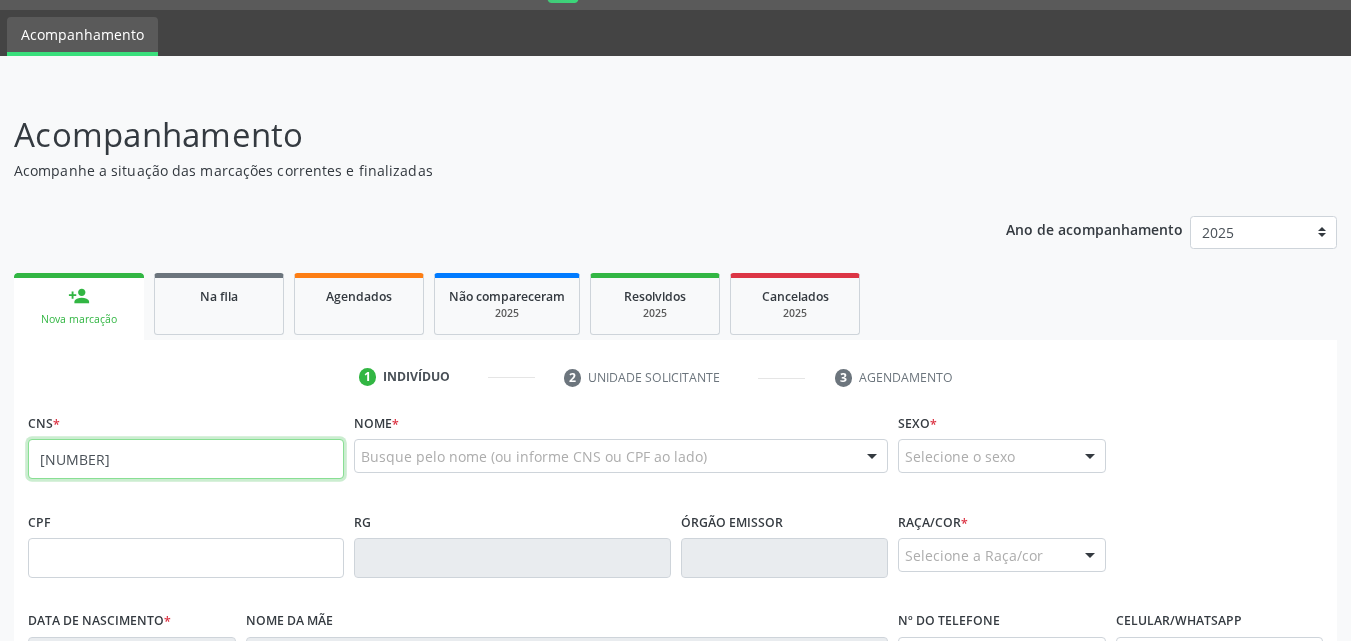 type on "[NUMBER]" 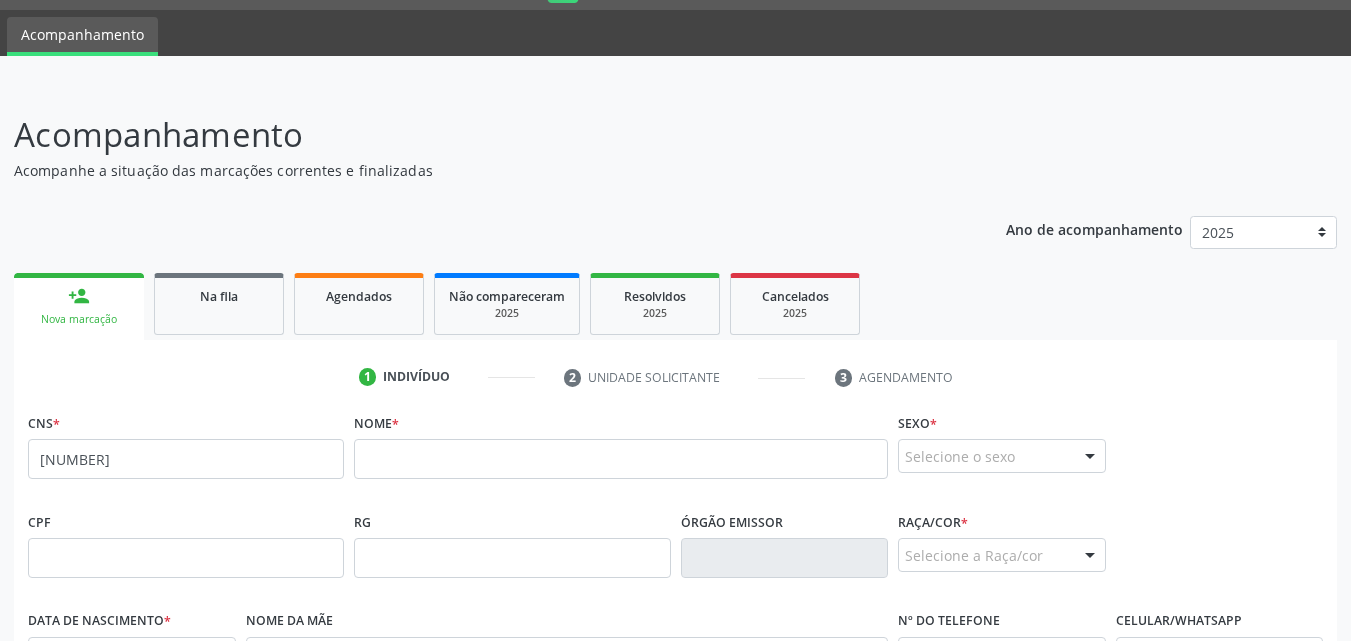 click on "none" at bounding box center [291, 458] 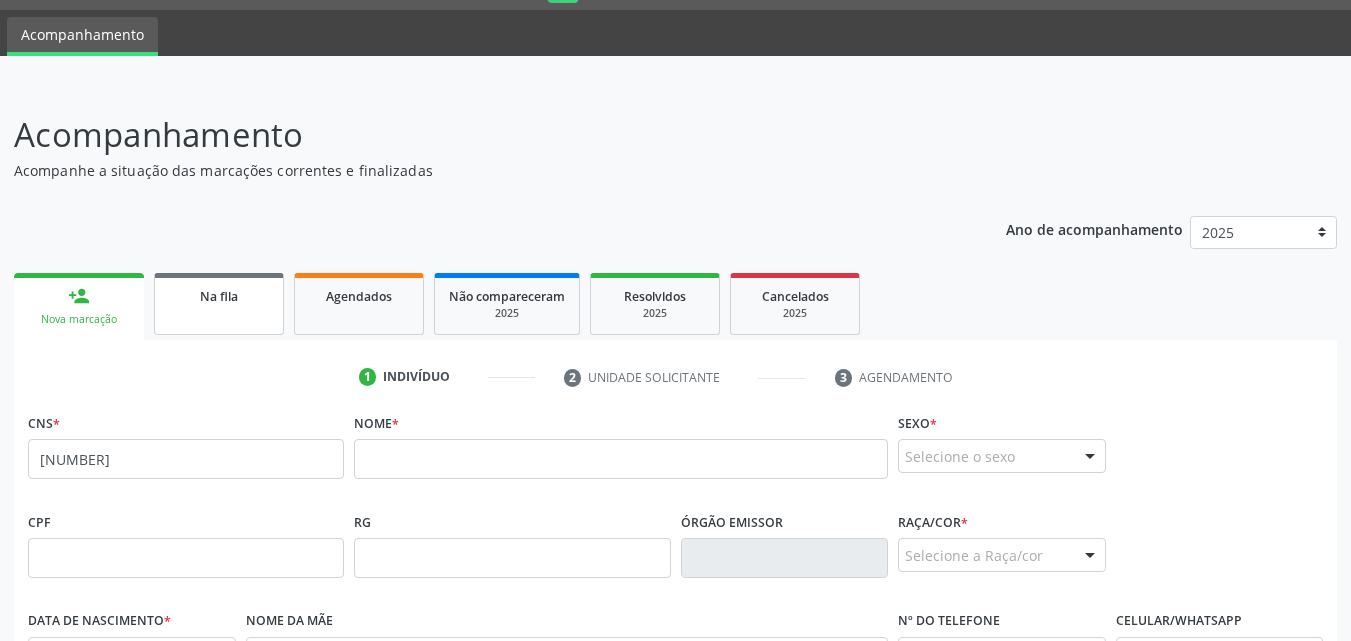 click on "Na fila" at bounding box center [219, 304] 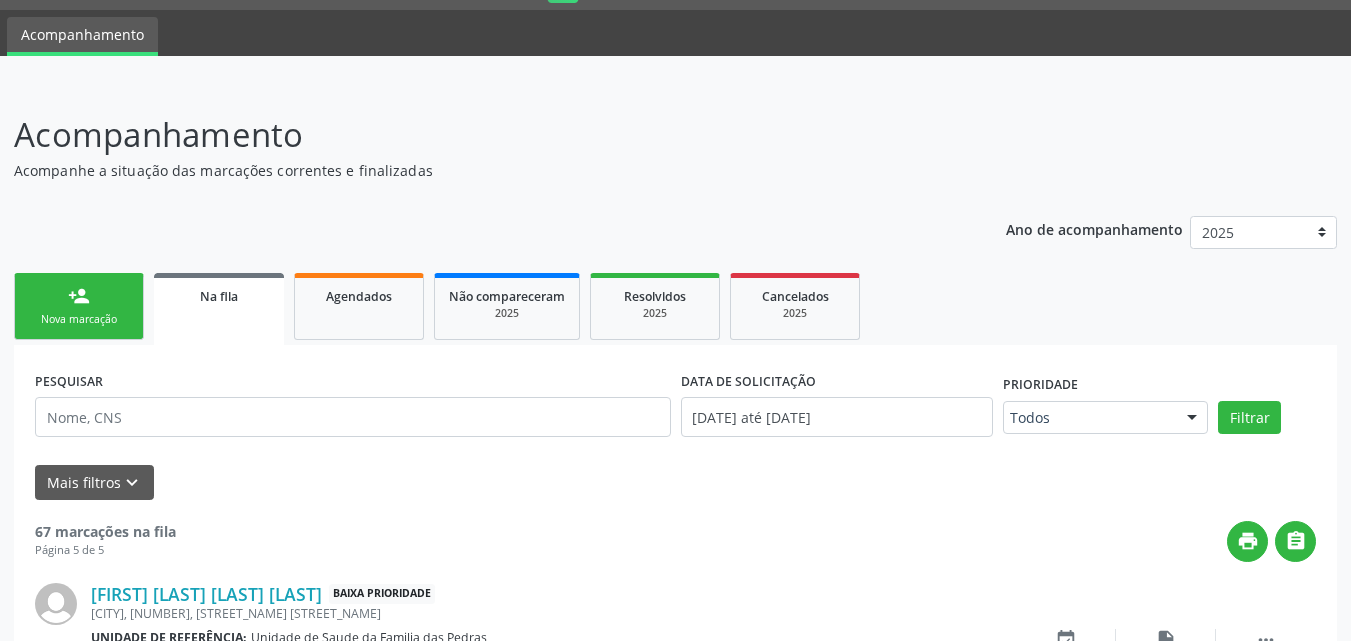 click on "Nova marcação" at bounding box center (79, 319) 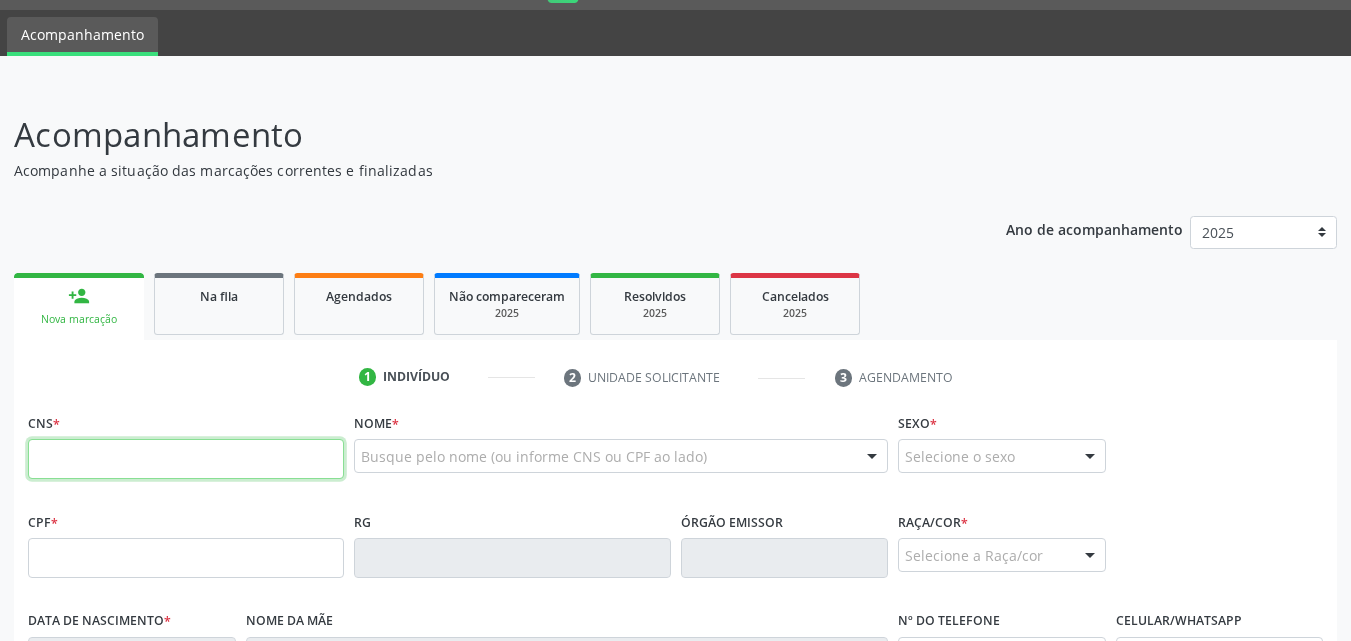 click at bounding box center [186, 459] 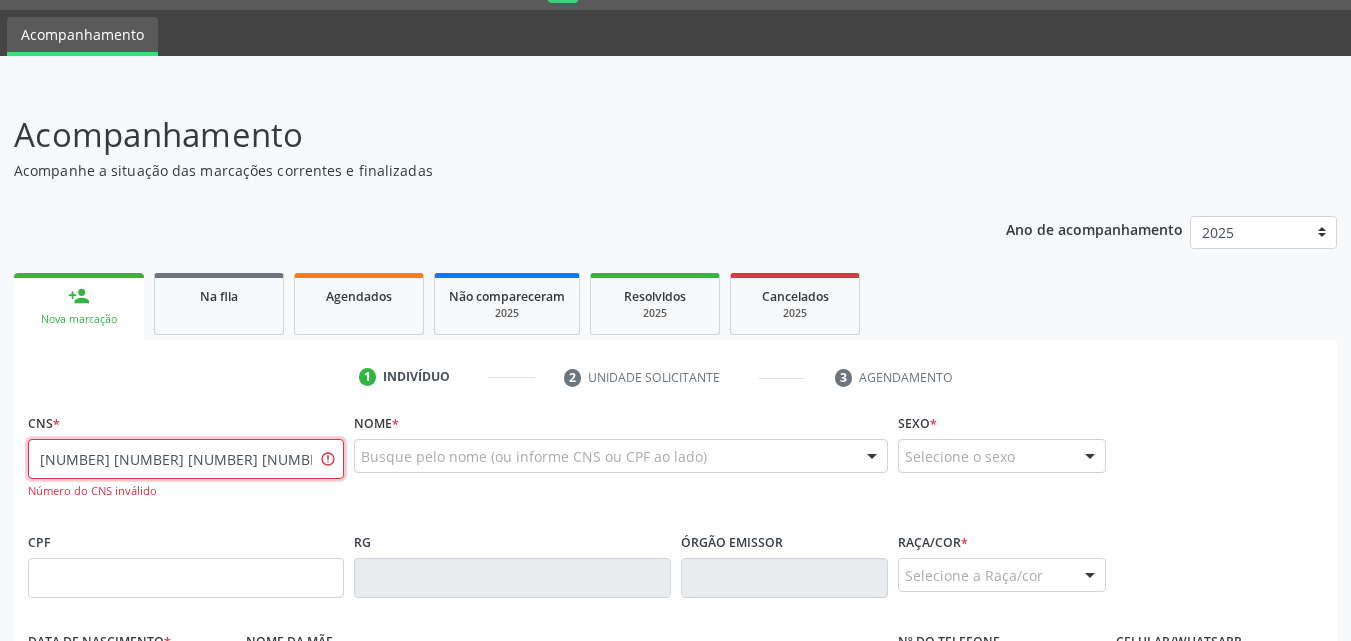 type on "[NUMBER] [NUMBER] [NUMBER] [NUMBER]" 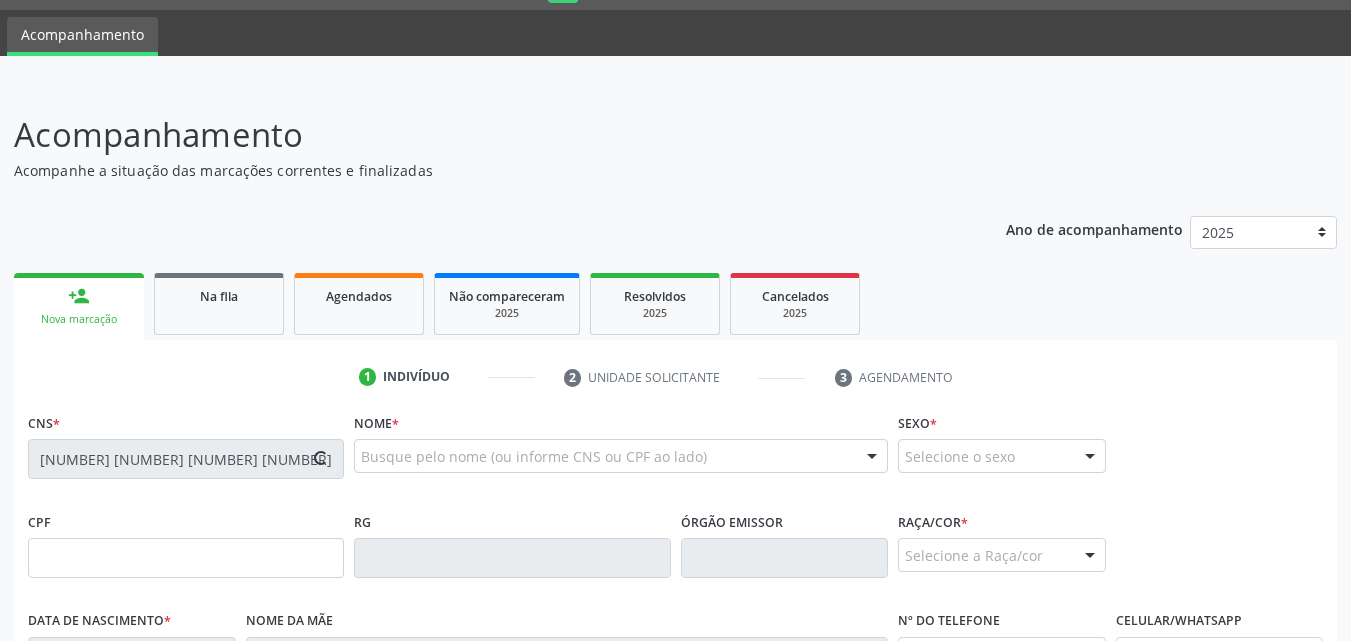 type on "[NUMBER].[NUMBER].[NUMBER]-[NUMBER]" 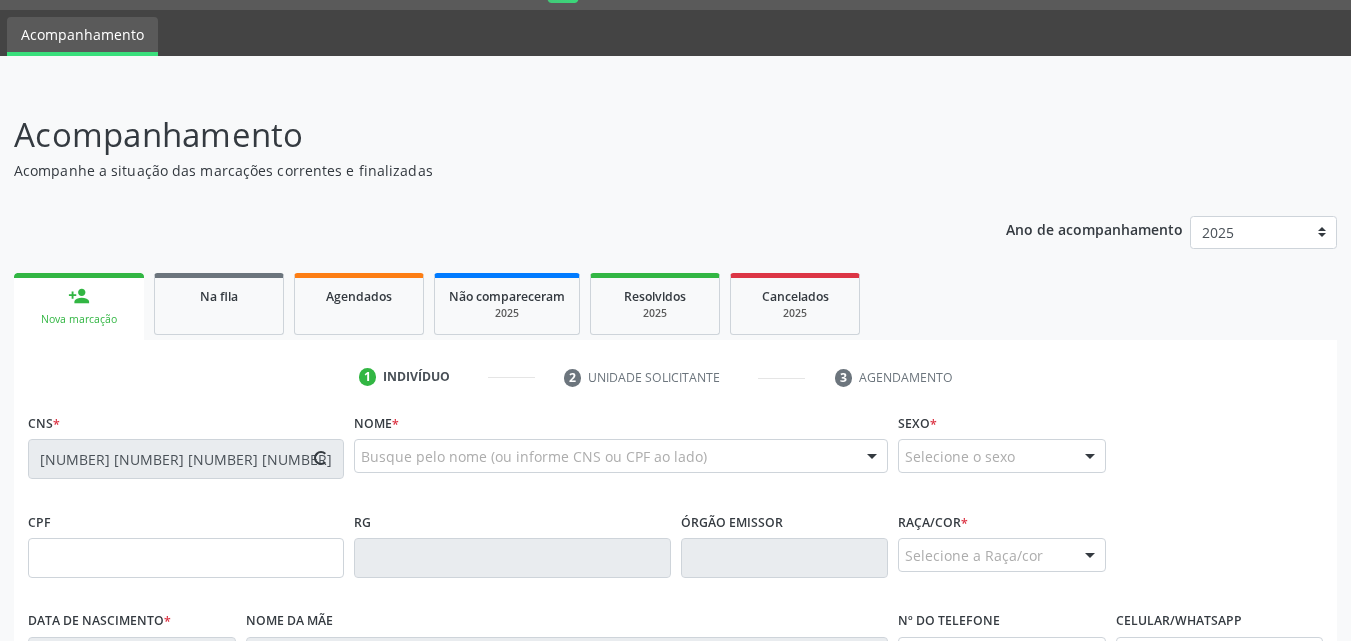type on "[DD]/[MM]/[YYYY]" 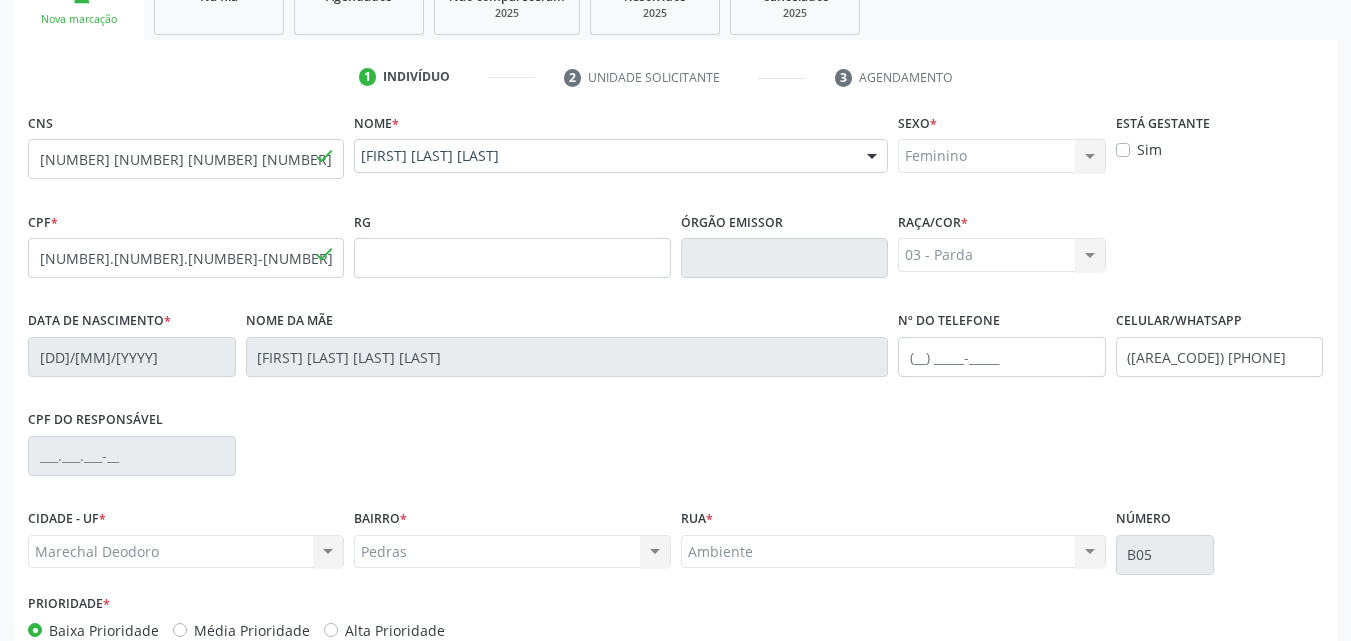 scroll, scrollTop: 454, scrollLeft: 0, axis: vertical 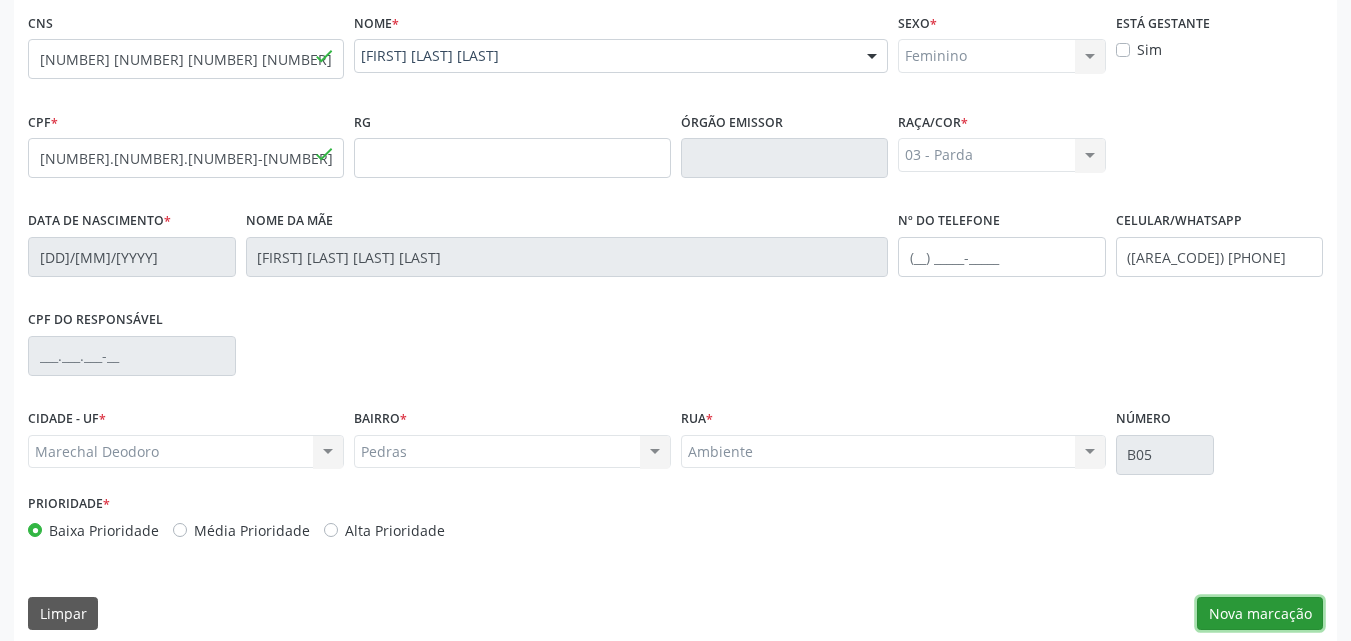 click on "Nova marcação" at bounding box center (1260, 614) 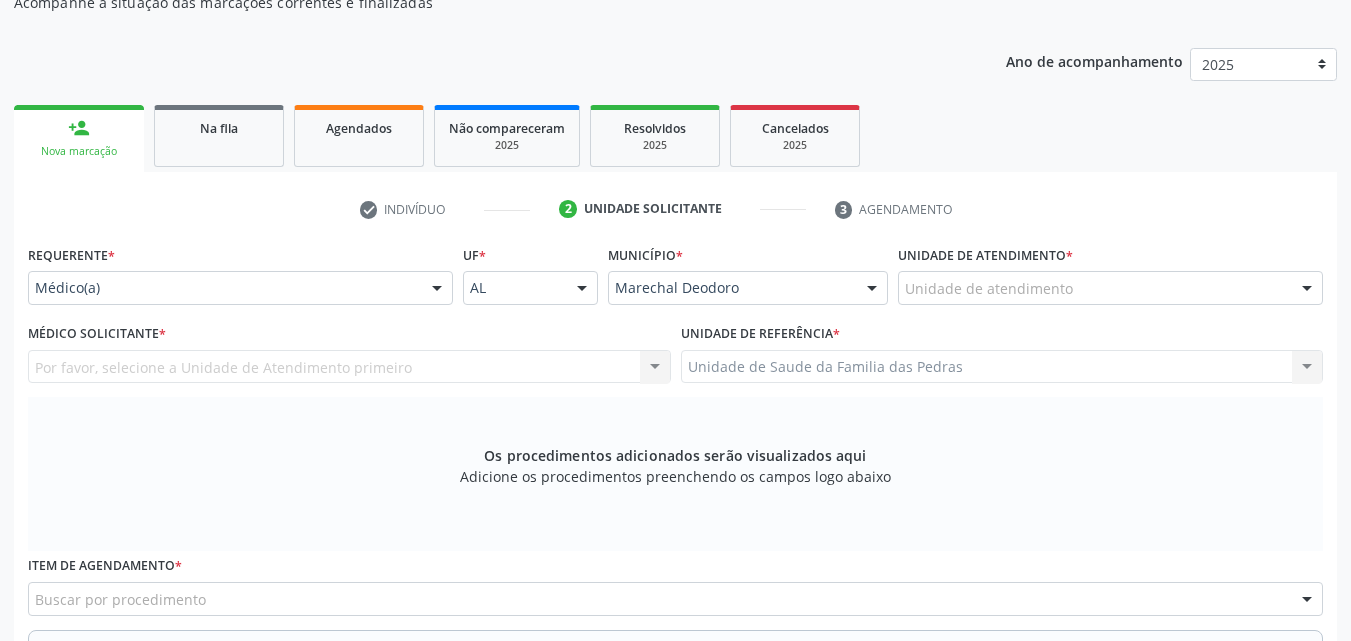 scroll, scrollTop: 154, scrollLeft: 0, axis: vertical 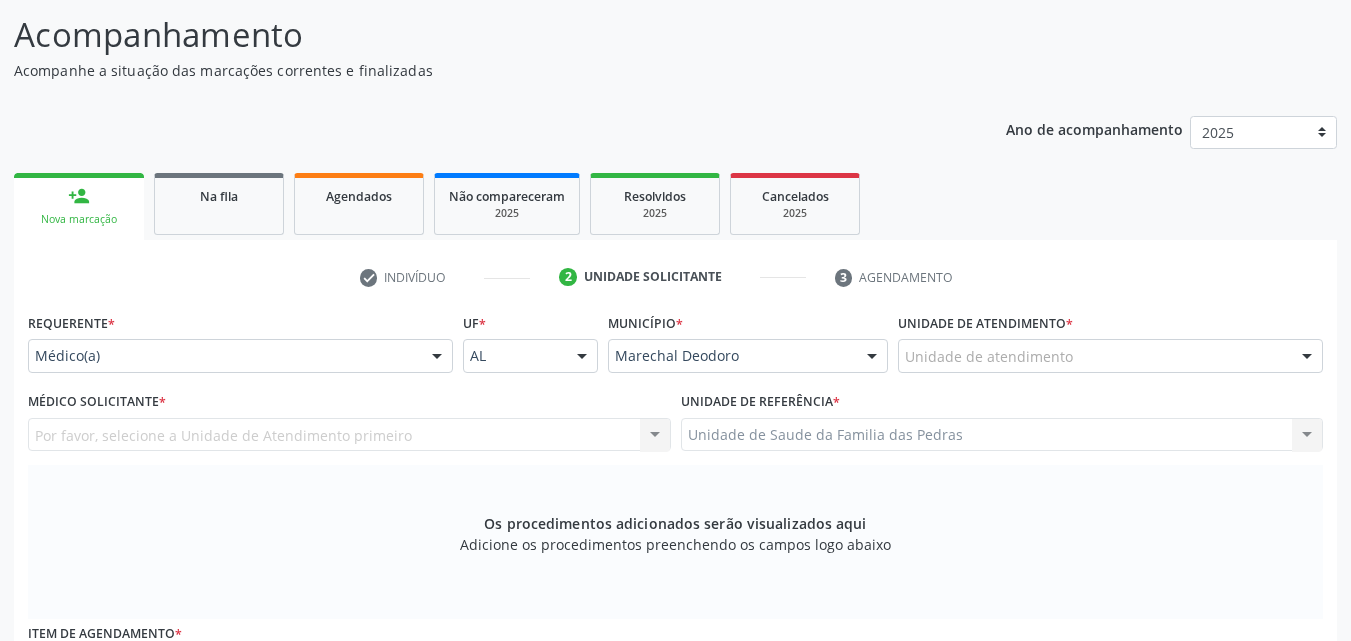 click at bounding box center (437, 357) 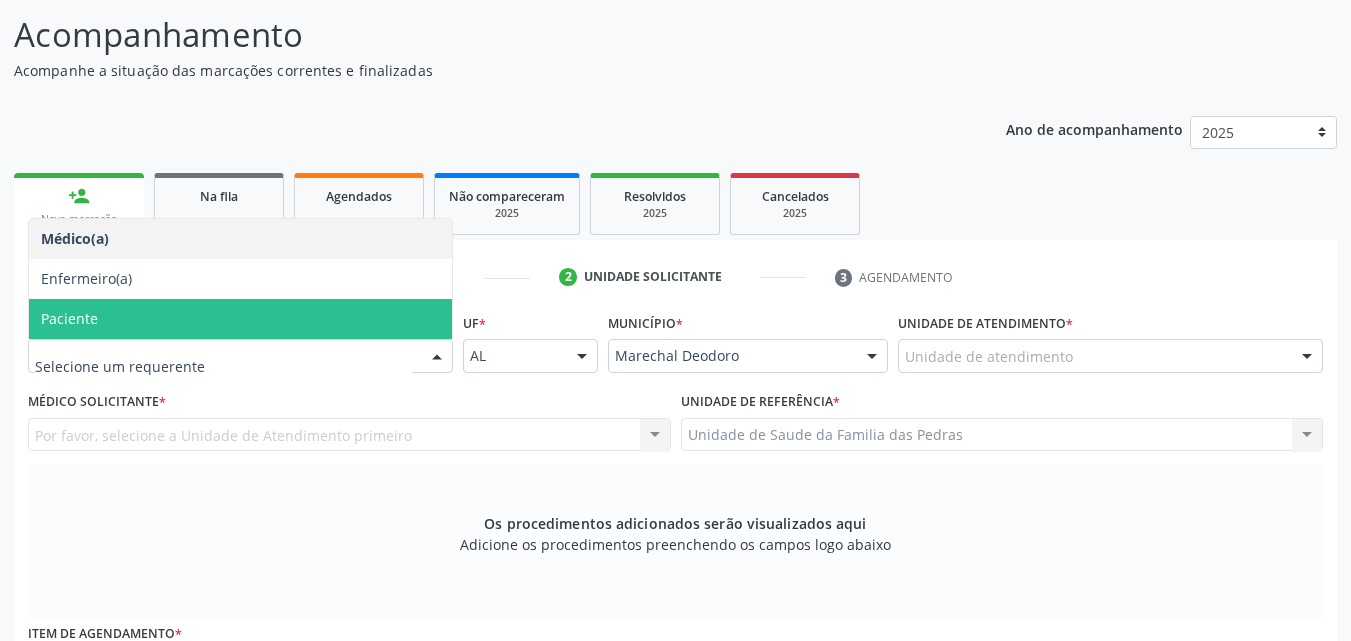 click on "Paciente" at bounding box center (240, 319) 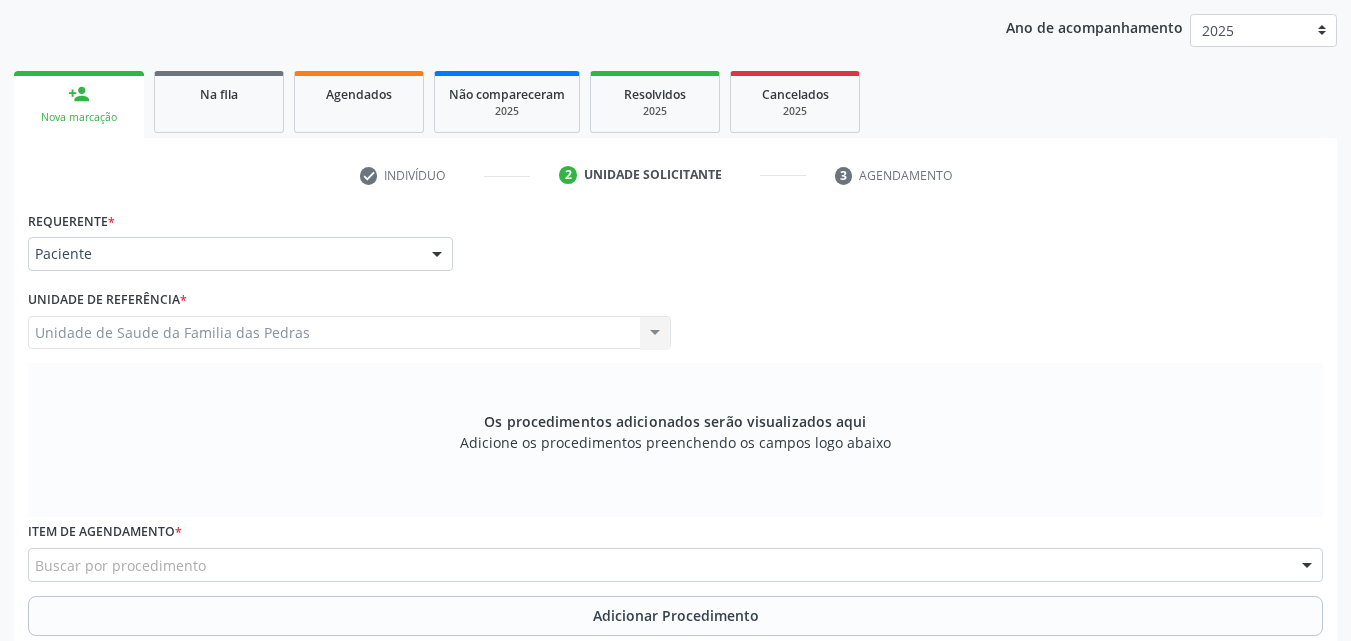 scroll, scrollTop: 454, scrollLeft: 0, axis: vertical 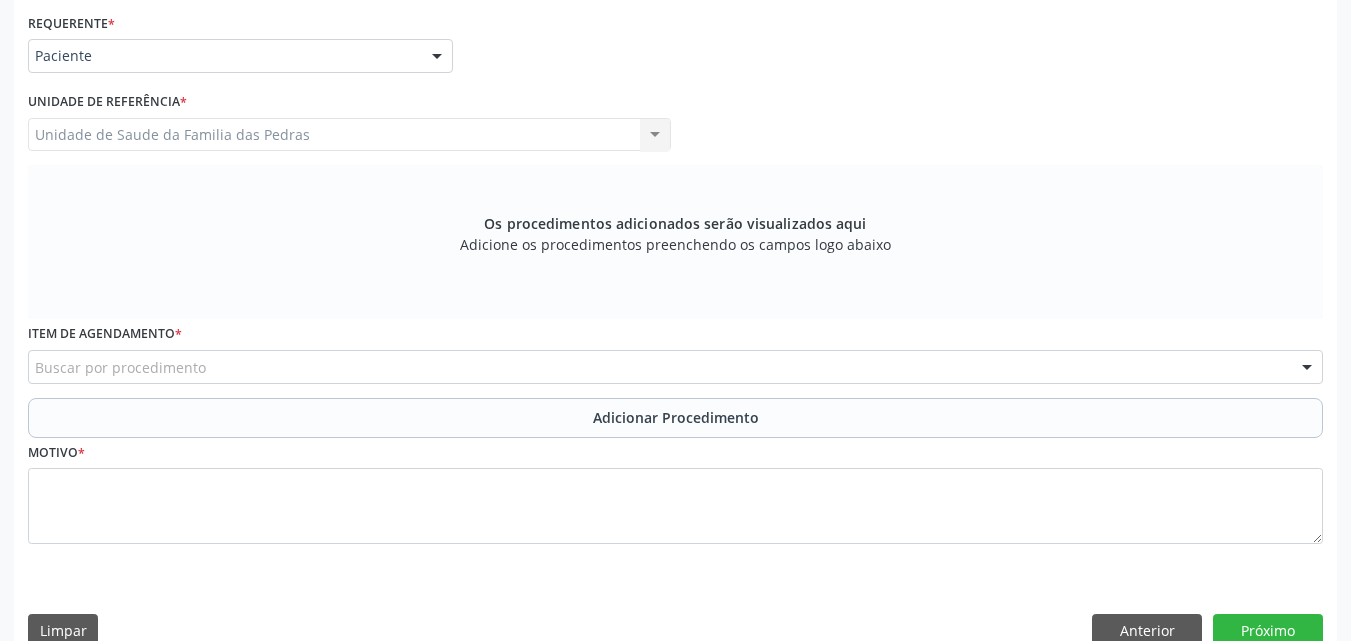 click on "Buscar por procedimento" at bounding box center [675, 367] 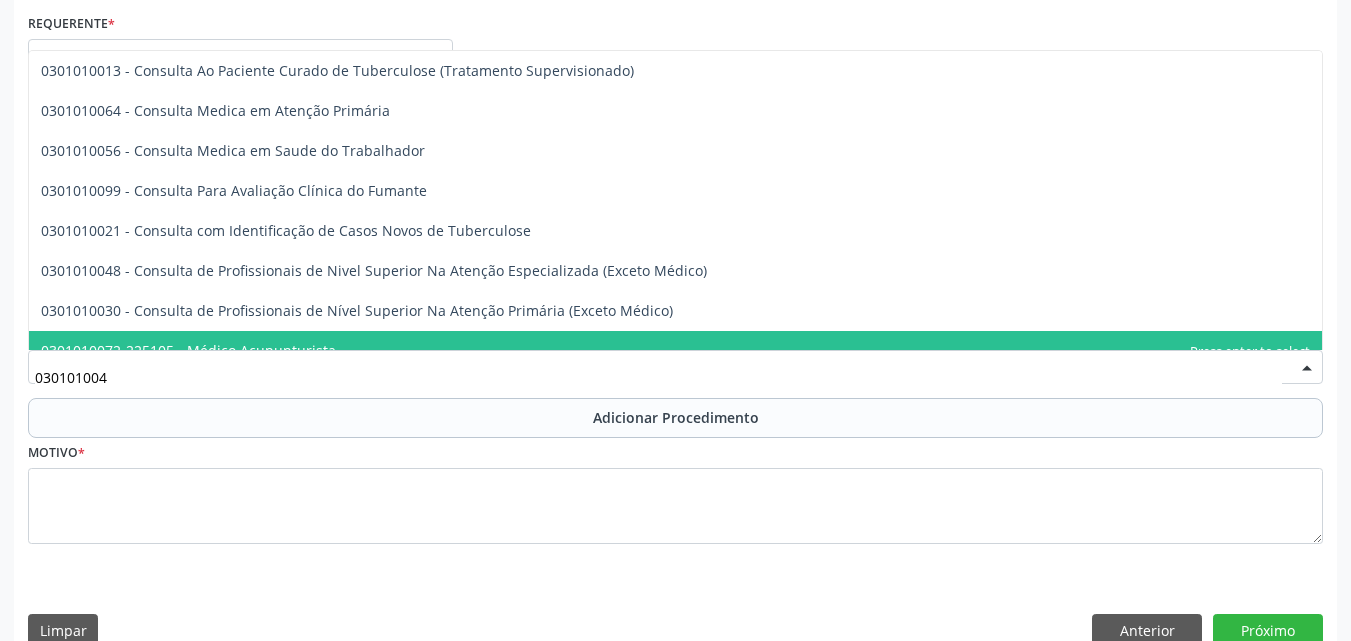 type on "0301010048" 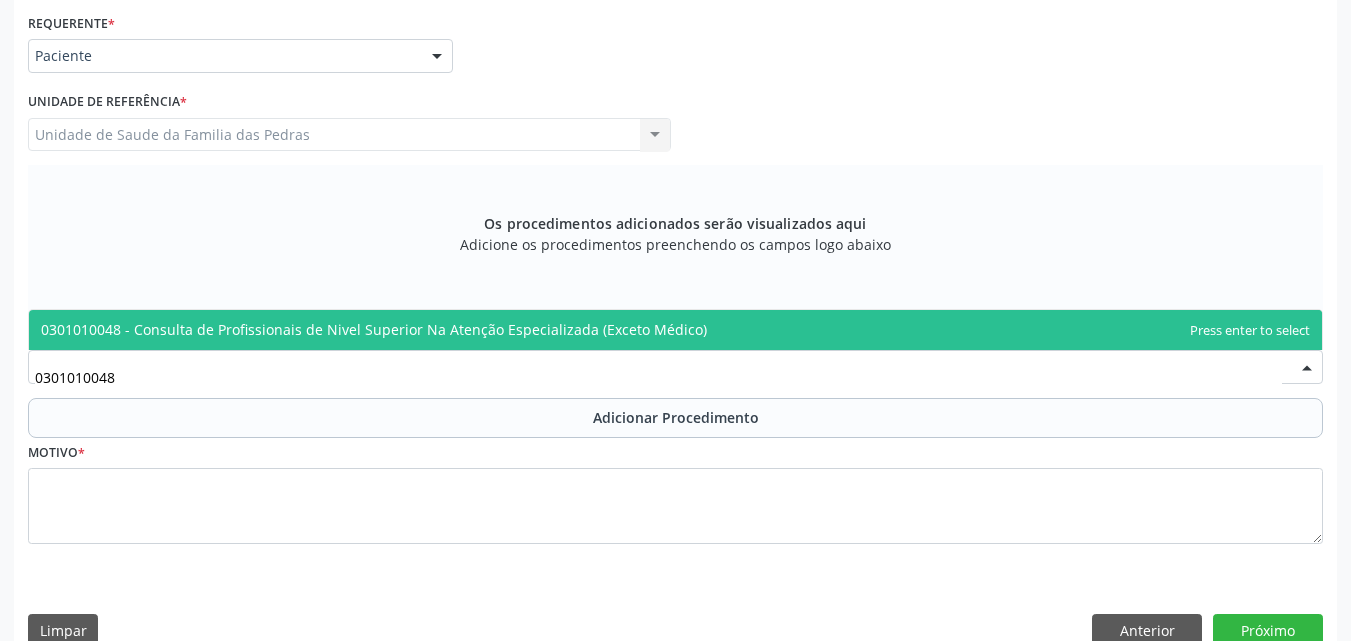 click on "0301010048 - Consulta de Profissionais de Nivel Superior Na Atenção Especializada (Exceto Médico)" at bounding box center (374, 329) 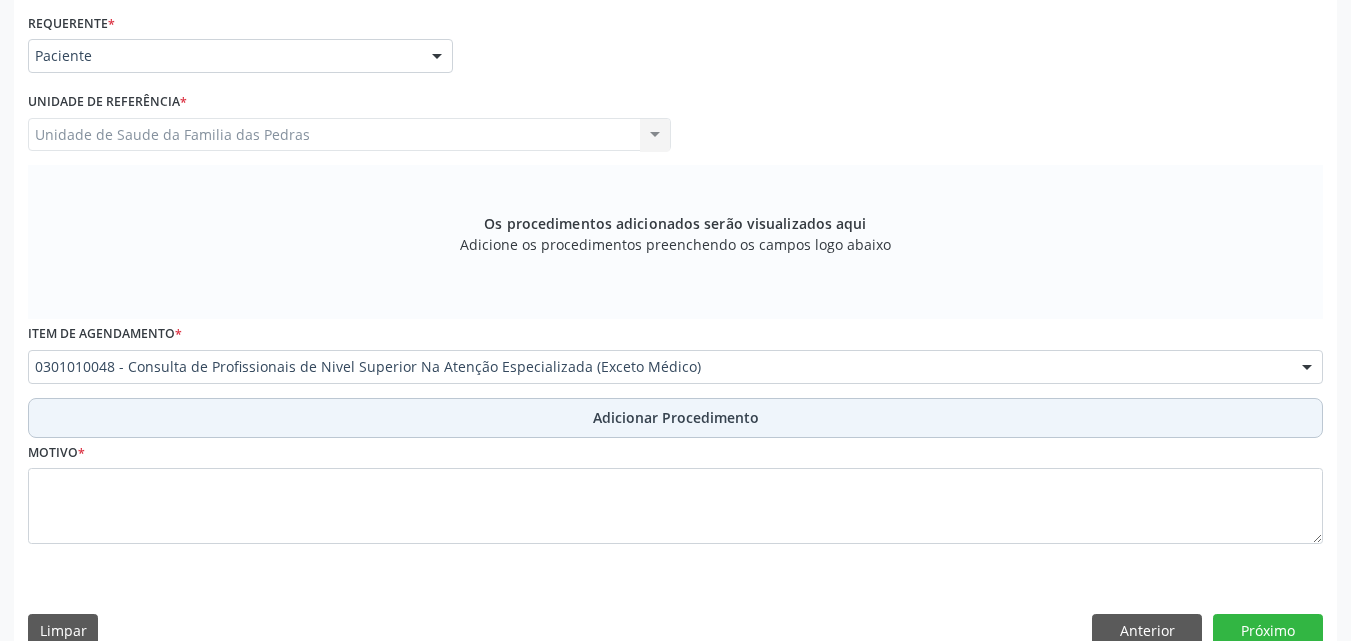 click on "Adicionar Procedimento" at bounding box center (675, 418) 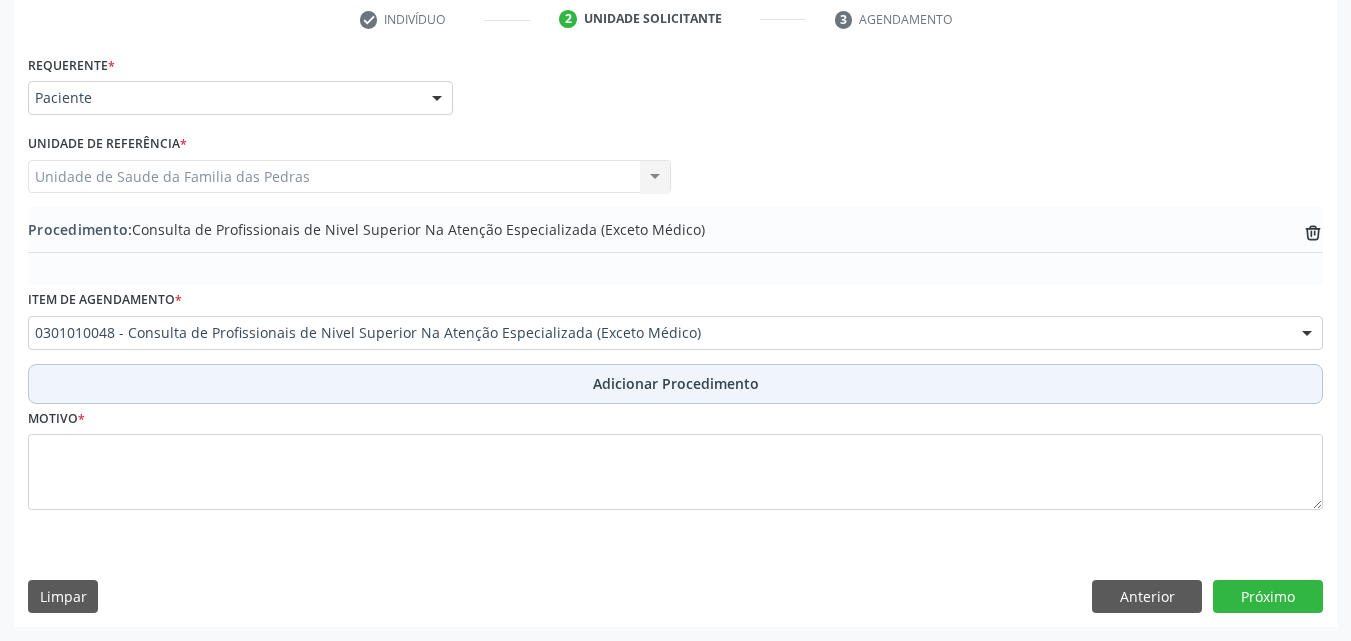 scroll, scrollTop: 412, scrollLeft: 0, axis: vertical 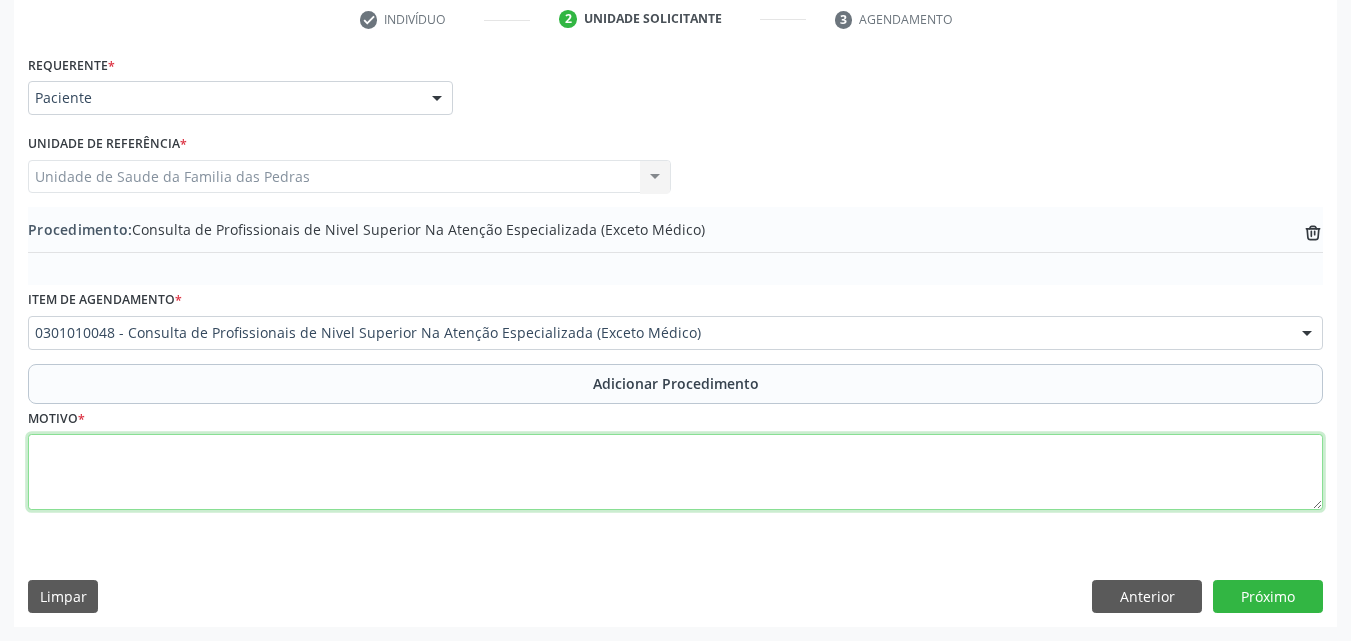 click at bounding box center [675, 472] 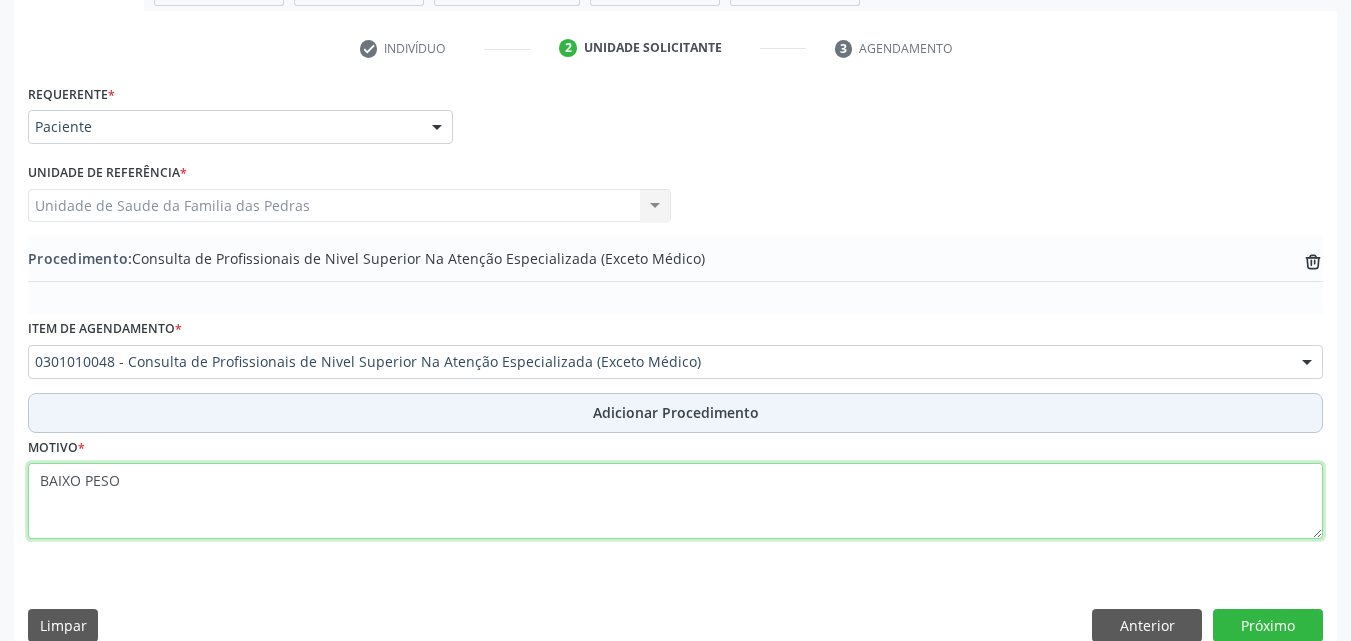 scroll, scrollTop: 412, scrollLeft: 0, axis: vertical 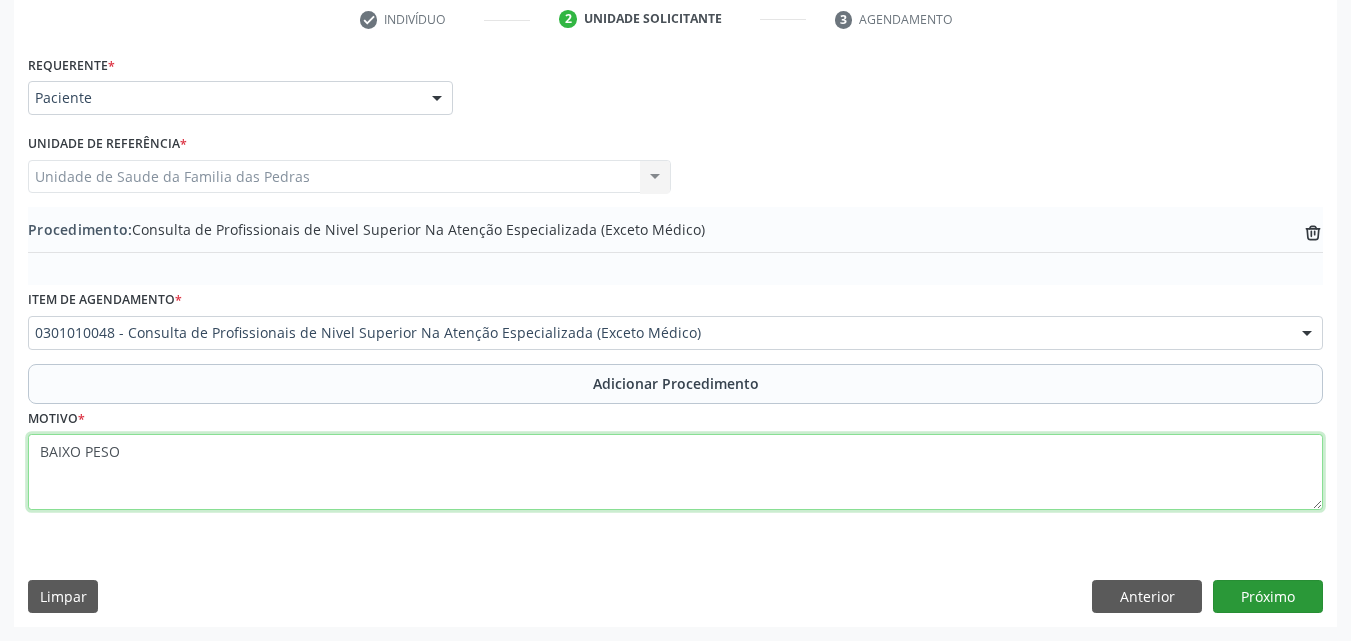 type on "BAIXO PESO" 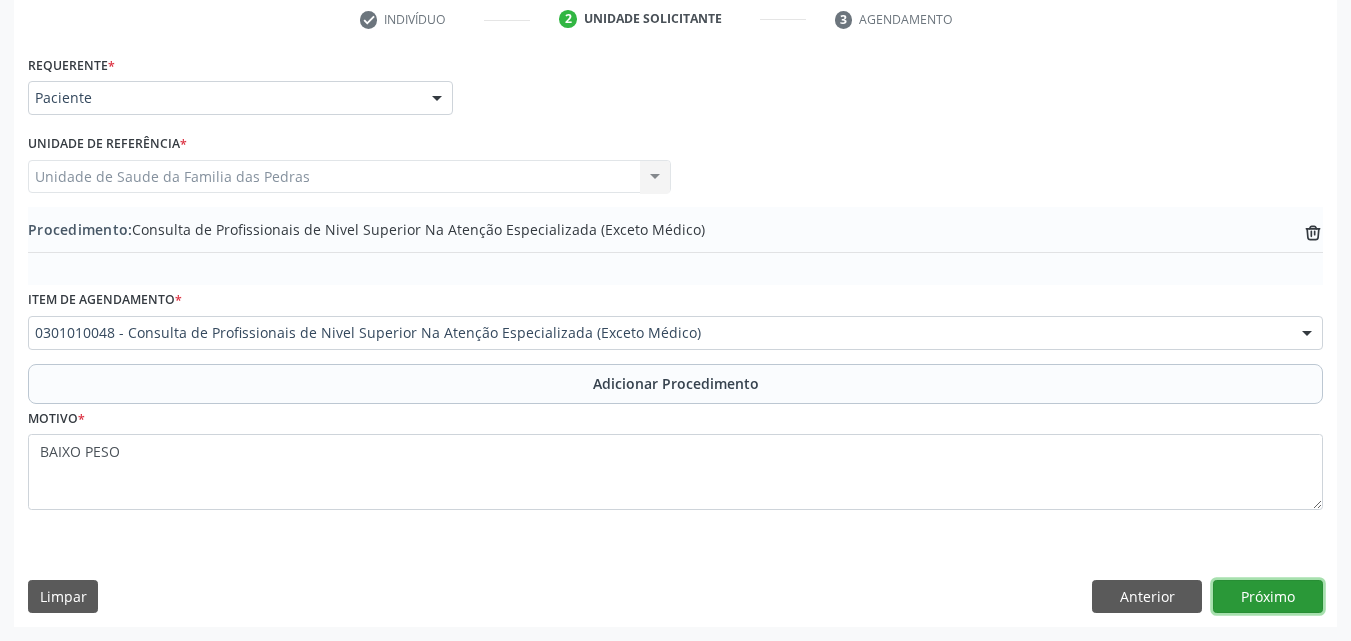 click on "Próximo" at bounding box center [1268, 597] 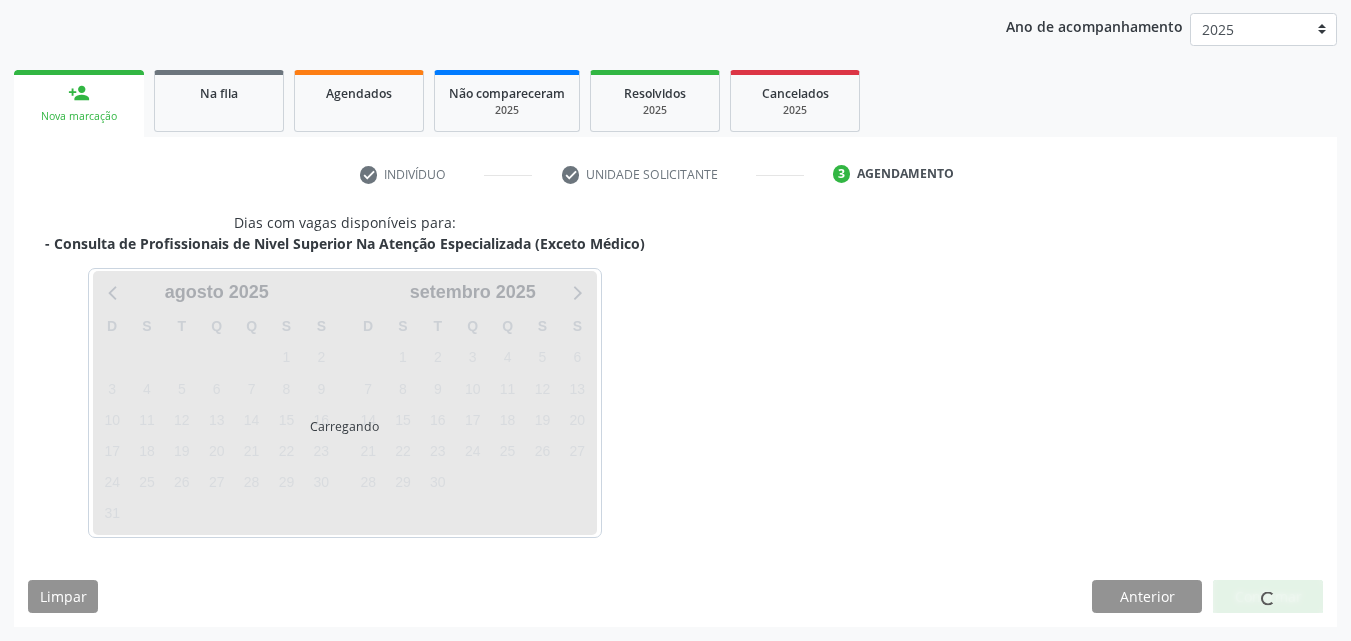 scroll, scrollTop: 316, scrollLeft: 0, axis: vertical 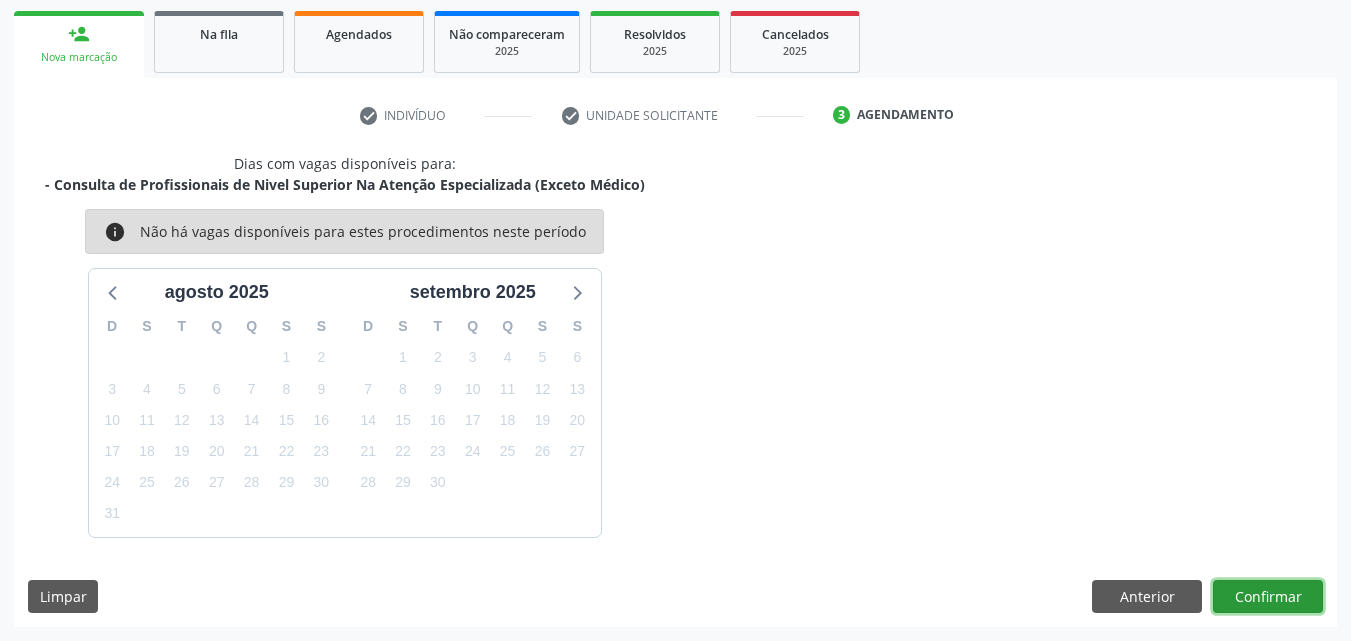 click on "Confirmar" at bounding box center (1268, 597) 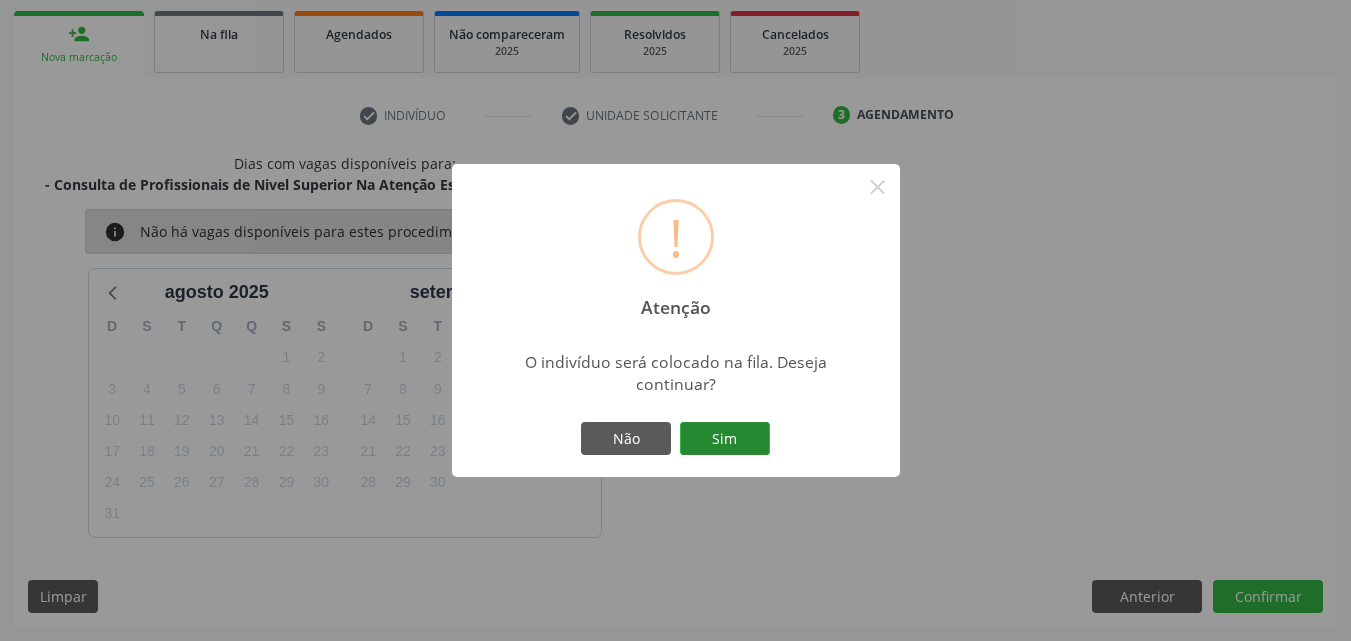 click on "Sim" at bounding box center (725, 439) 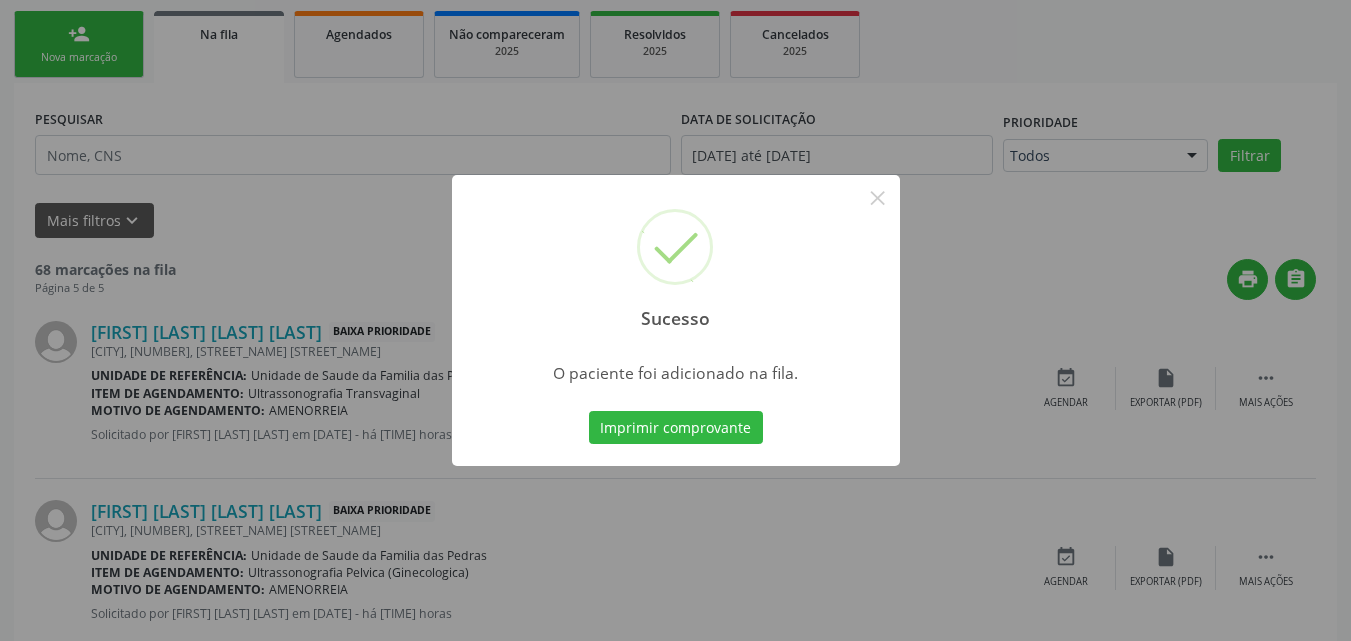 scroll, scrollTop: 54, scrollLeft: 0, axis: vertical 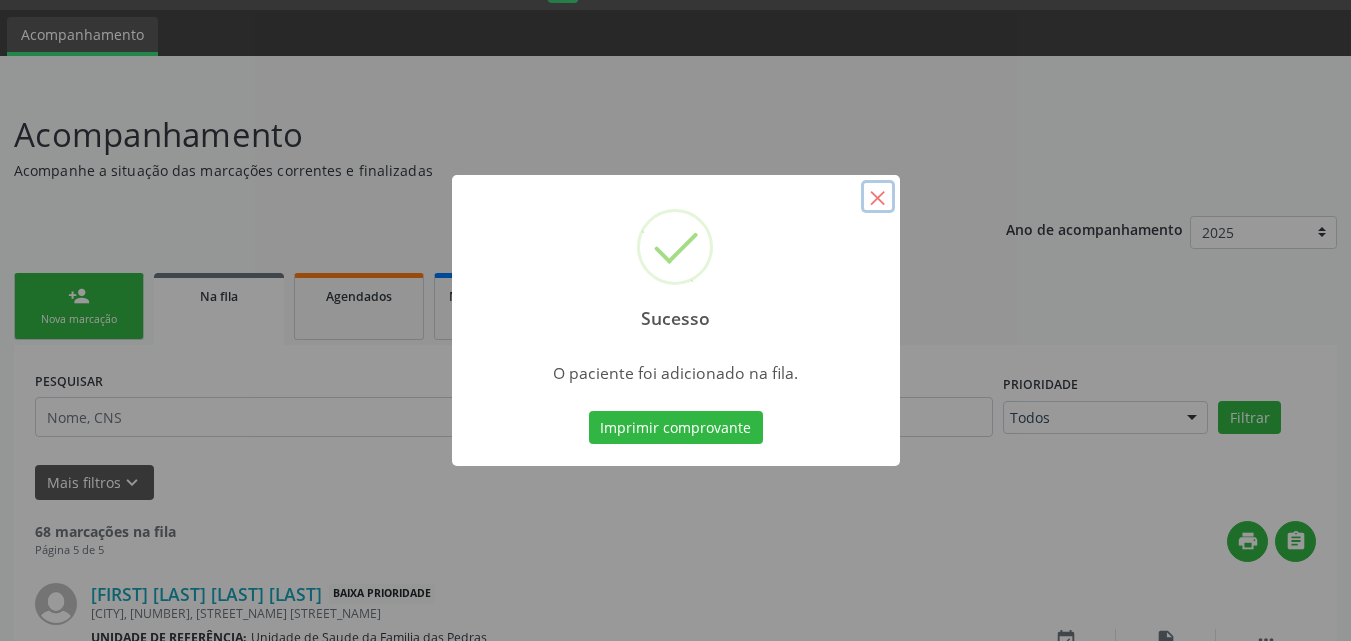 click on "×" at bounding box center (878, 197) 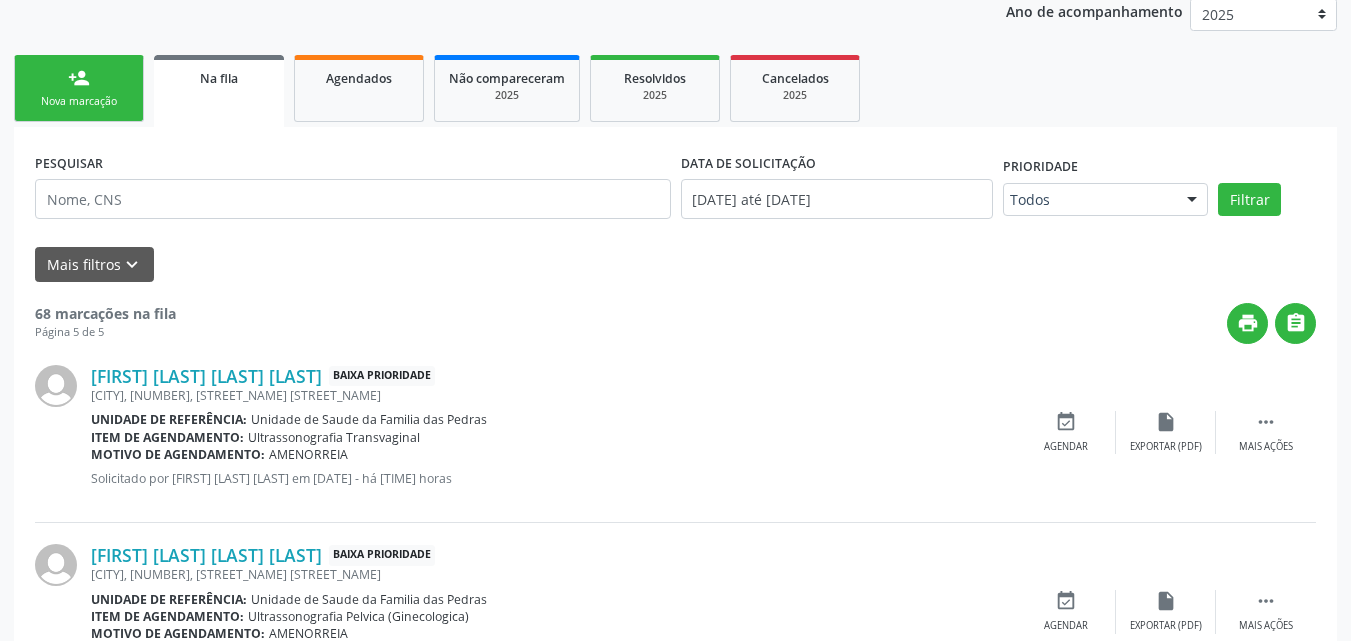 scroll, scrollTop: 254, scrollLeft: 0, axis: vertical 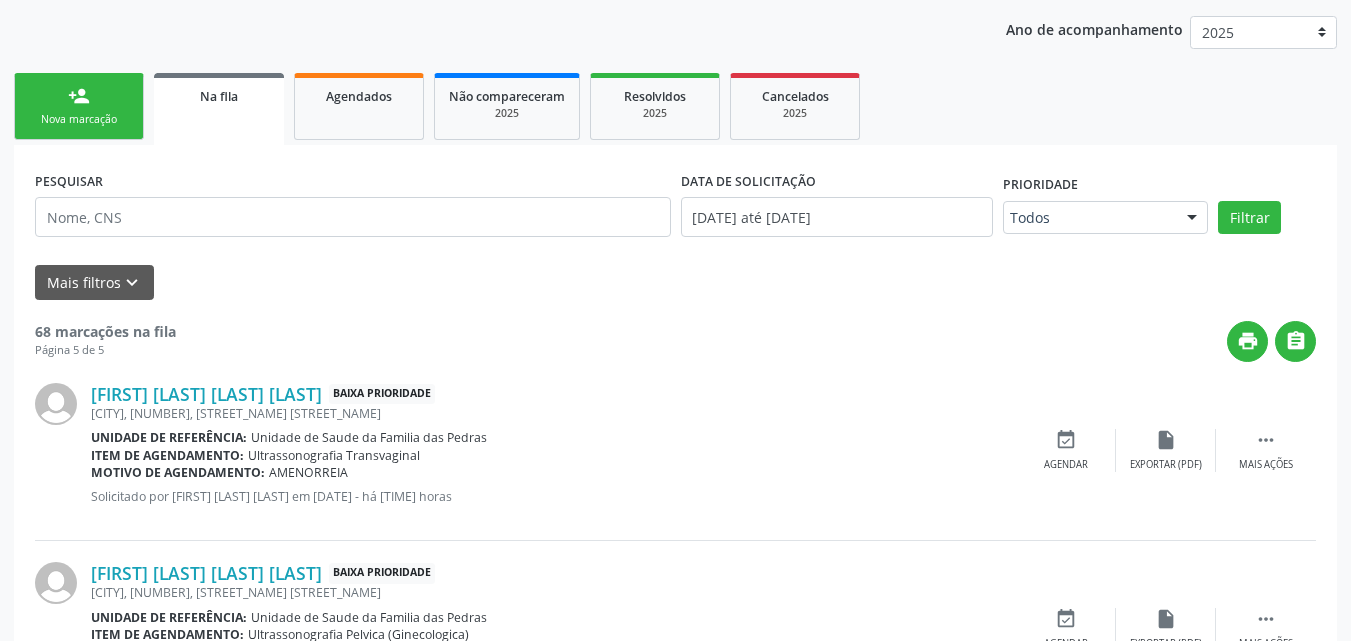 click on "person_add
Nova marcação" at bounding box center (79, 106) 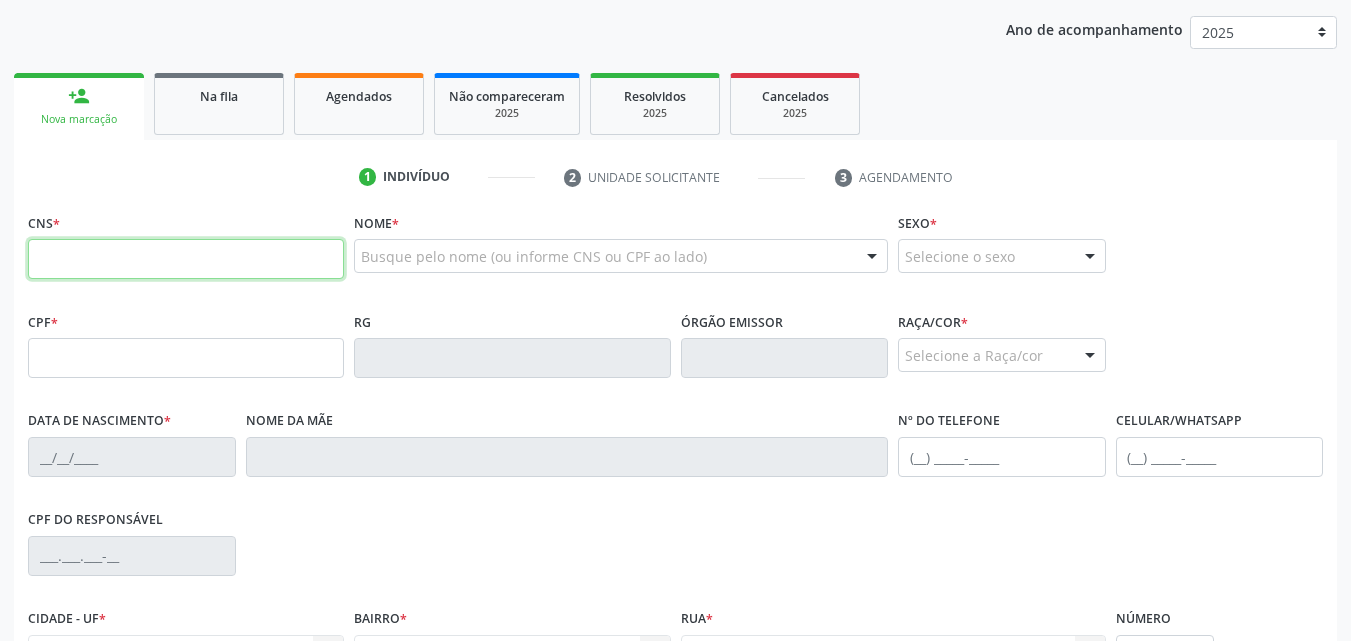 click at bounding box center (186, 259) 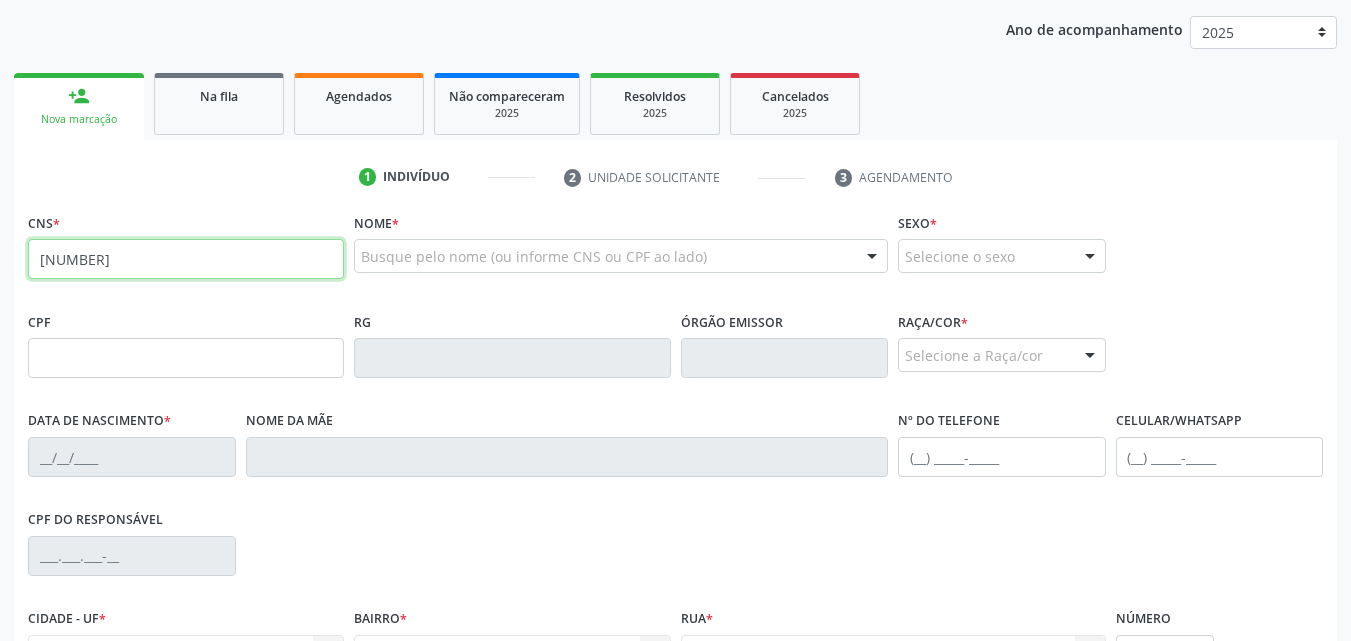type on "[NUMBER]" 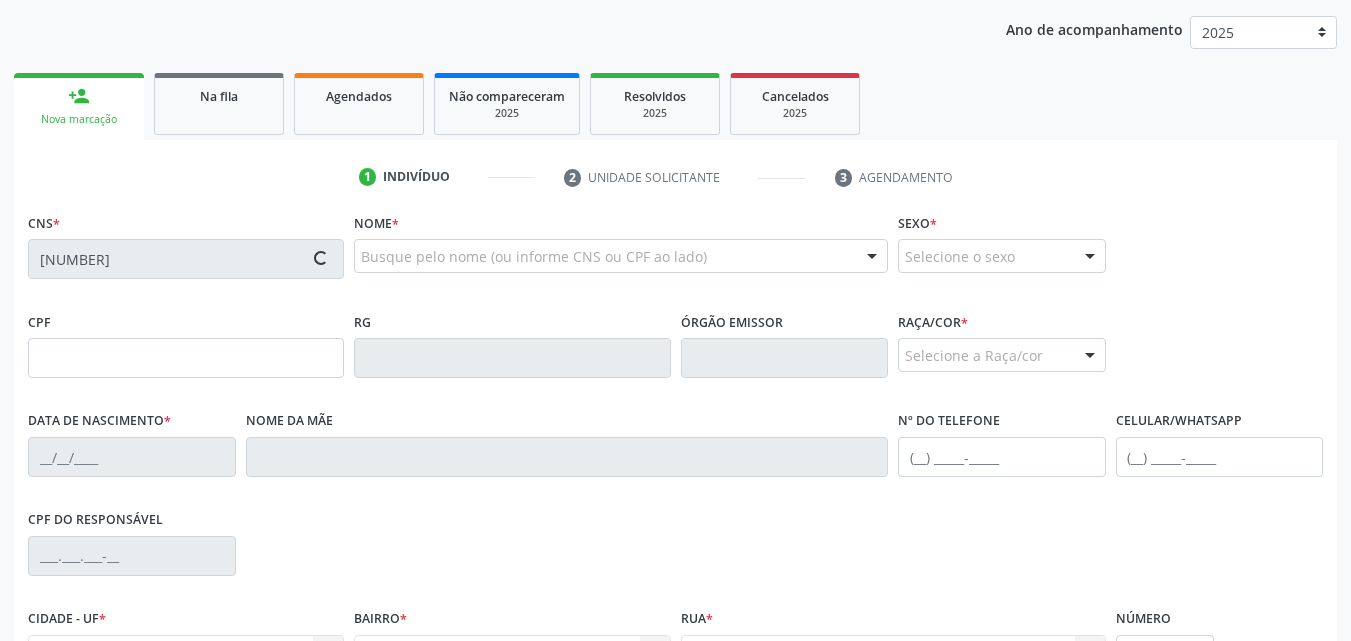 type on "[NUMBER].[NUMBER].[NUMBER]-[NUMBER]" 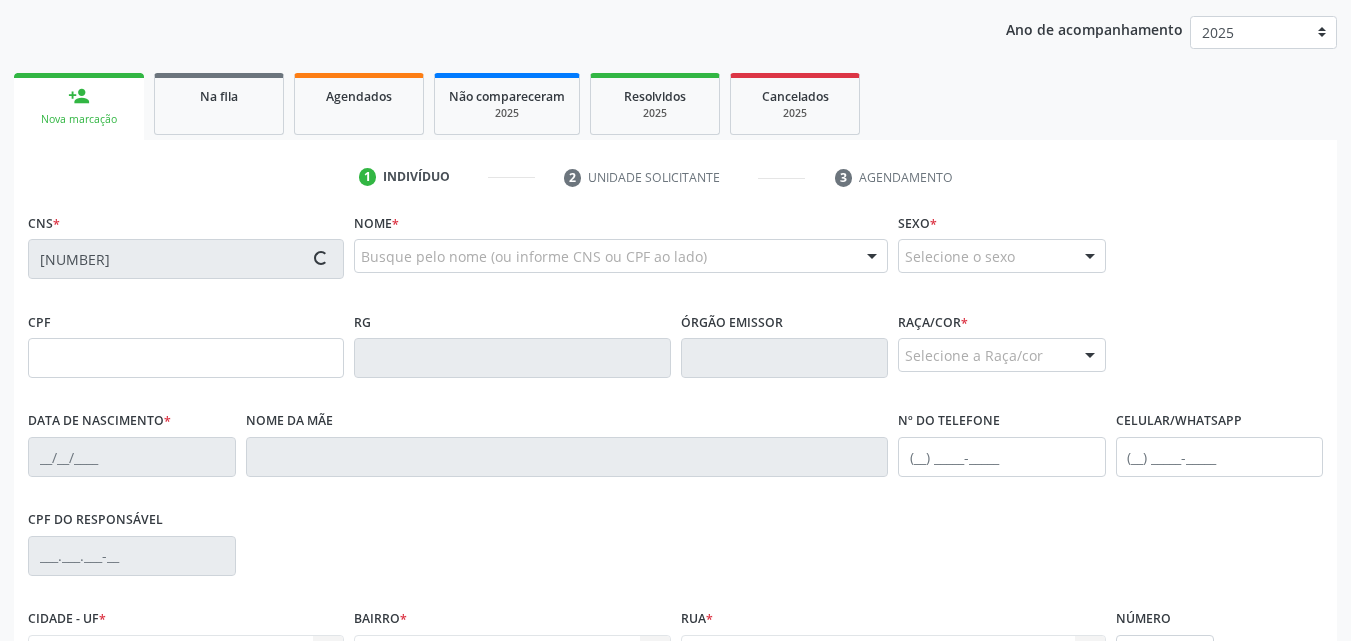 type on "[DATE]" 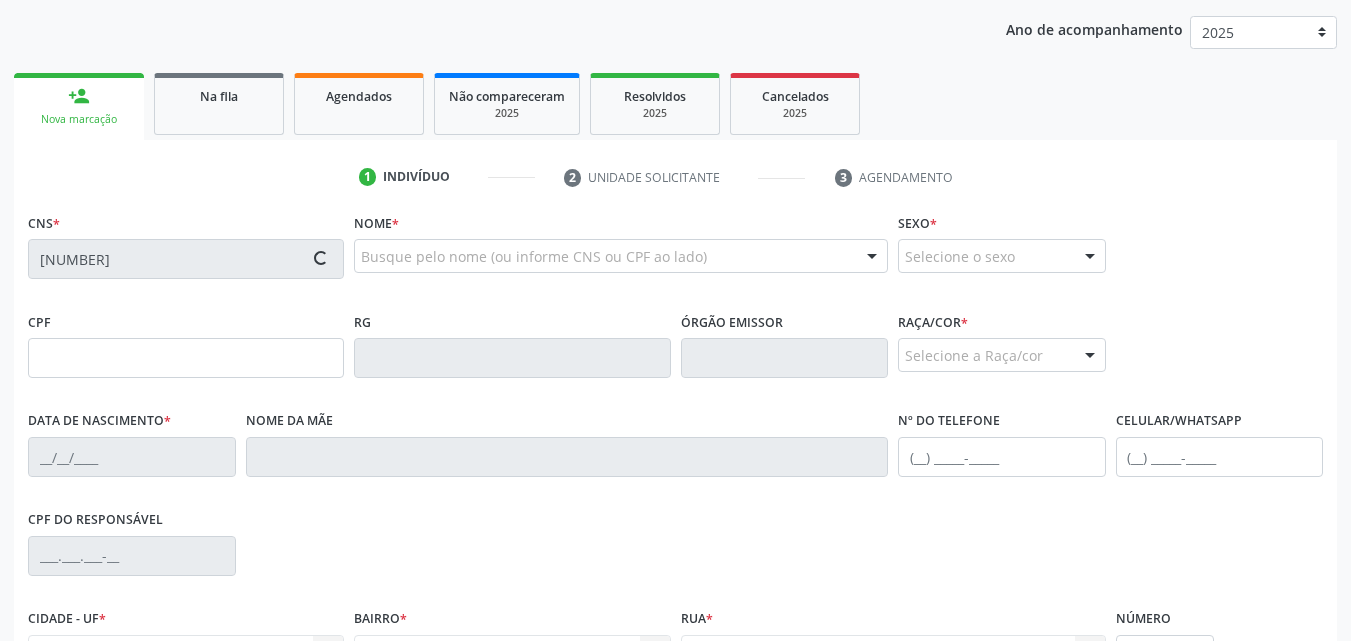 type on "[FIRST] [LAST] [LAST] [LAST]" 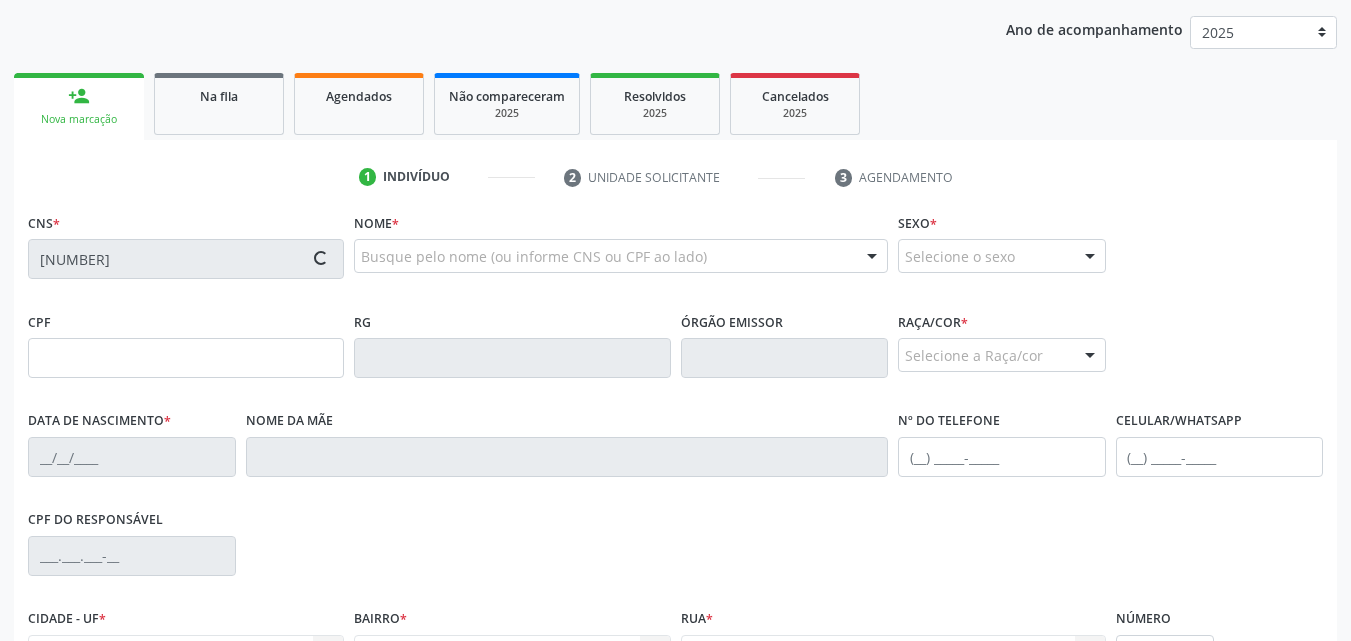 type on "([PHONE])" 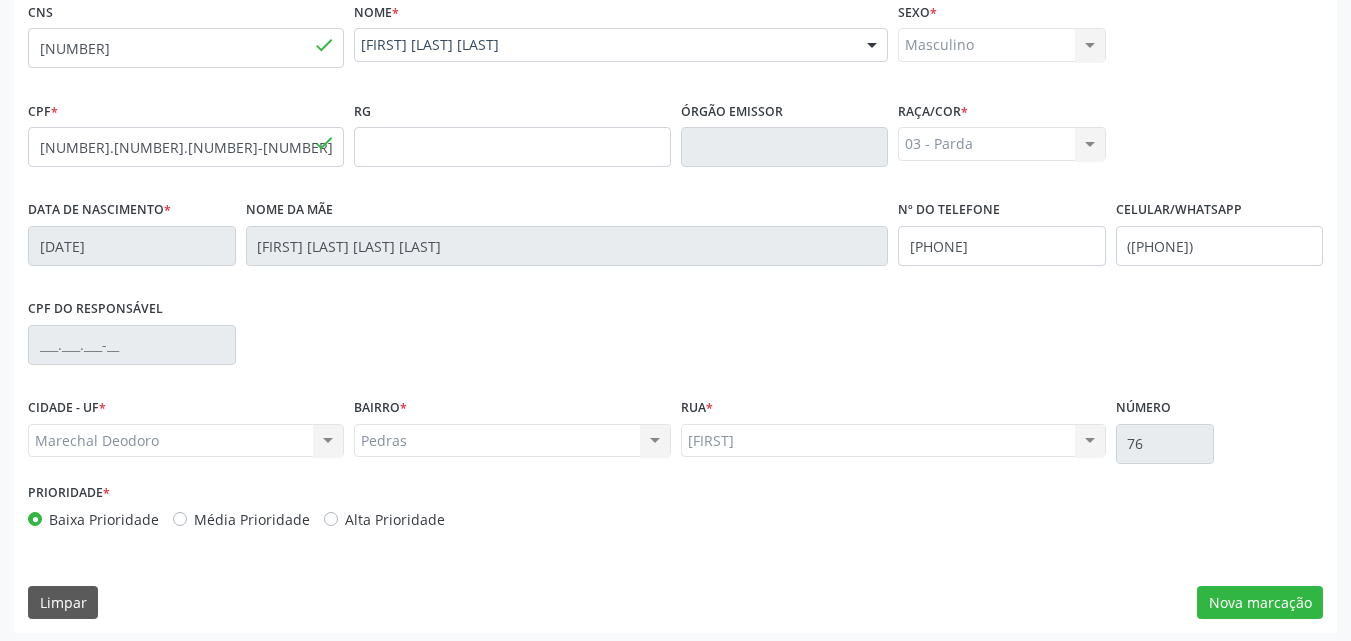 scroll, scrollTop: 471, scrollLeft: 0, axis: vertical 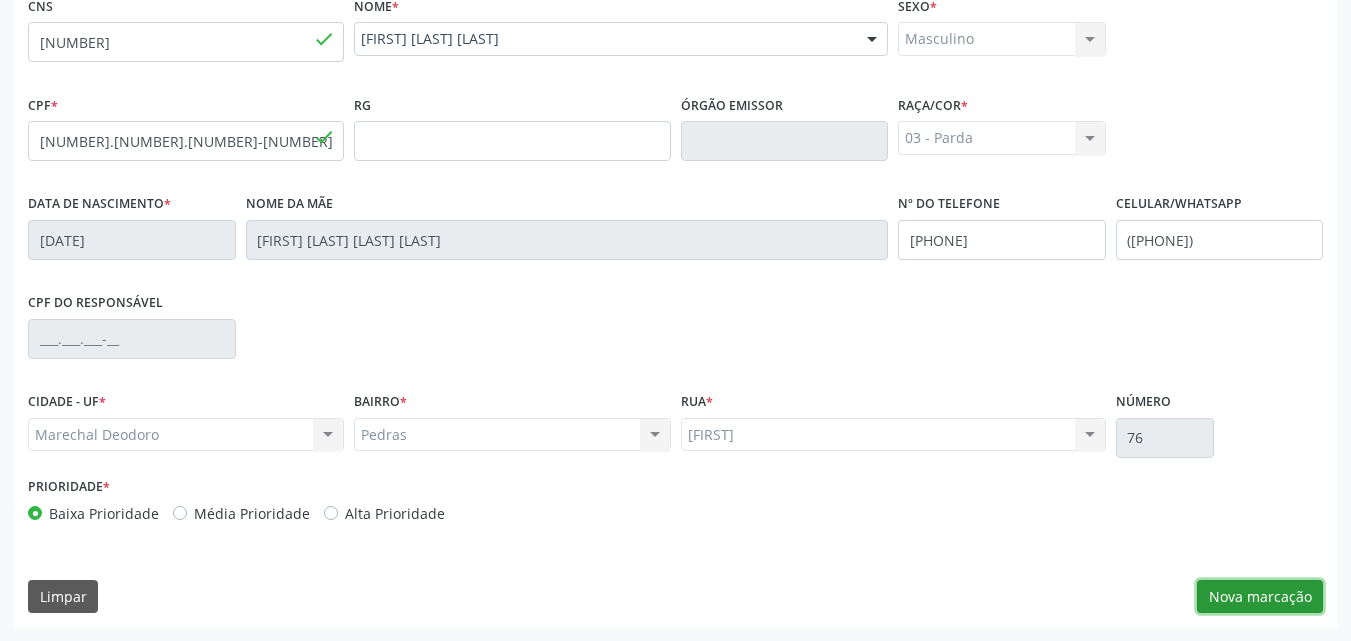 click on "Nova marcação" at bounding box center (1260, 597) 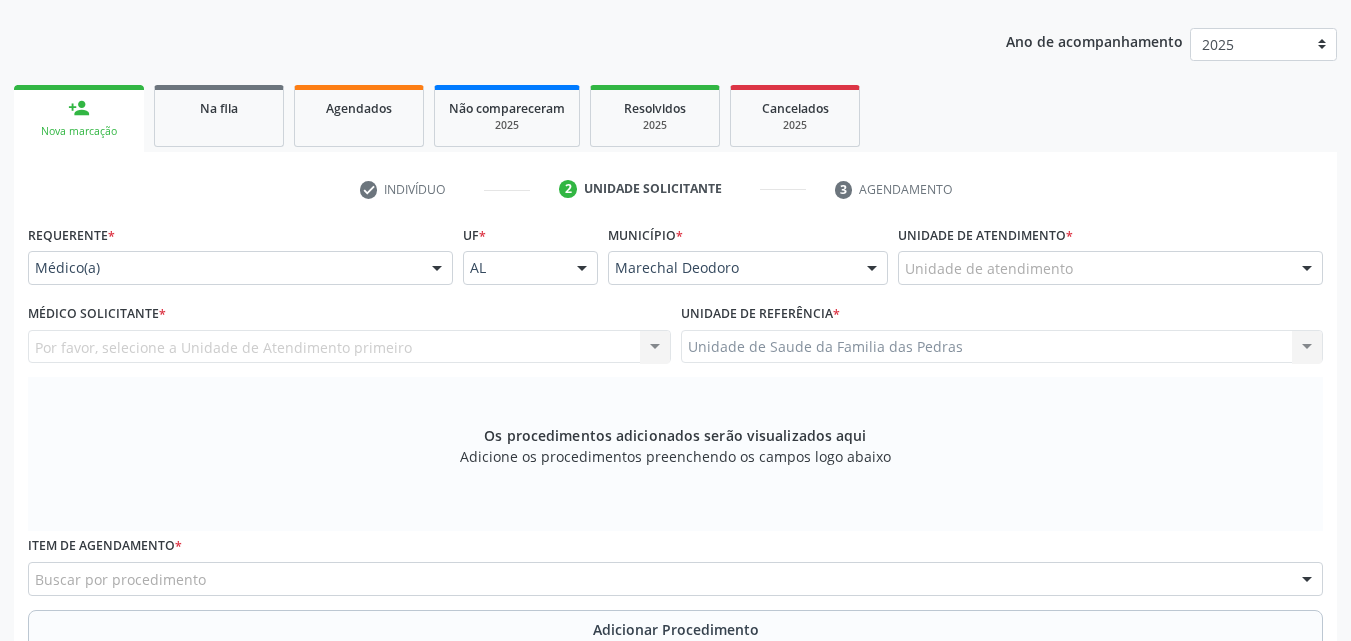 scroll, scrollTop: 171, scrollLeft: 0, axis: vertical 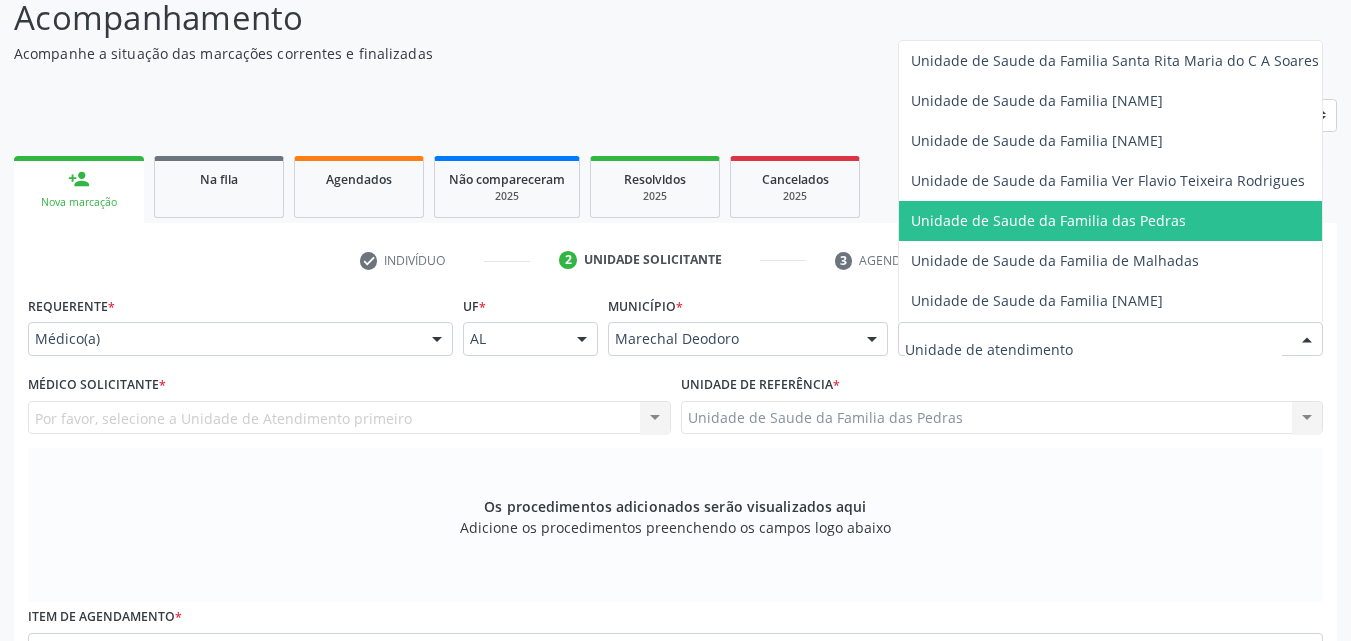 click on "Unidade de Saude da Familia das Pedras" at bounding box center [1115, 221] 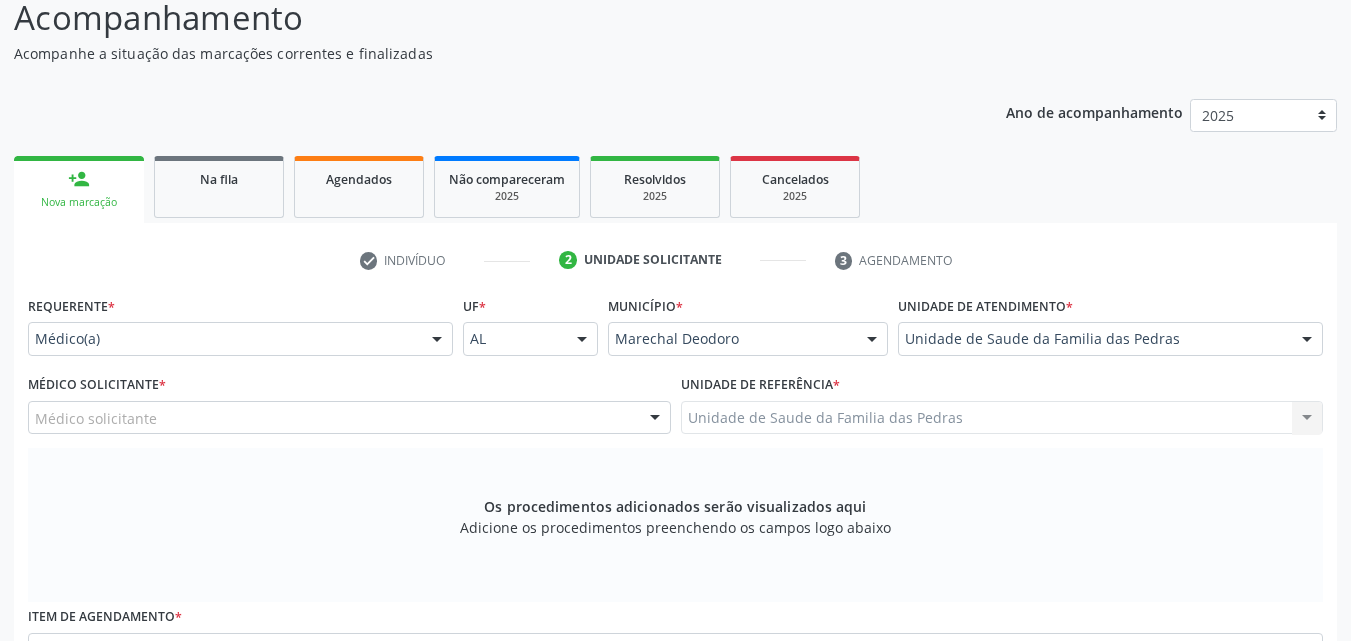 click on "Médico solicitante" at bounding box center [349, 418] 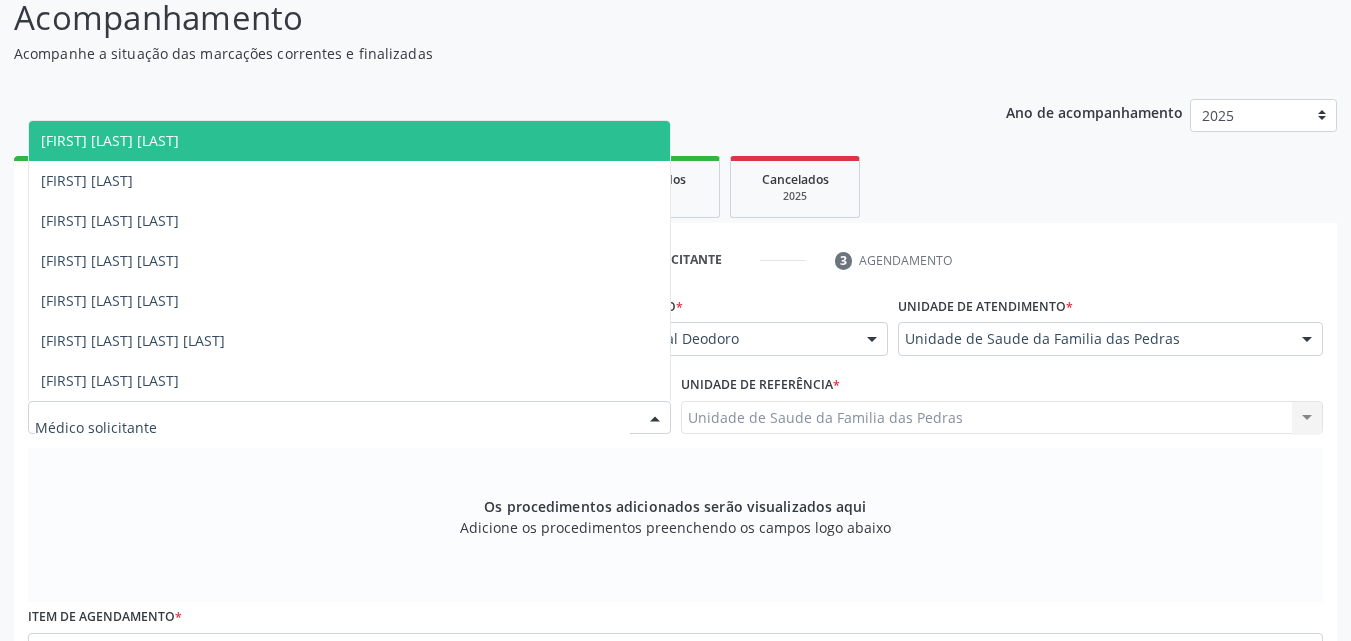 click on "[FIRST] [LAST]   [FIRST] [LAST]   [FIRST] [LAST]   [FIRST] [LAST]   [FIRST] [LAST]   [FIRST] [LAST]
Nenhum resultado encontrado para: "   "
Não há nenhuma opção para ser exibida." at bounding box center (349, 260) 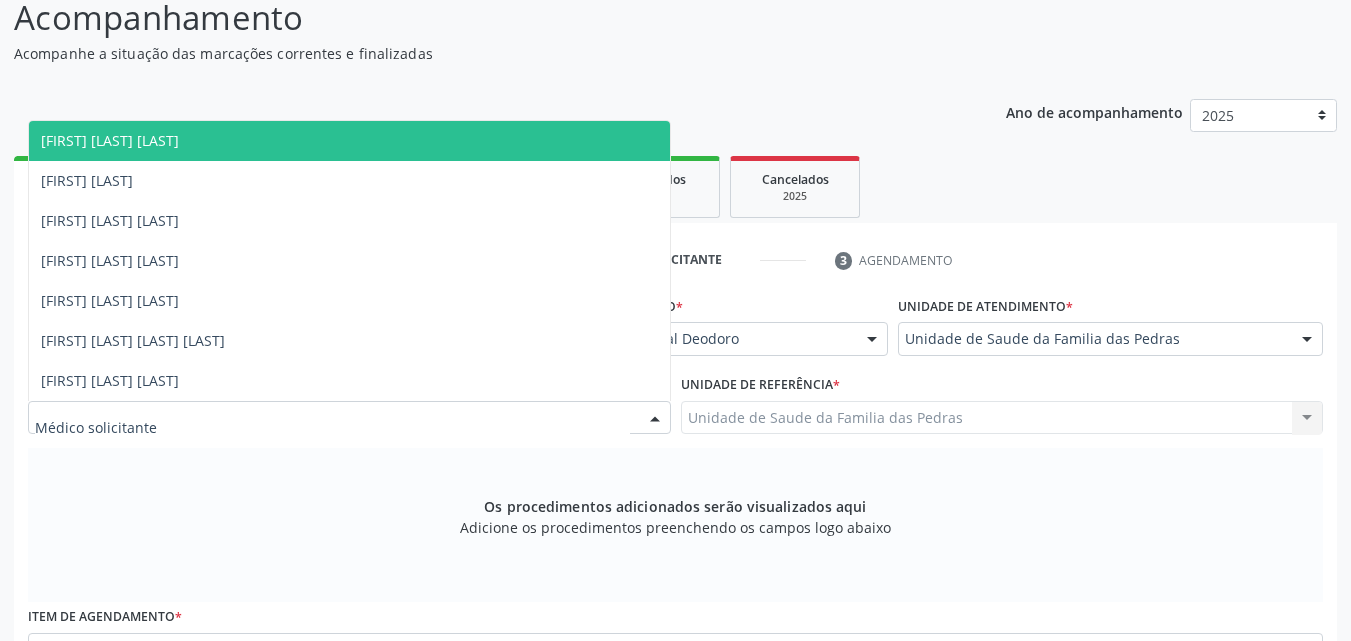 click on "[FIRST] [LAST] [LAST]" at bounding box center (349, 141) 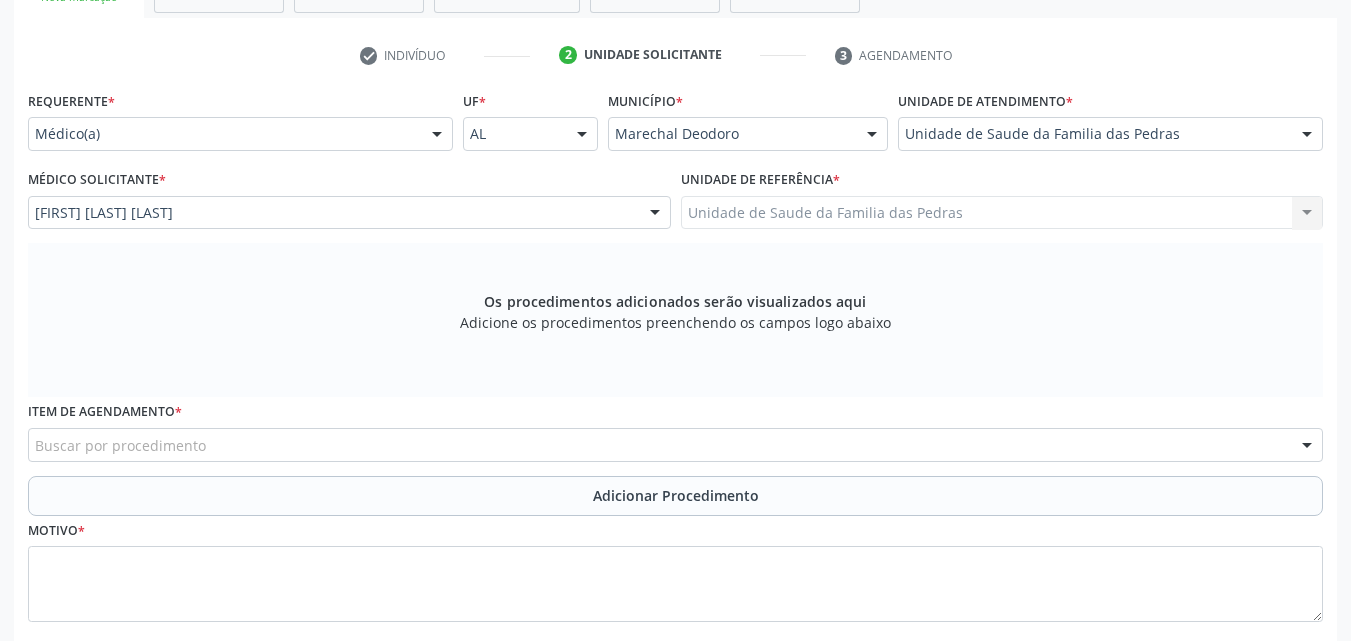 scroll, scrollTop: 471, scrollLeft: 0, axis: vertical 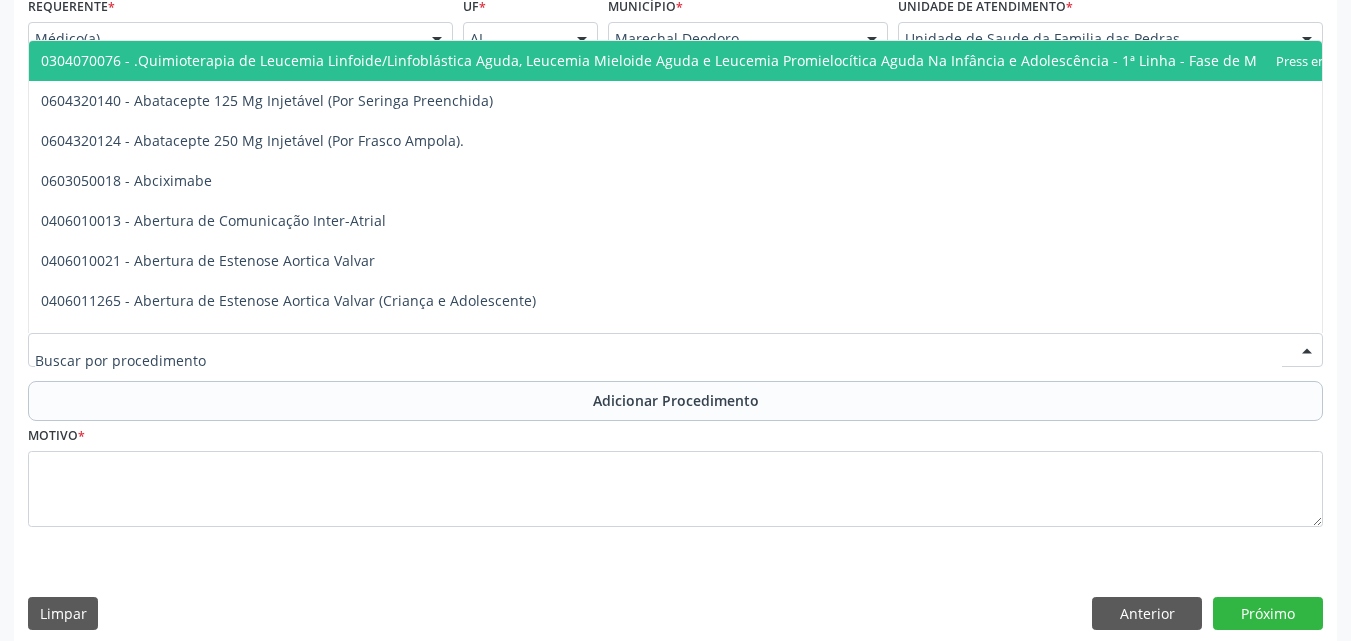 click at bounding box center [675, 350] 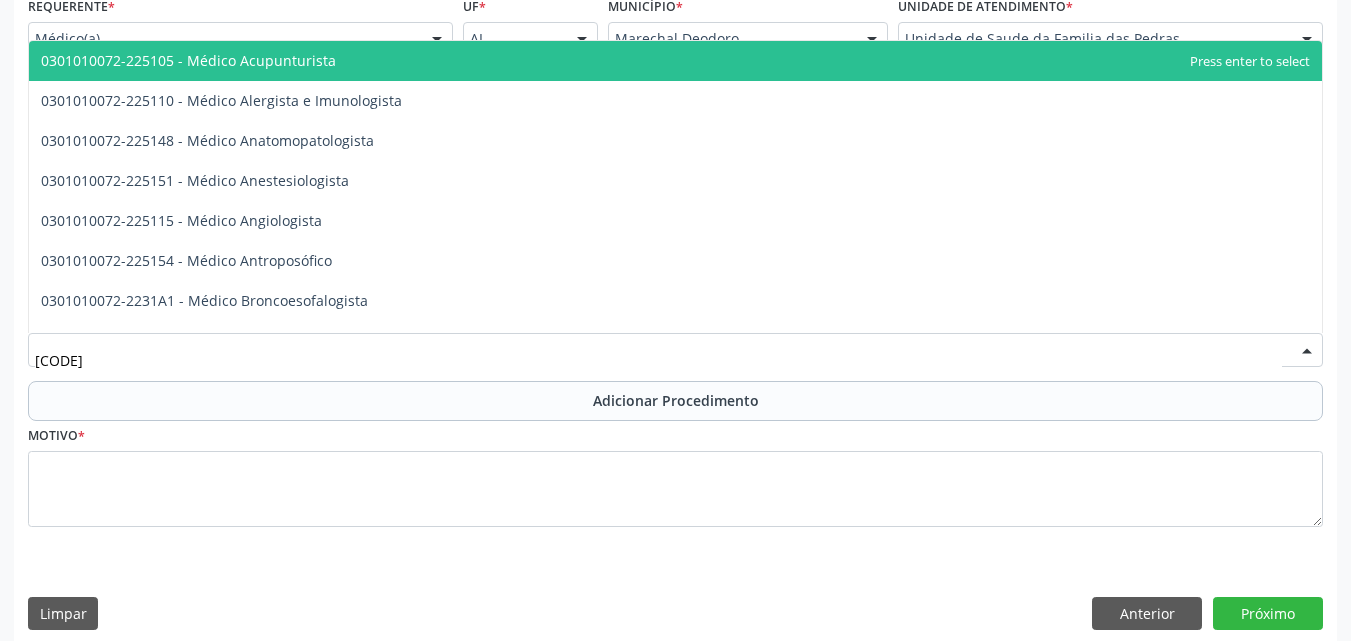 type on "[NUMBER]" 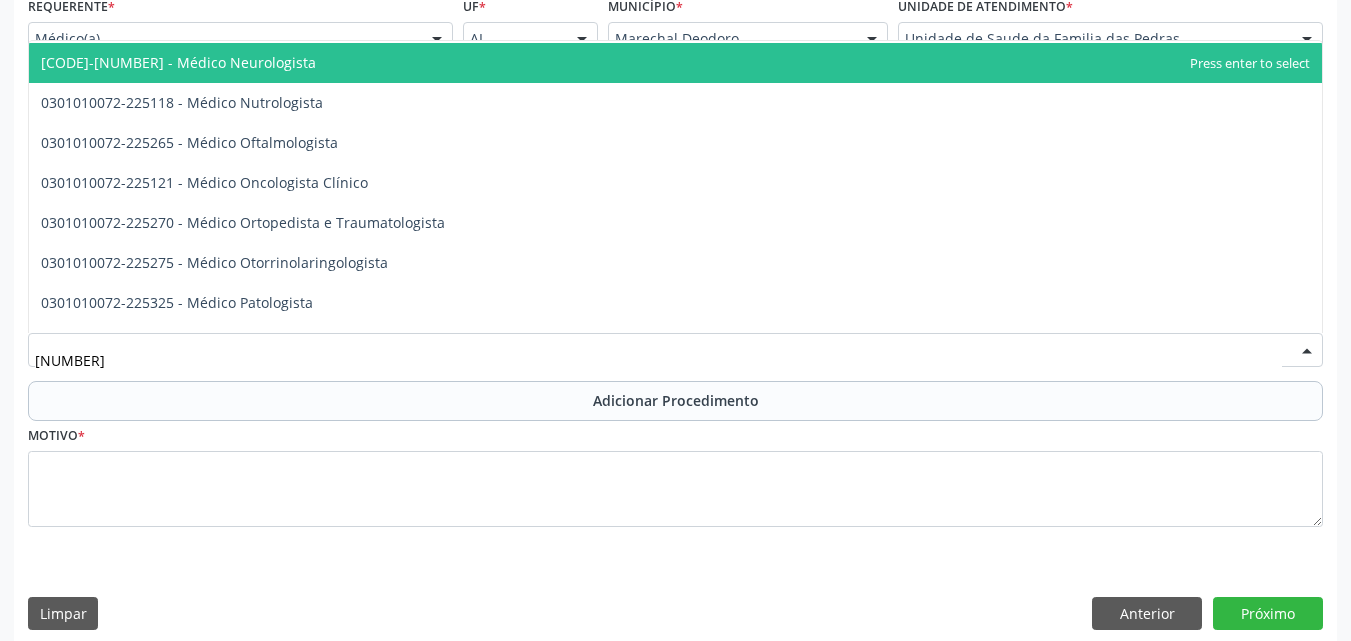 scroll, scrollTop: 1600, scrollLeft: 0, axis: vertical 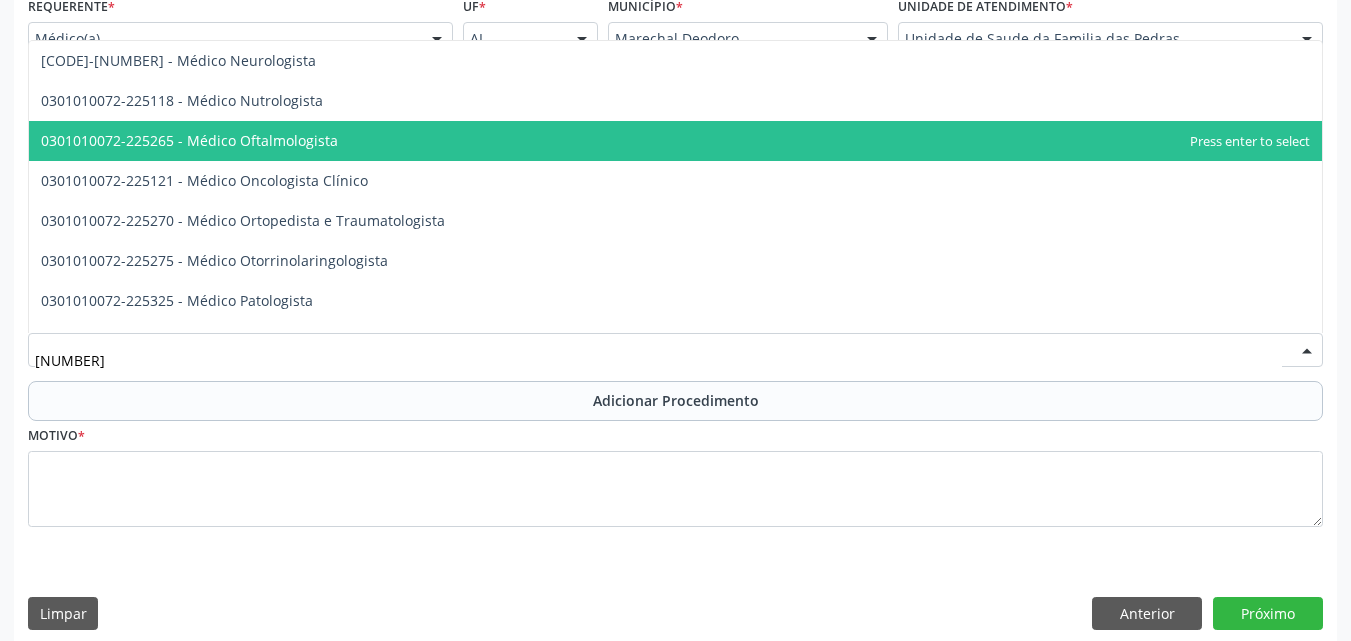 click on "0301010072-225265 - Médico Oftalmologista" at bounding box center (675, 141) 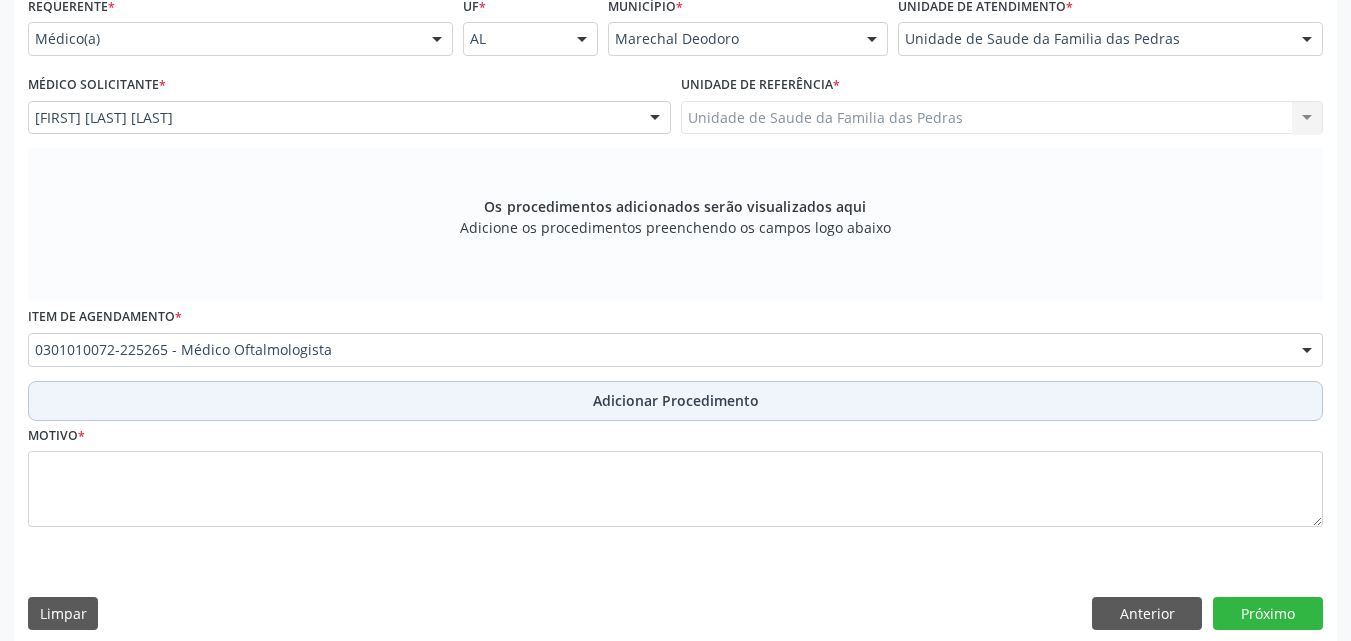 click on "Adicionar Procedimento" at bounding box center [675, 401] 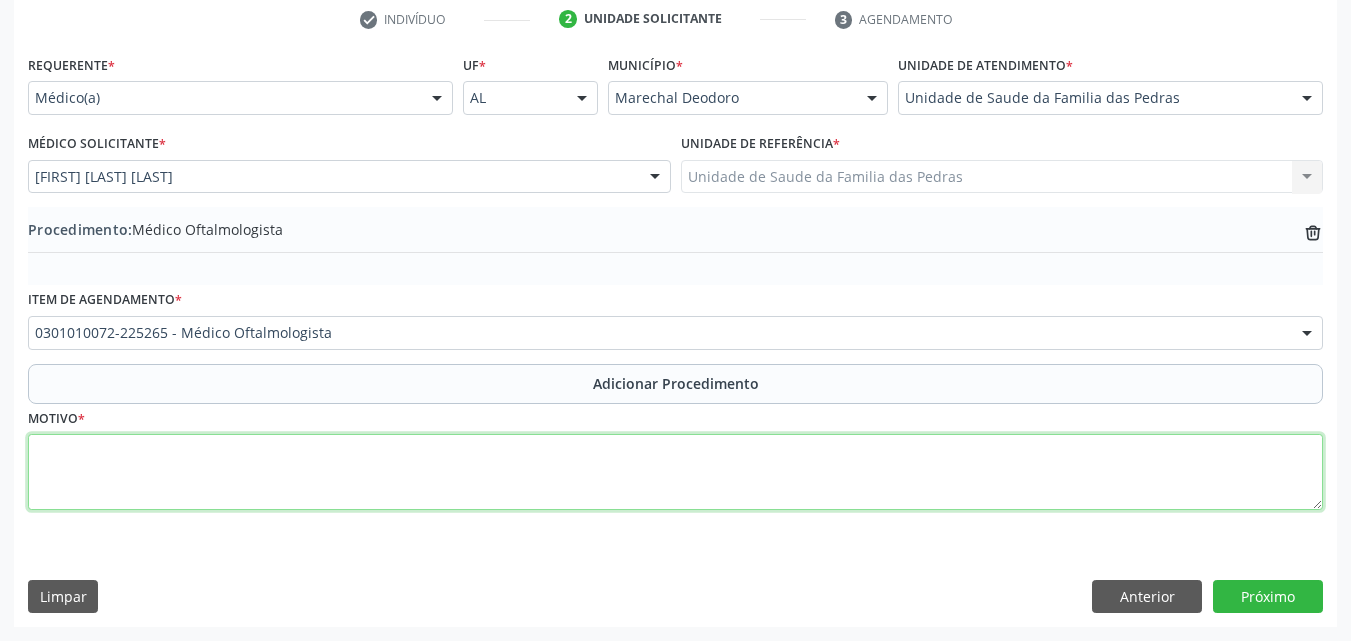 click at bounding box center (675, 472) 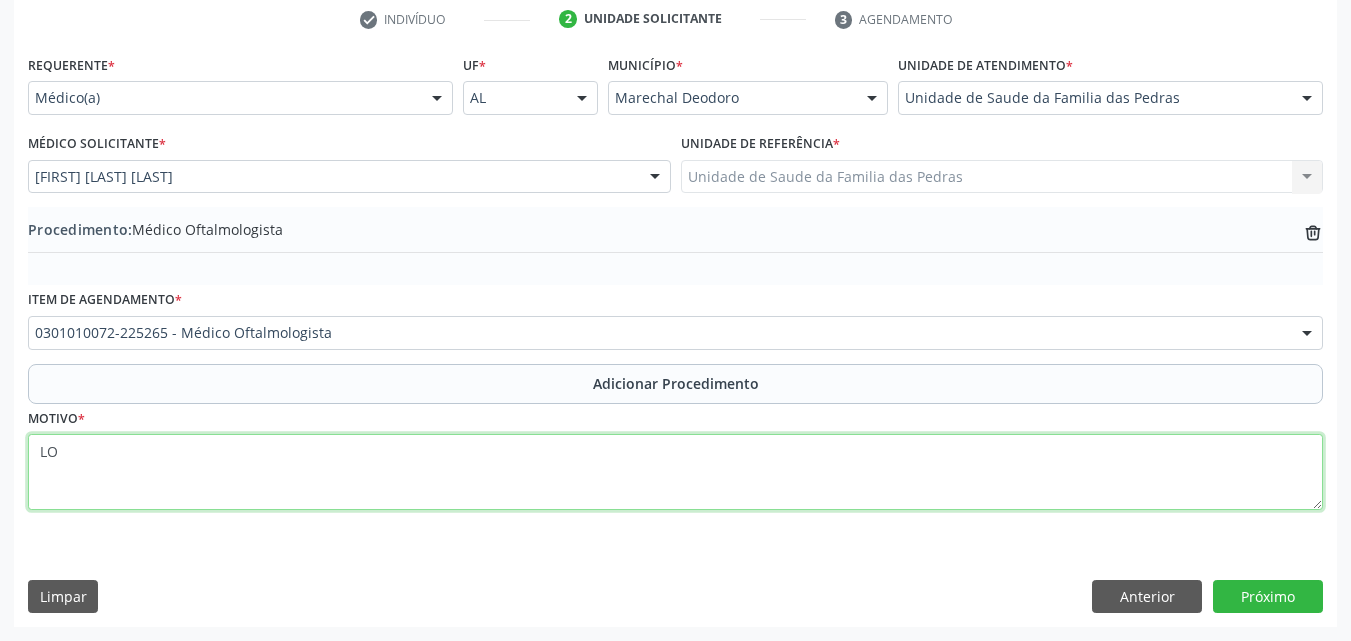 type on "LOM" 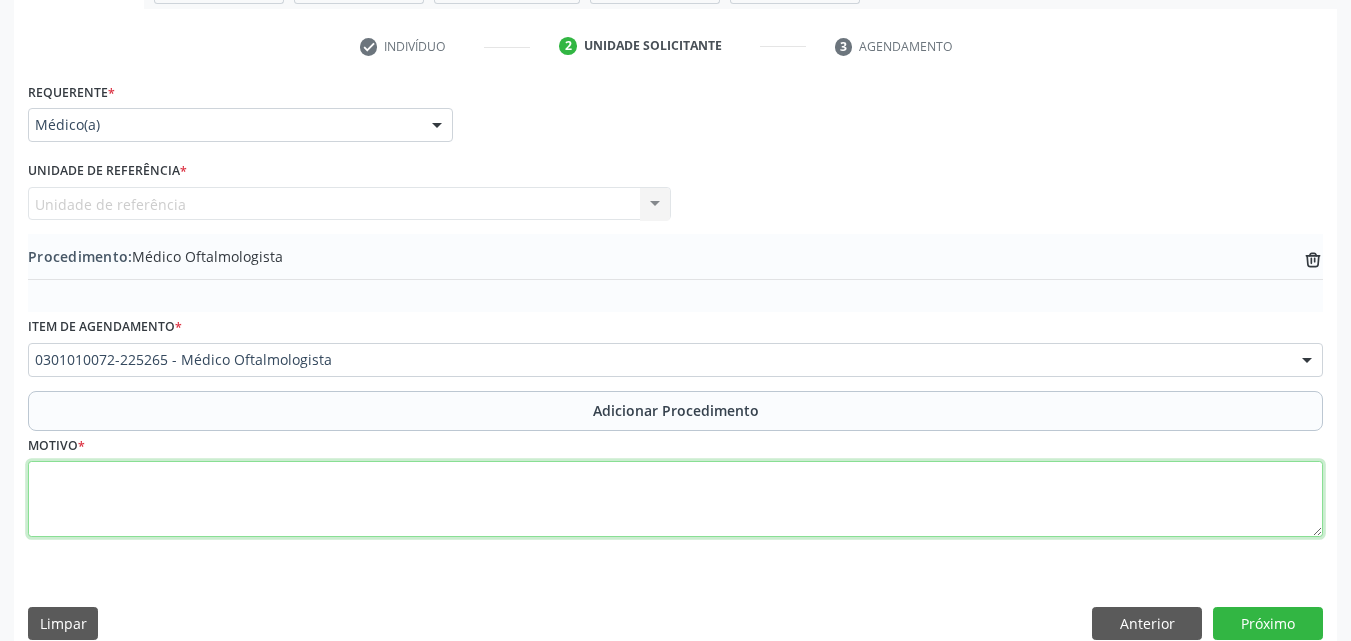 scroll, scrollTop: 412, scrollLeft: 0, axis: vertical 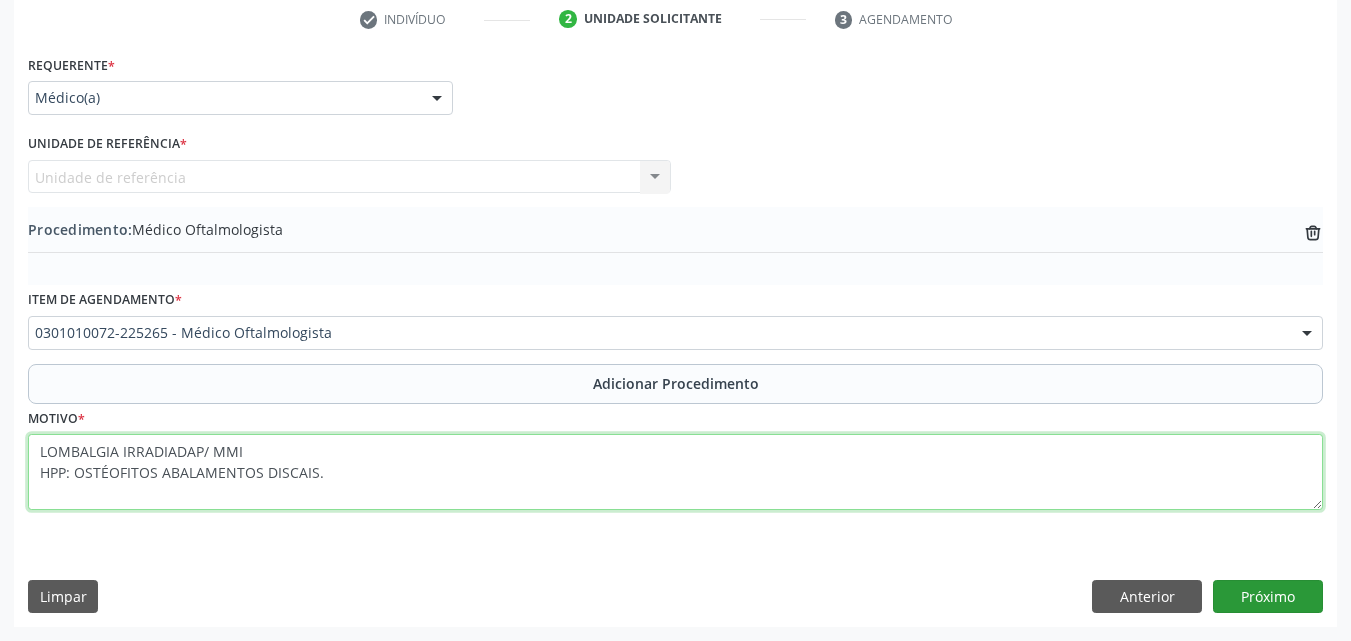 type on "LOMBALGIA IRRADIADAP/ MMI
HPP: OSTÉOFITOS ABALAMENTOS DISCAIS." 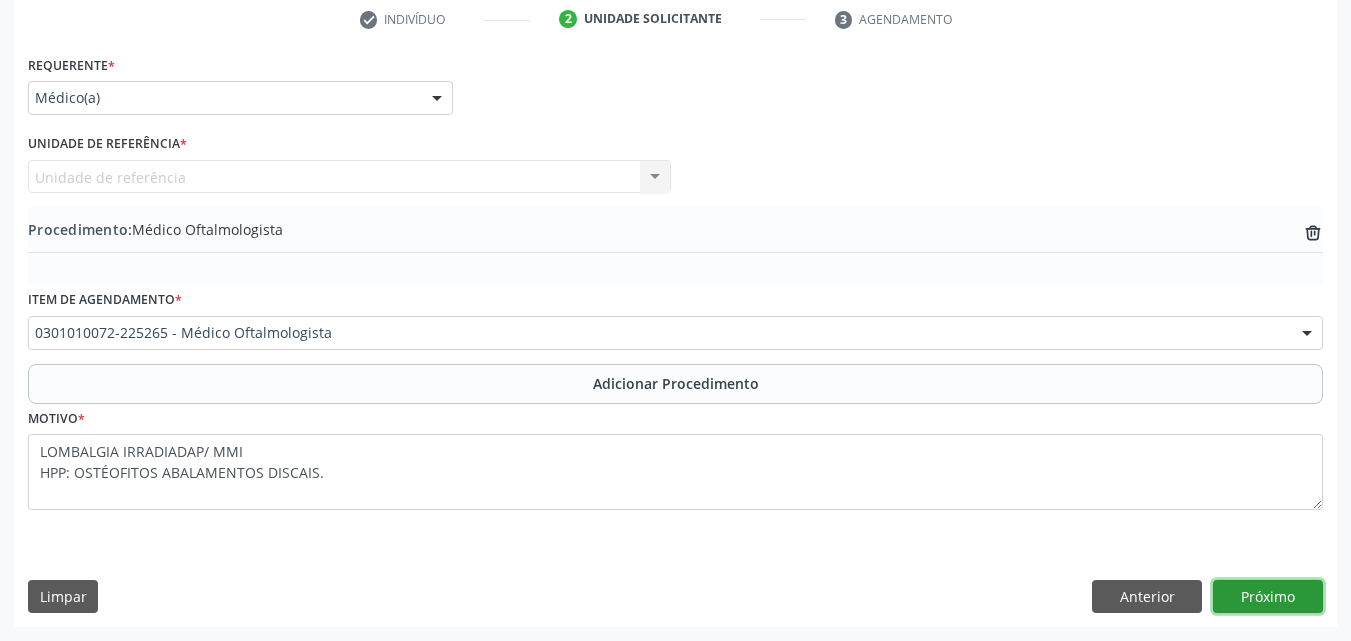 click on "Próximo" at bounding box center (1268, 597) 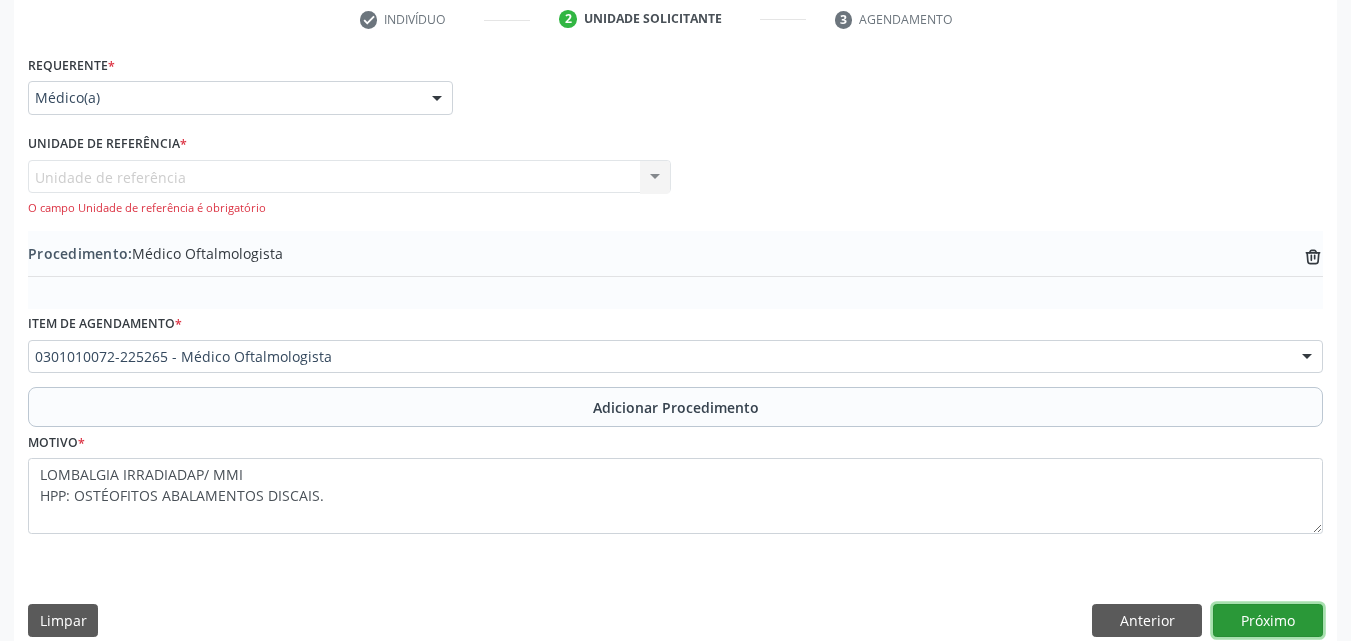 click on "Próximo" at bounding box center [1268, 621] 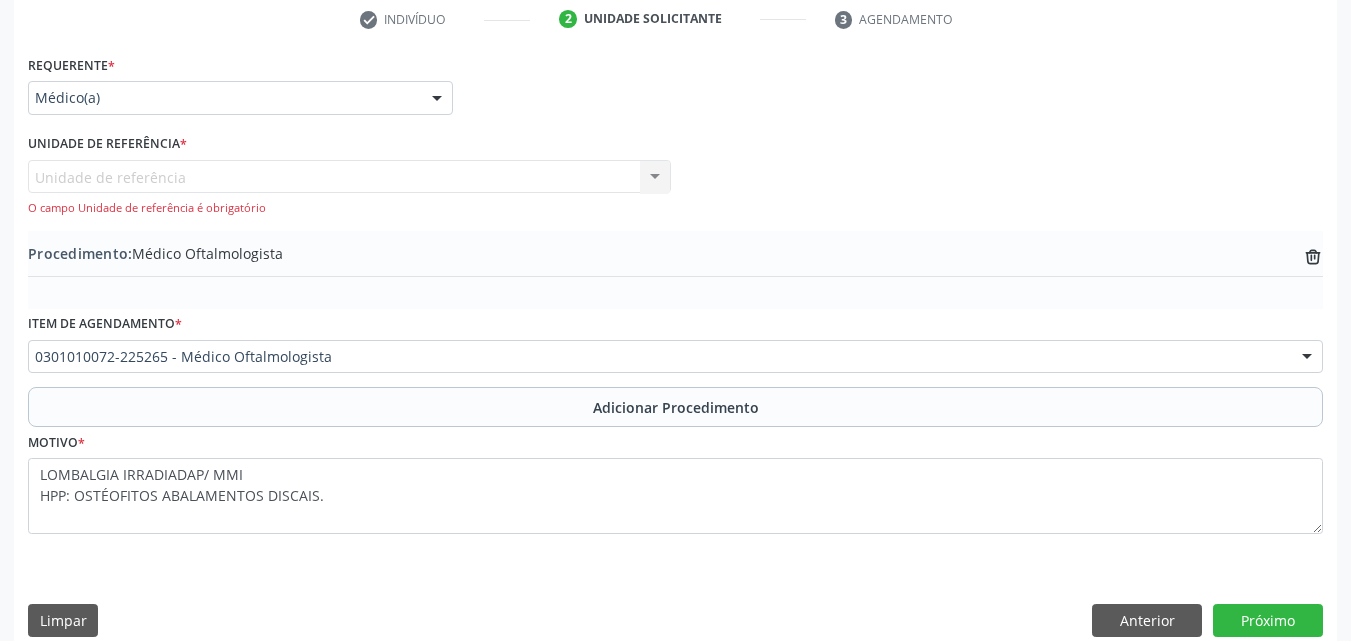 click on "Unidade de referência
Unidade de Saude da Familia das [LOCATION]
Nenhum resultado encontrado para: "   "
Não há nenhuma opção para ser exibida.
O campo Unidade de referência é obrigatório" at bounding box center (349, 188) 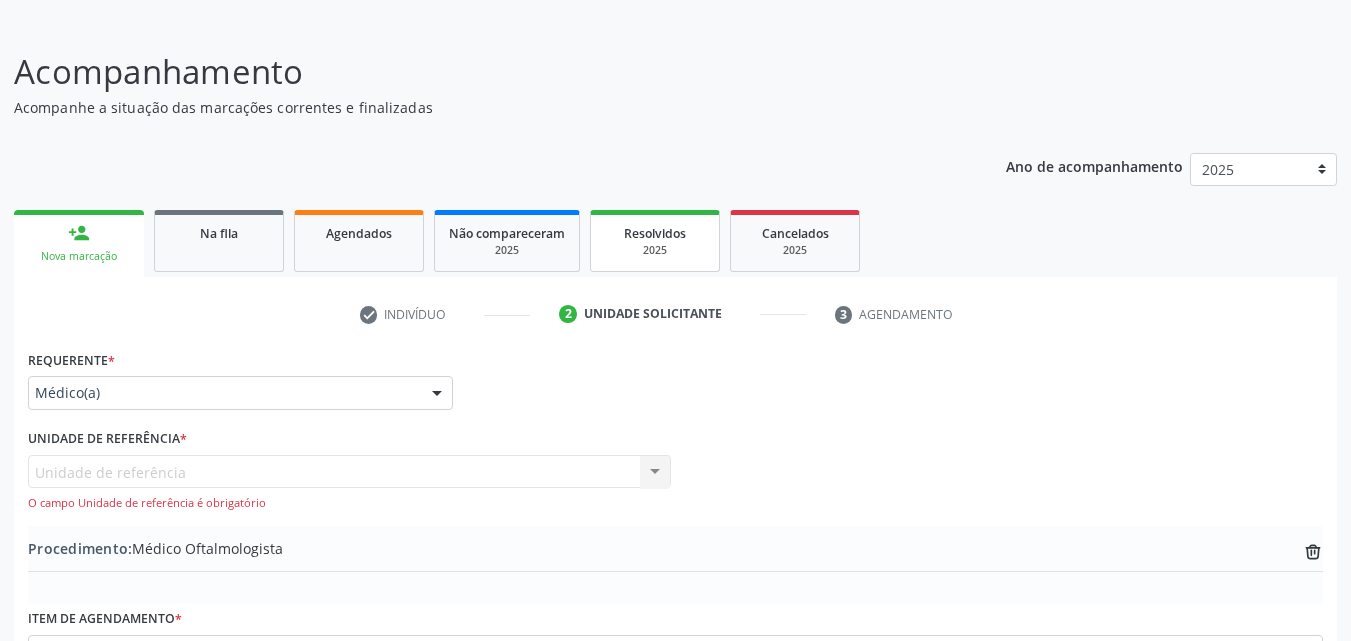 scroll, scrollTop: 312, scrollLeft: 0, axis: vertical 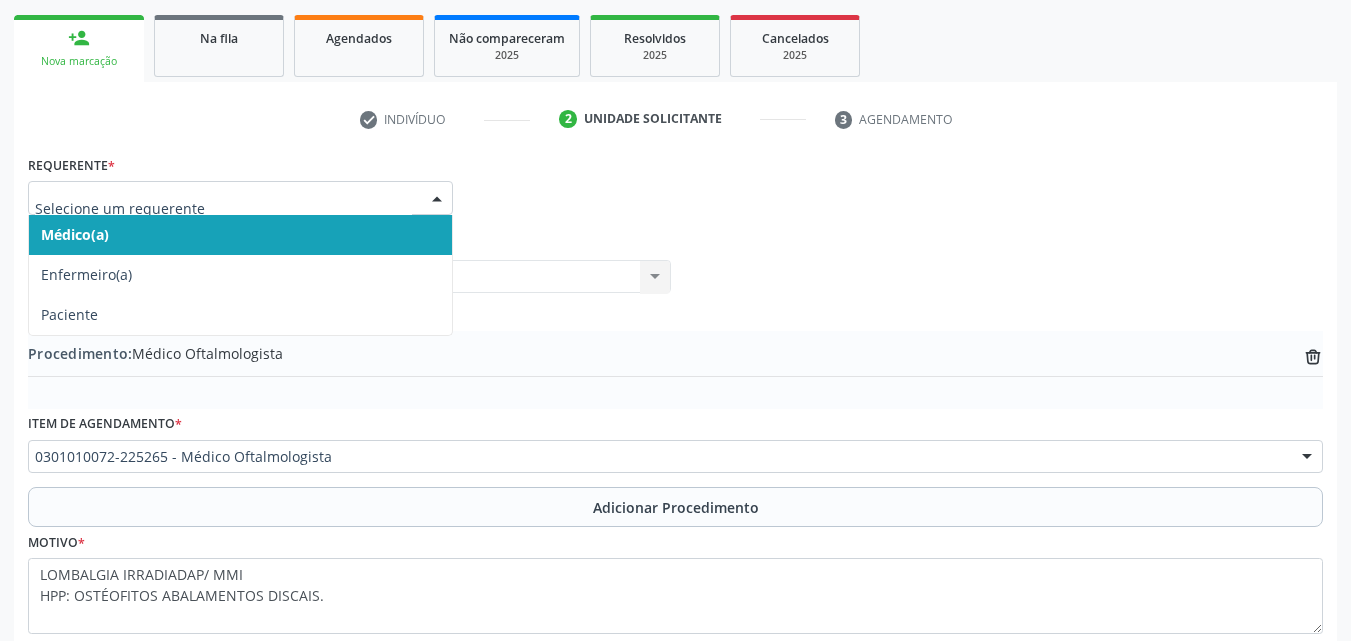 click on "Médico(a)" at bounding box center (240, 235) 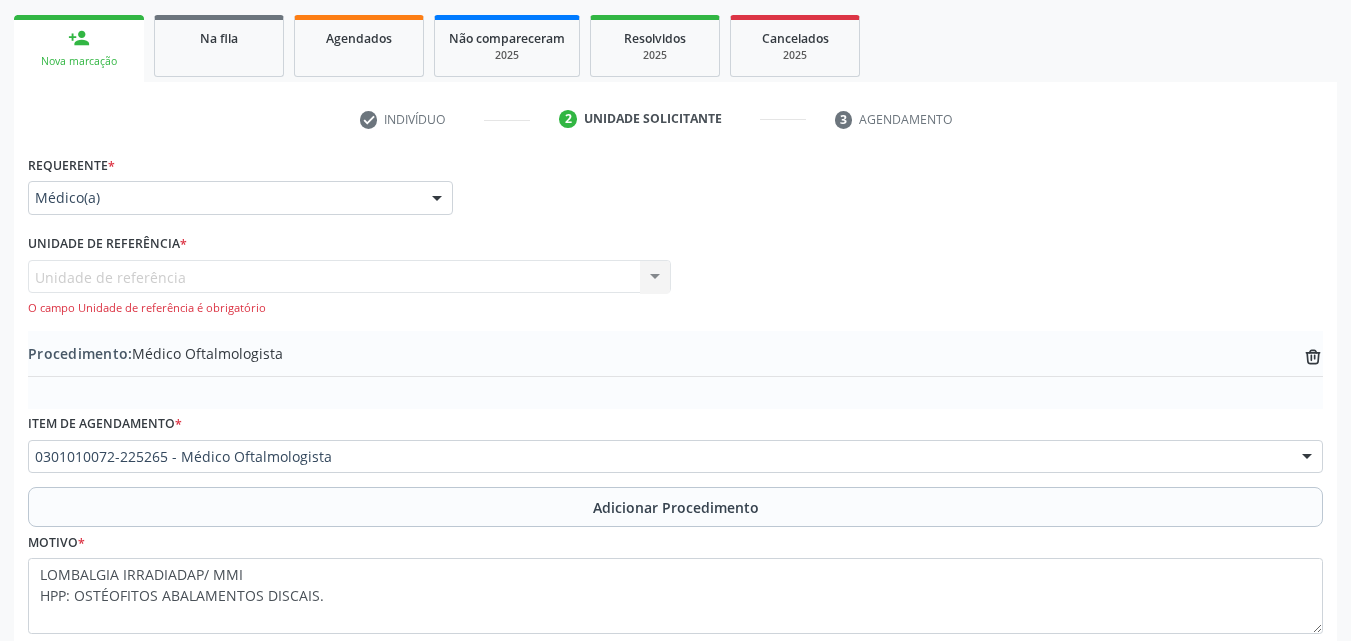 click on "Unidade de referência
Unidade de Saude da Familia das [LOCATION]
Nenhum resultado encontrado para: "   "
Não há nenhuma opção para ser exibida.
O campo Unidade de referência é obrigatório" at bounding box center [349, 288] 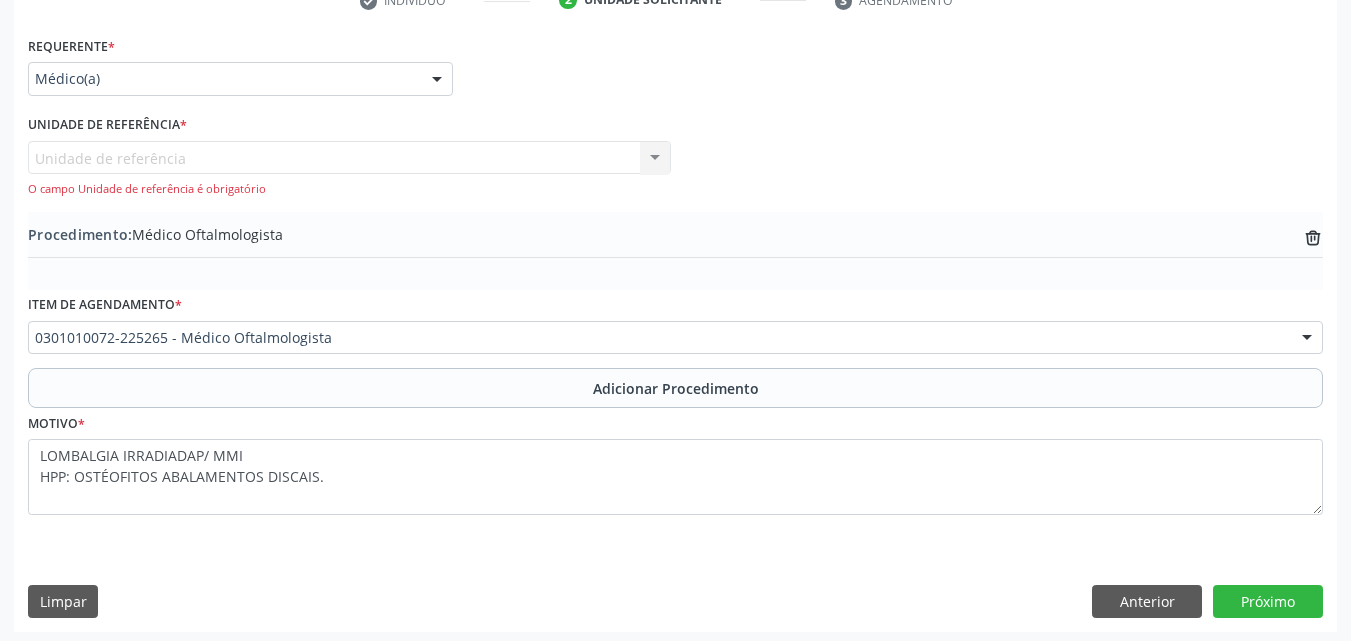 scroll, scrollTop: 436, scrollLeft: 0, axis: vertical 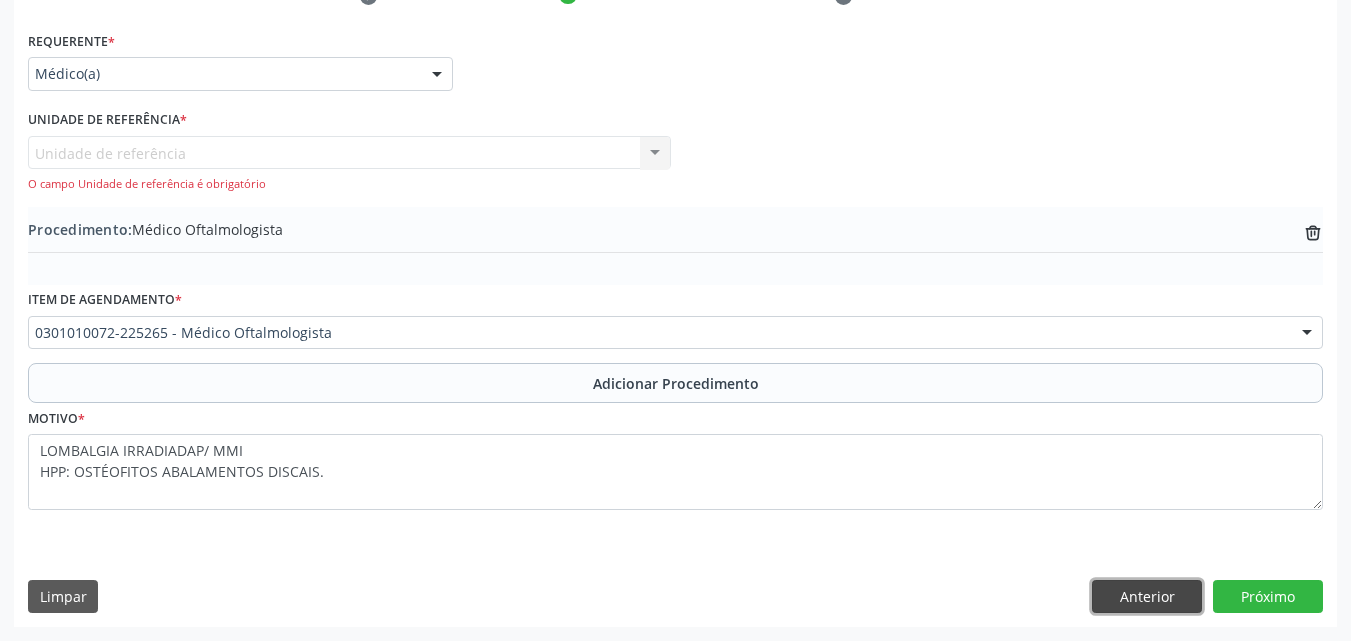 click on "Anterior" at bounding box center [1147, 597] 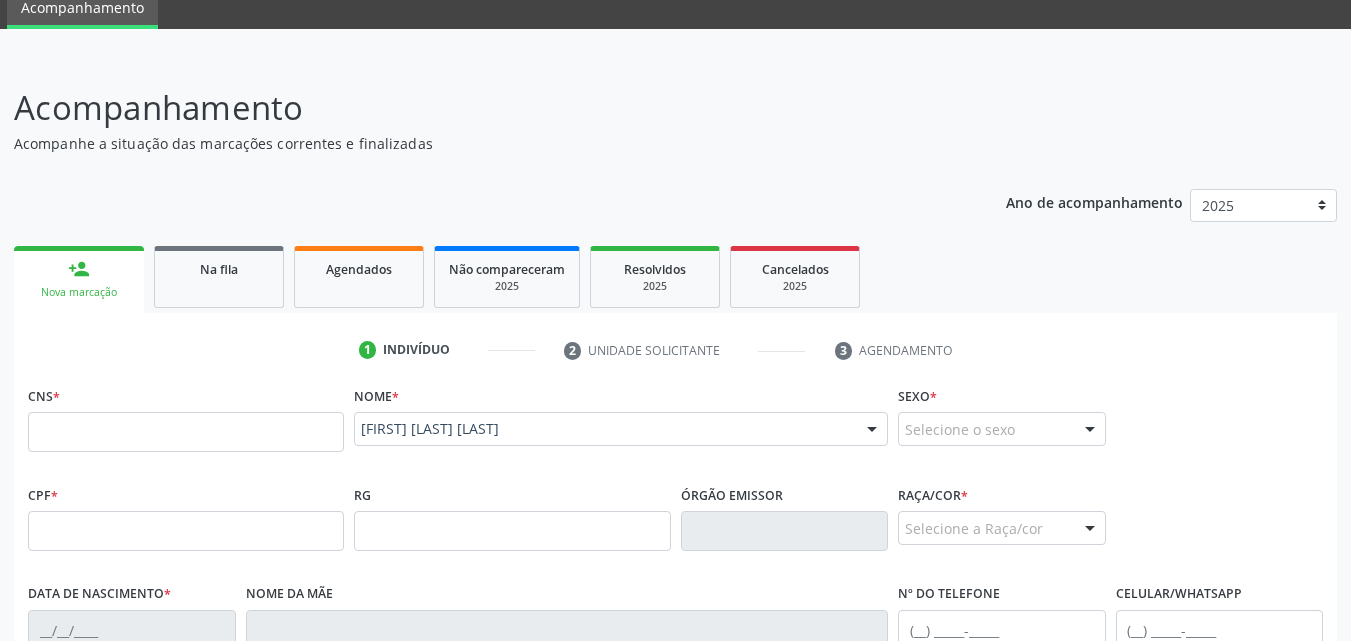 scroll, scrollTop: 71, scrollLeft: 0, axis: vertical 